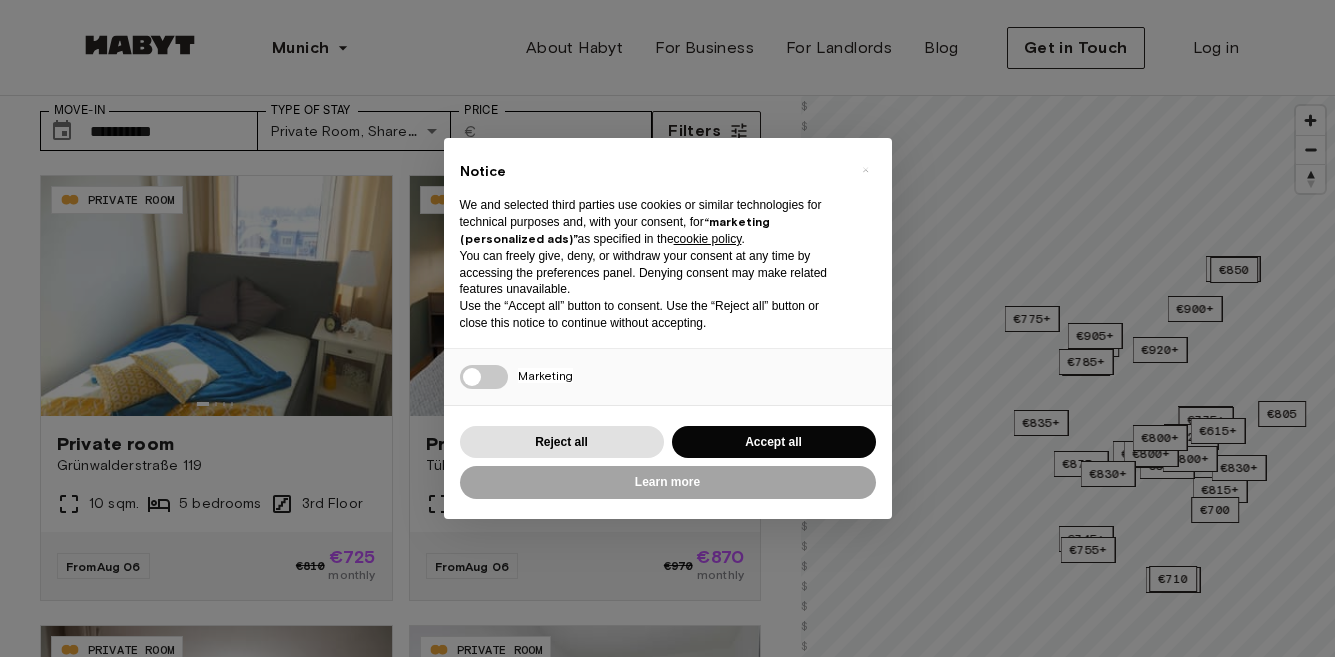 scroll, scrollTop: 100, scrollLeft: 0, axis: vertical 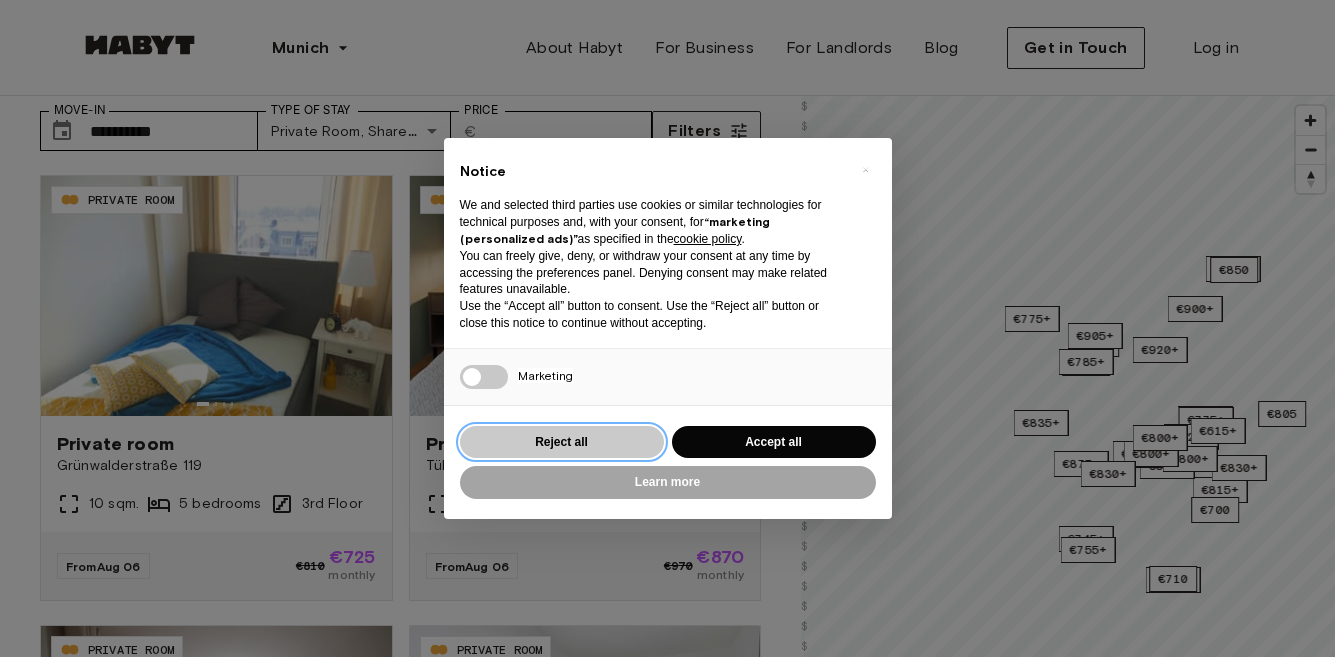 click on "Reject all" at bounding box center (562, 442) 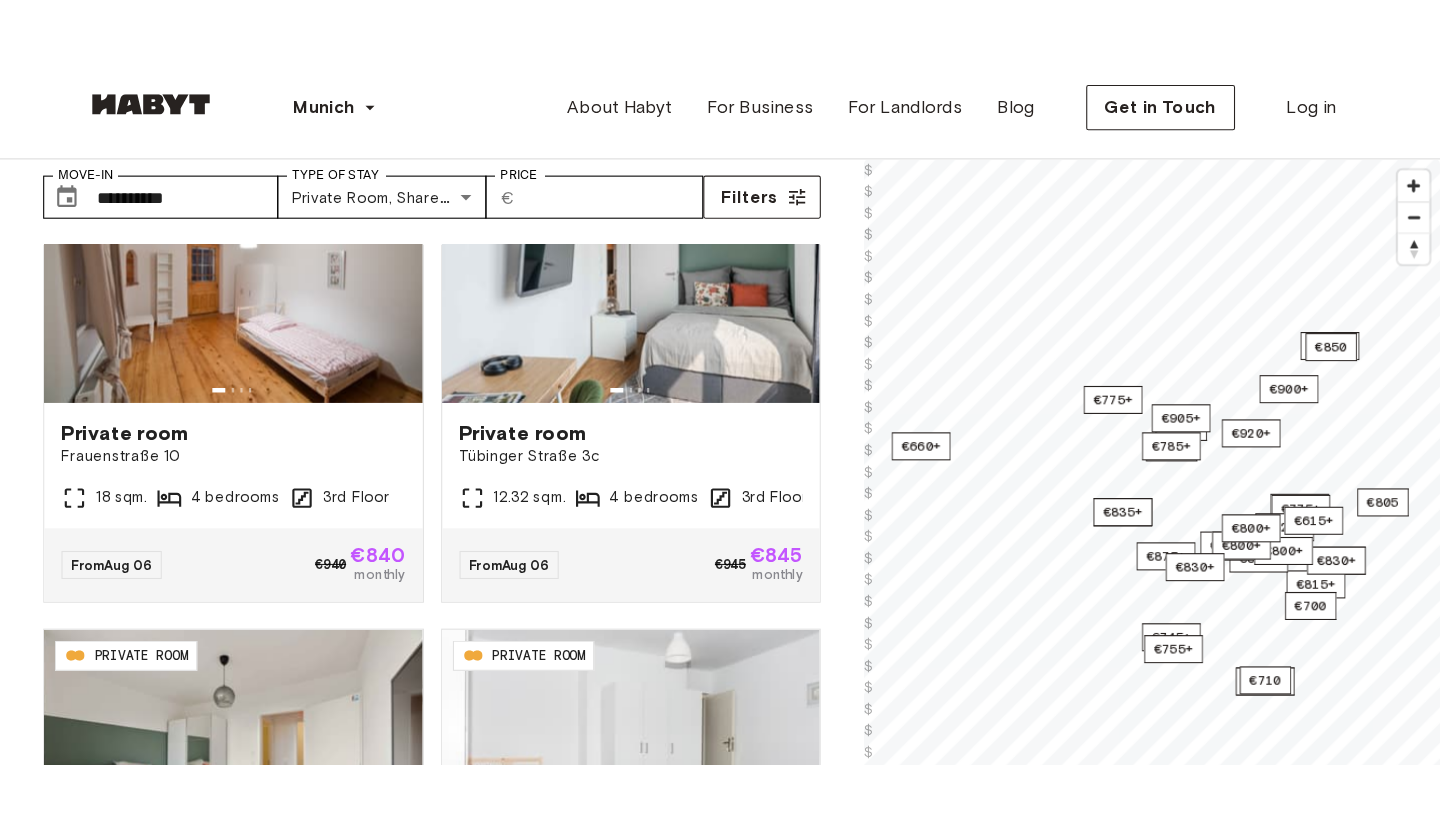 scroll, scrollTop: 543, scrollLeft: 0, axis: vertical 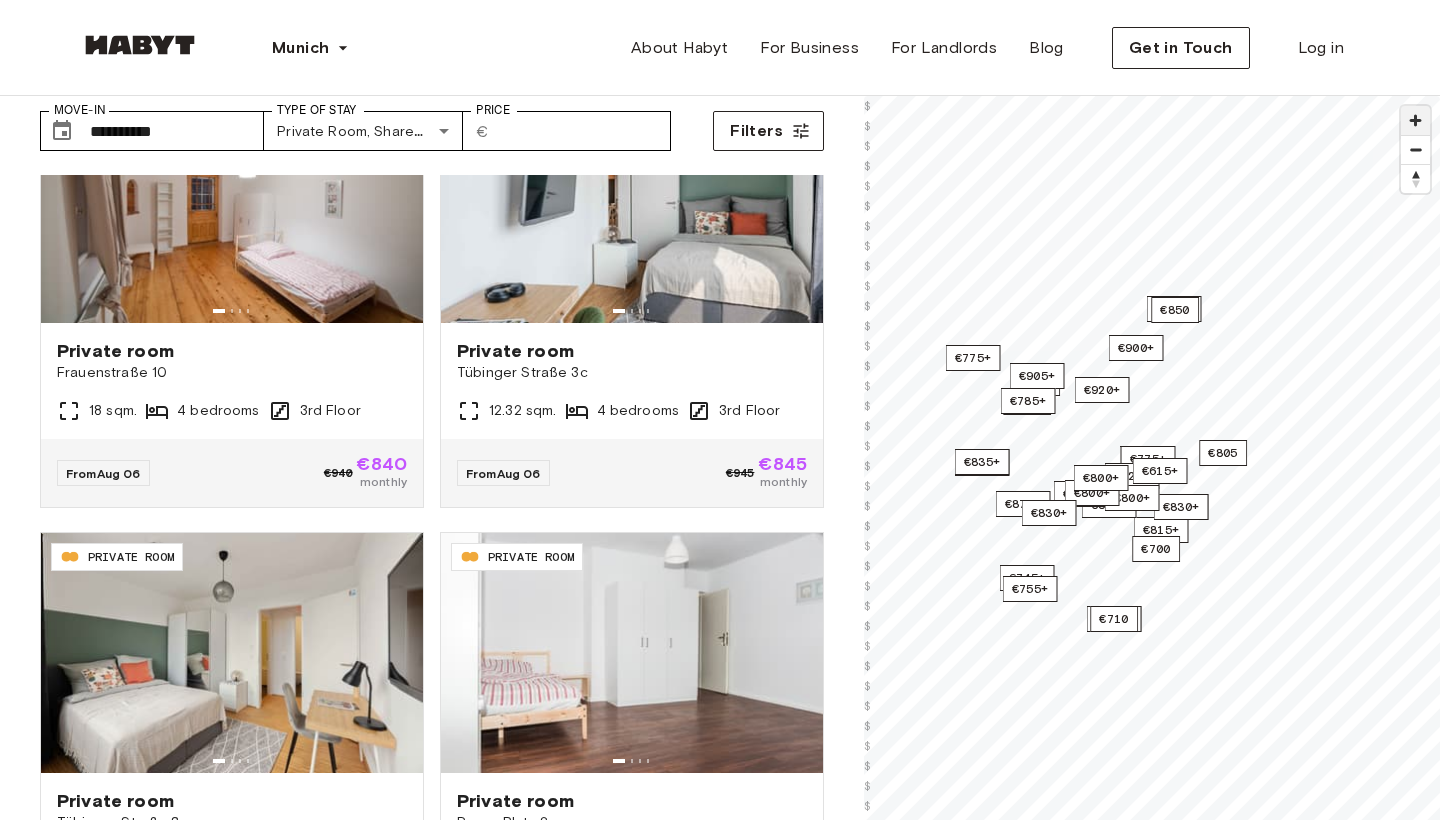 click at bounding box center (1415, 120) 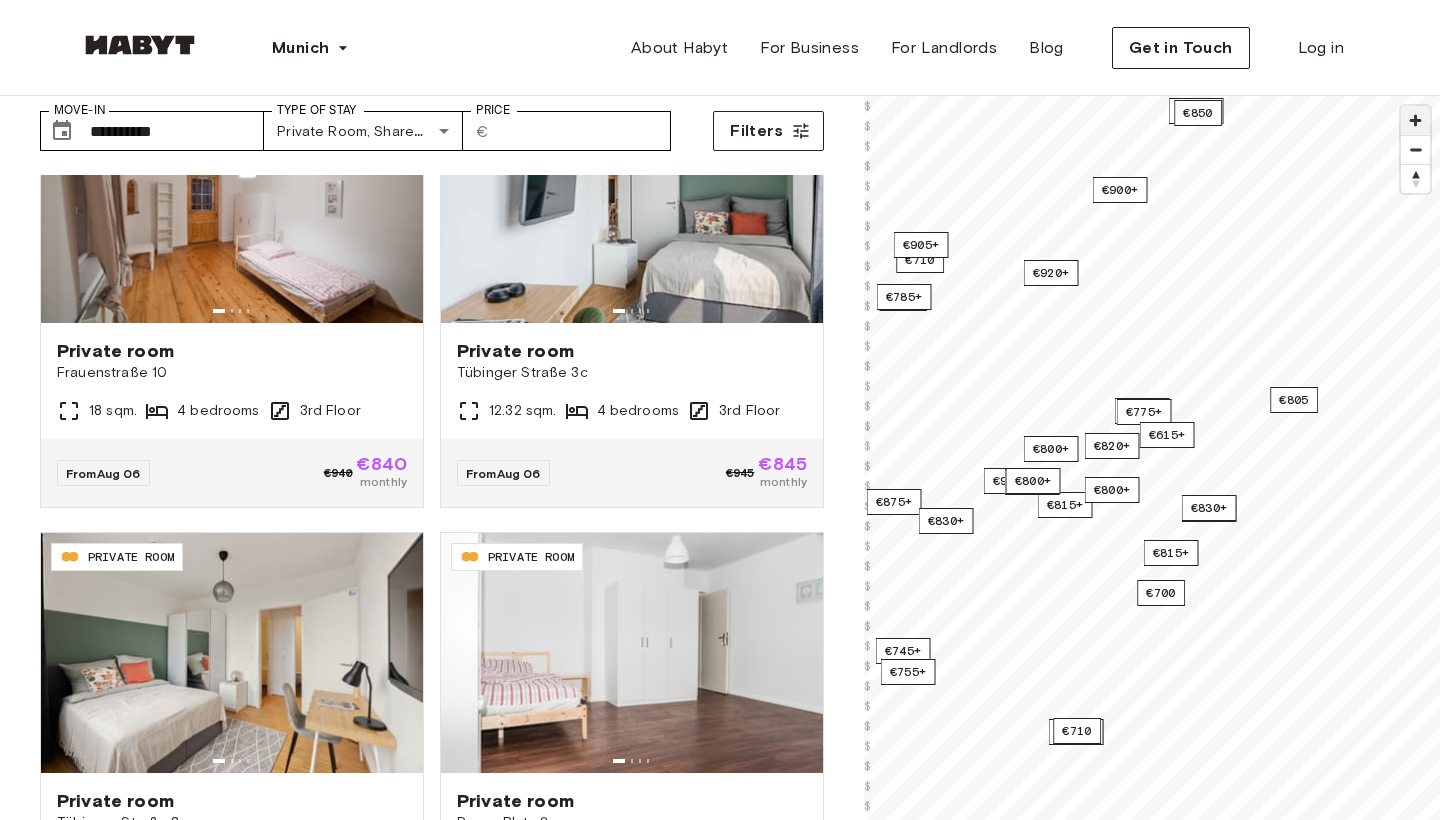 click at bounding box center [1415, 120] 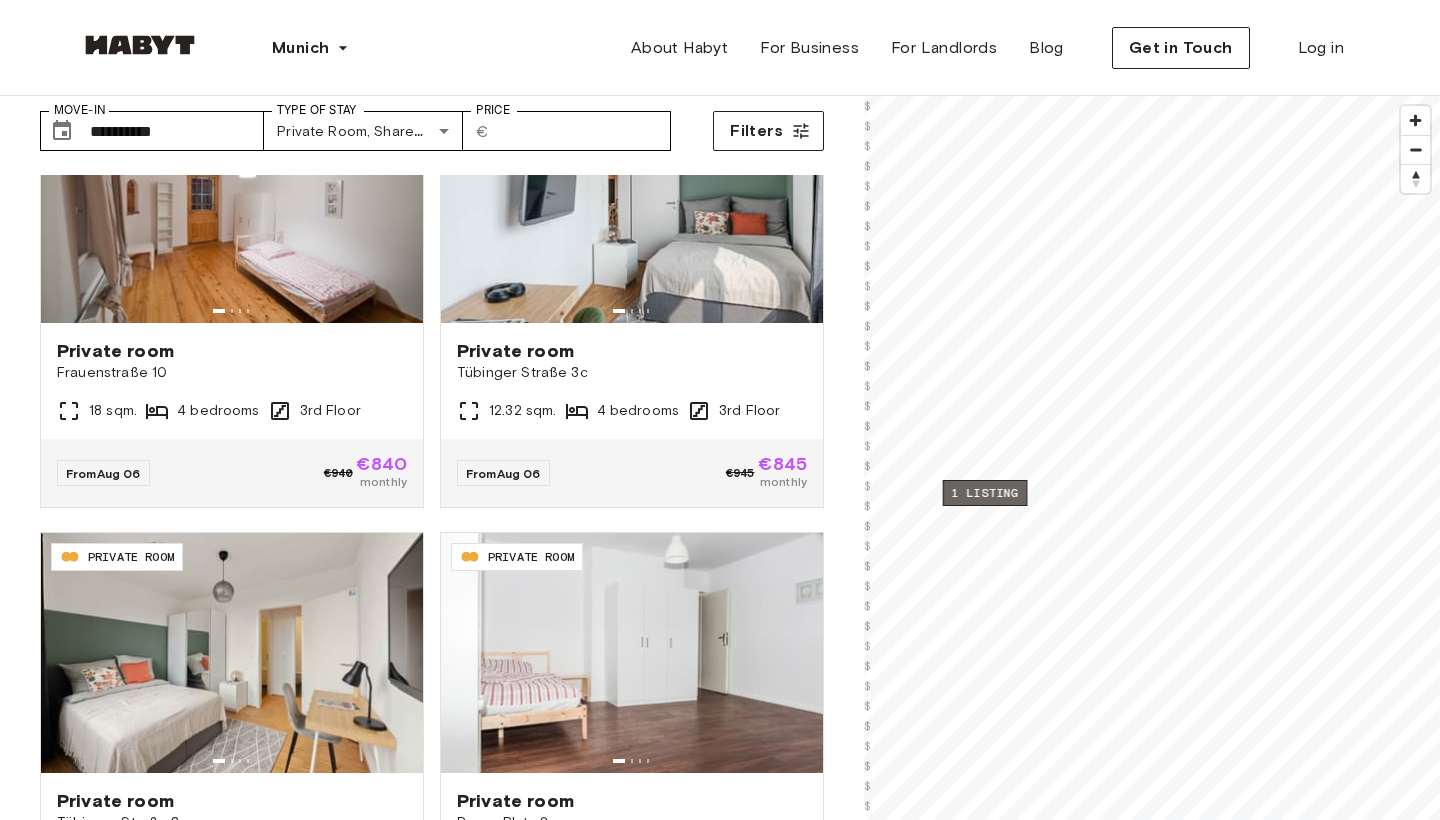 click on "1 listing" at bounding box center [985, 493] 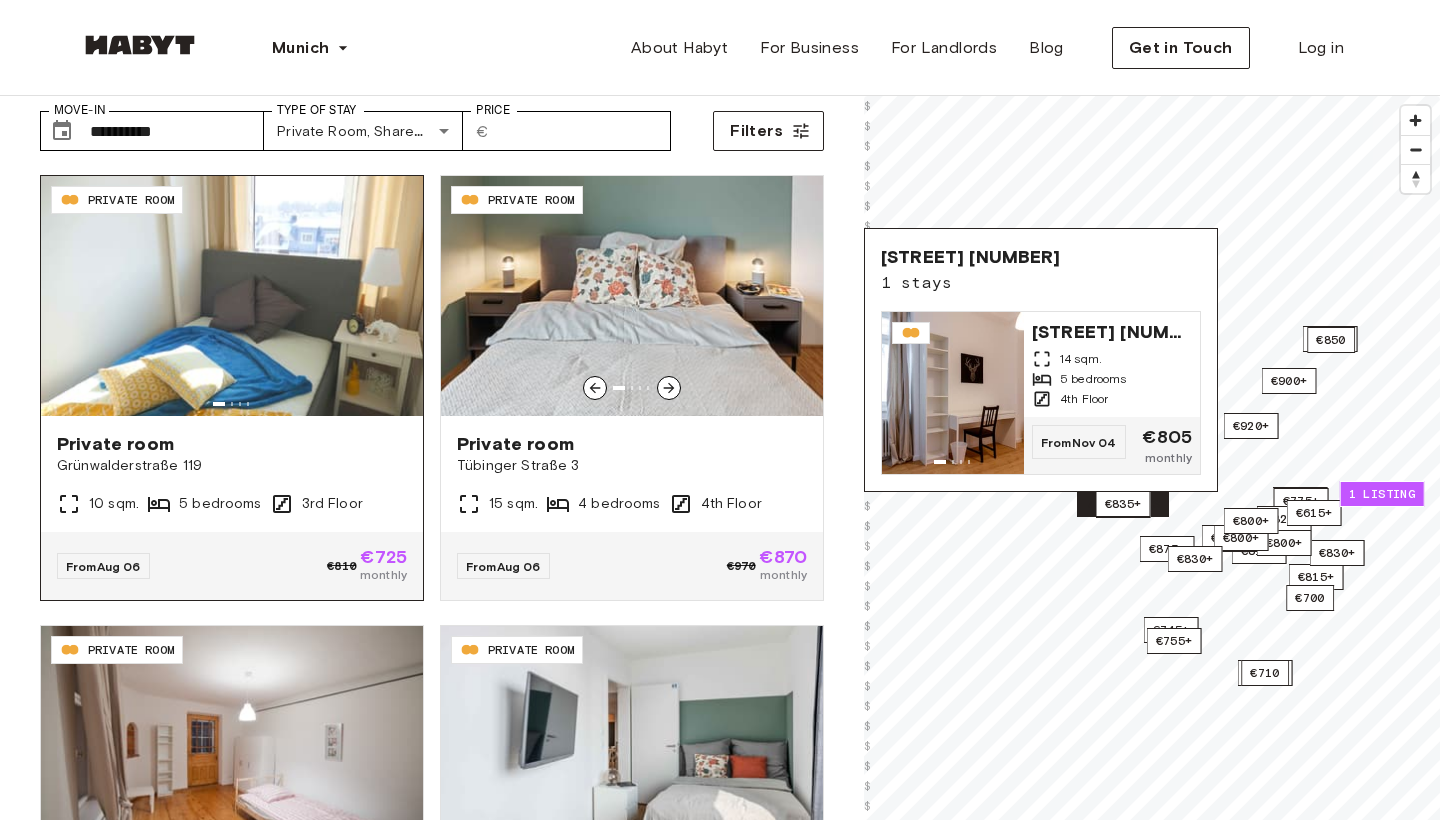 scroll, scrollTop: 0, scrollLeft: 0, axis: both 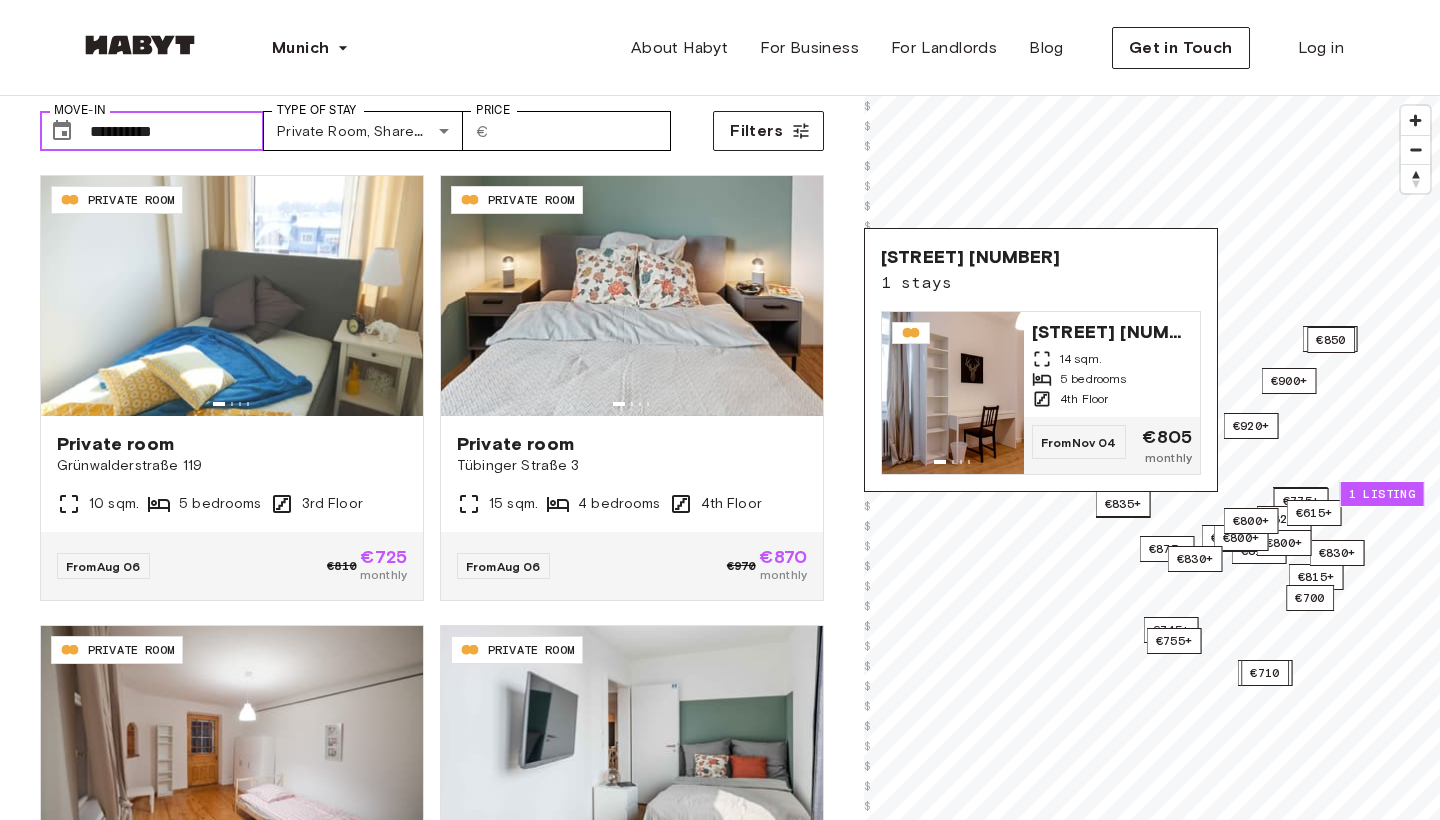 click on "**********" at bounding box center [177, 131] 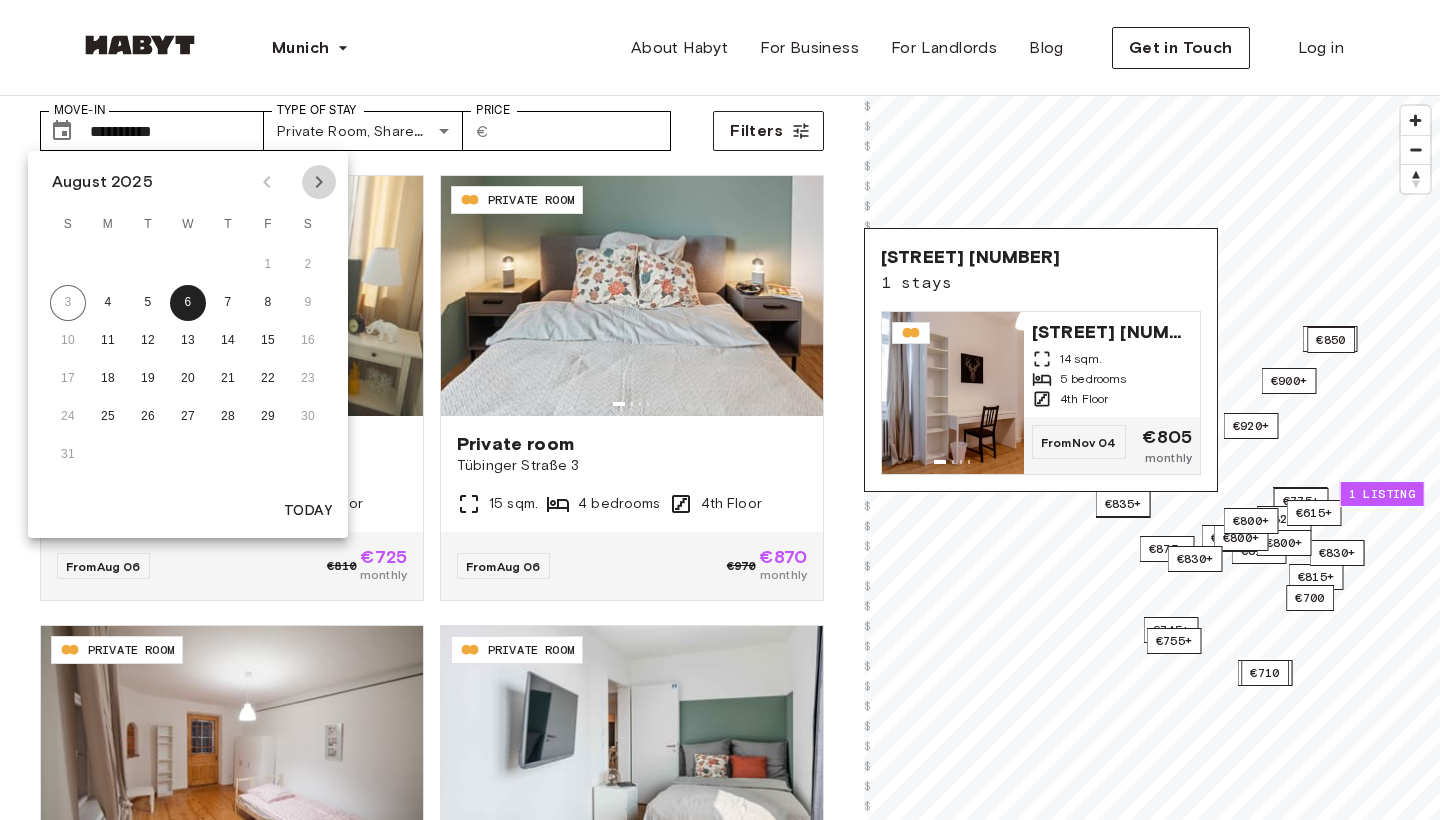click 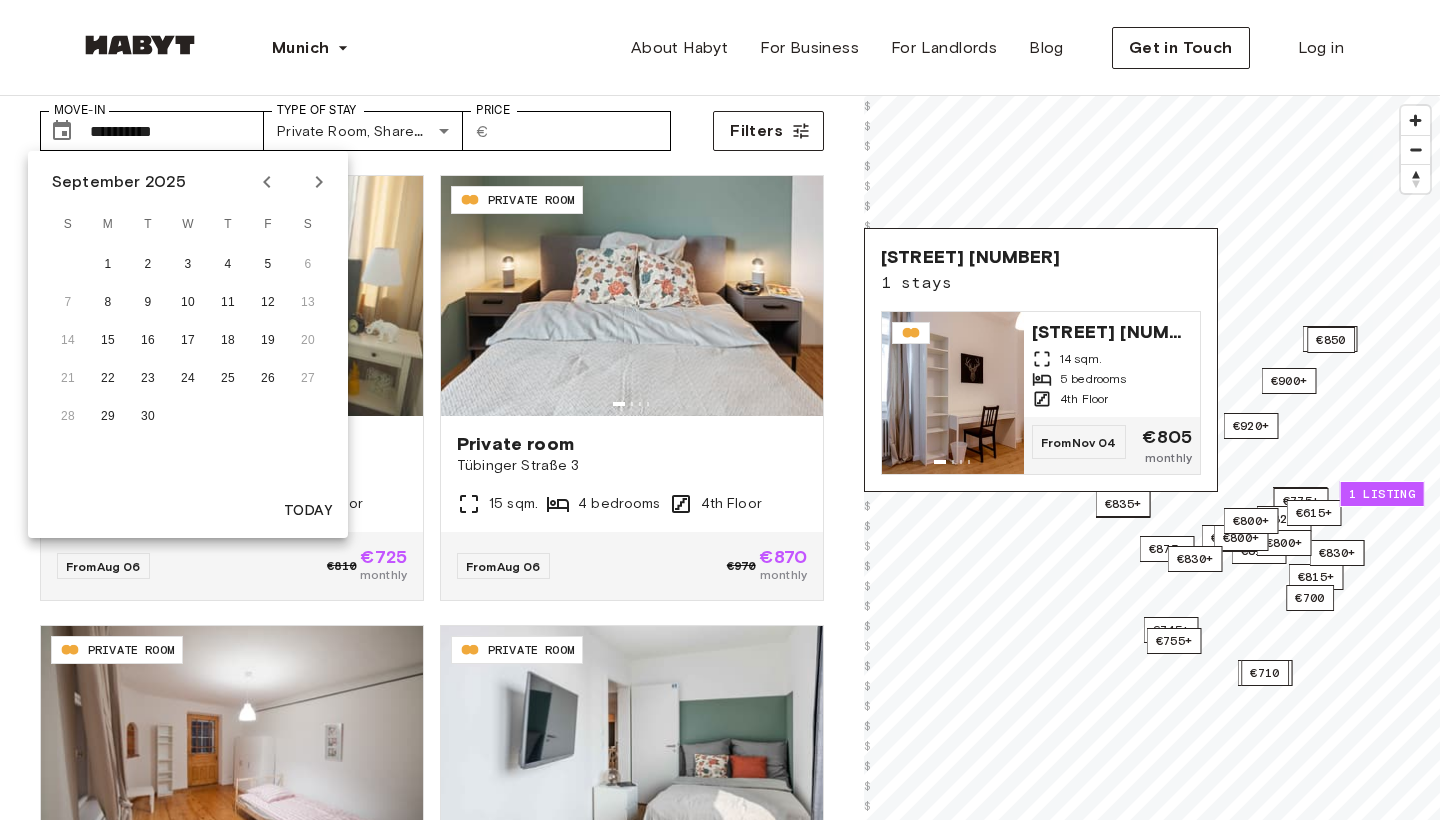 click 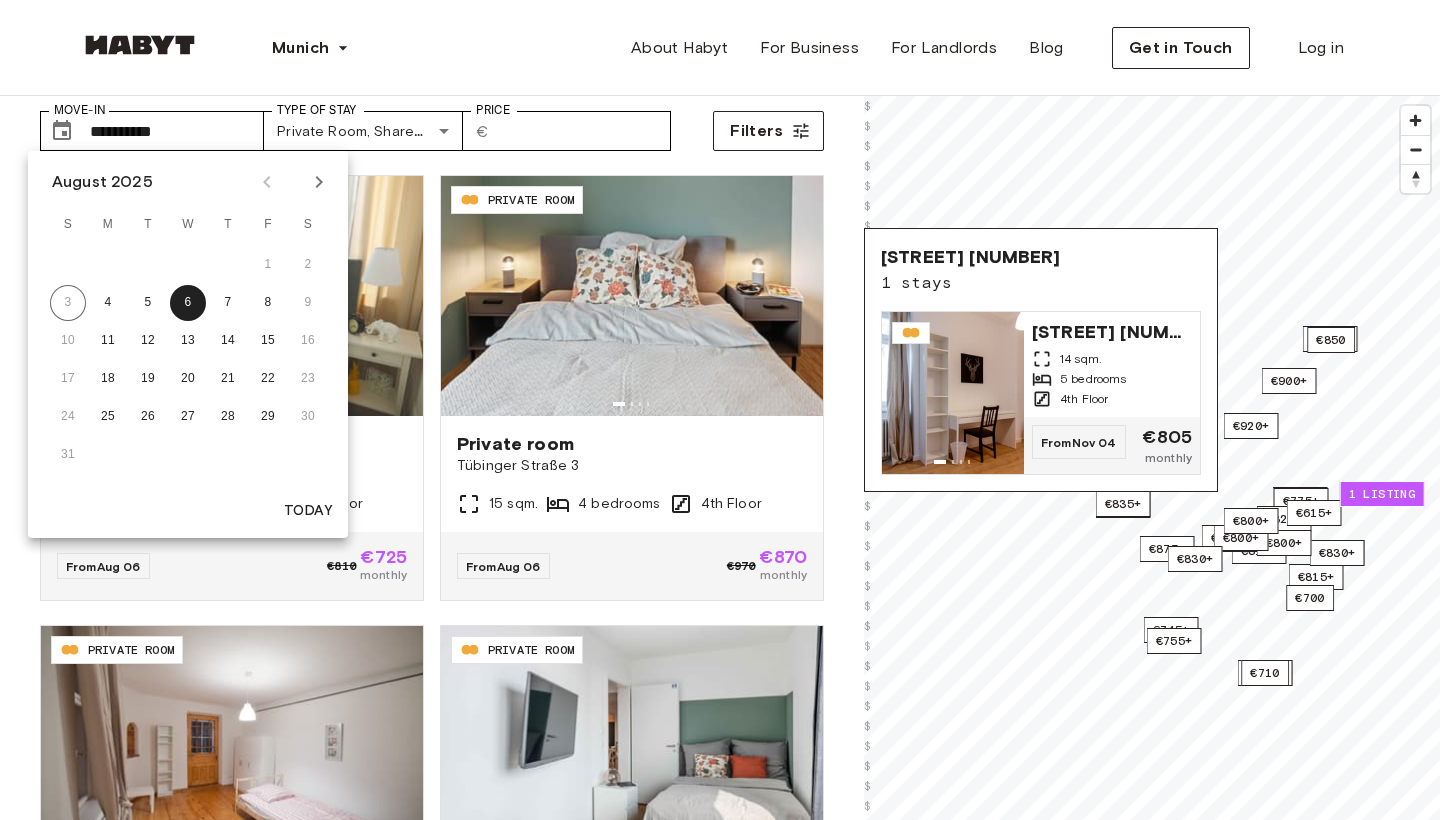 click on "24 25 26 27 28 29 30" at bounding box center (188, 417) 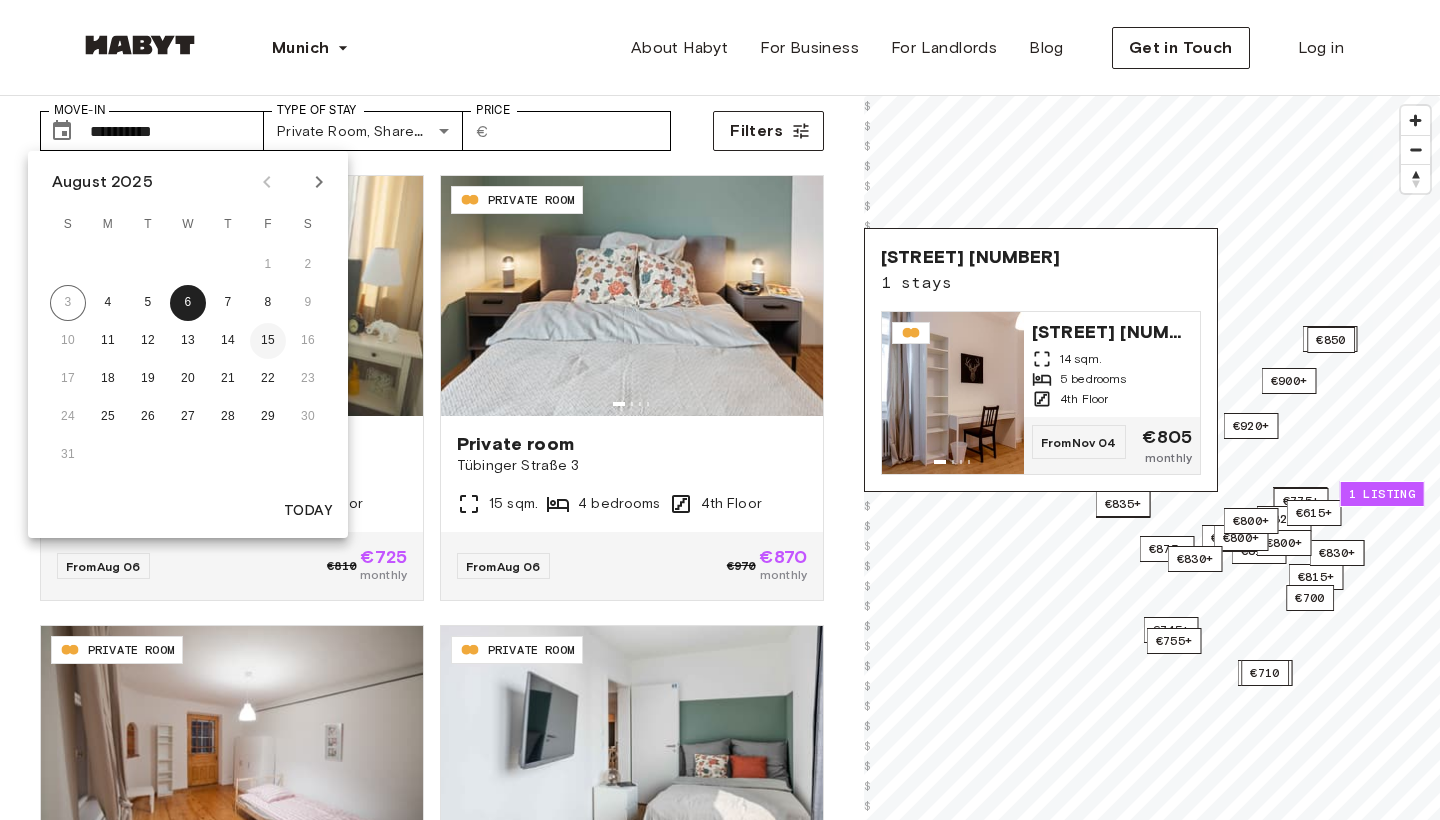 click on "15" at bounding box center [268, 341] 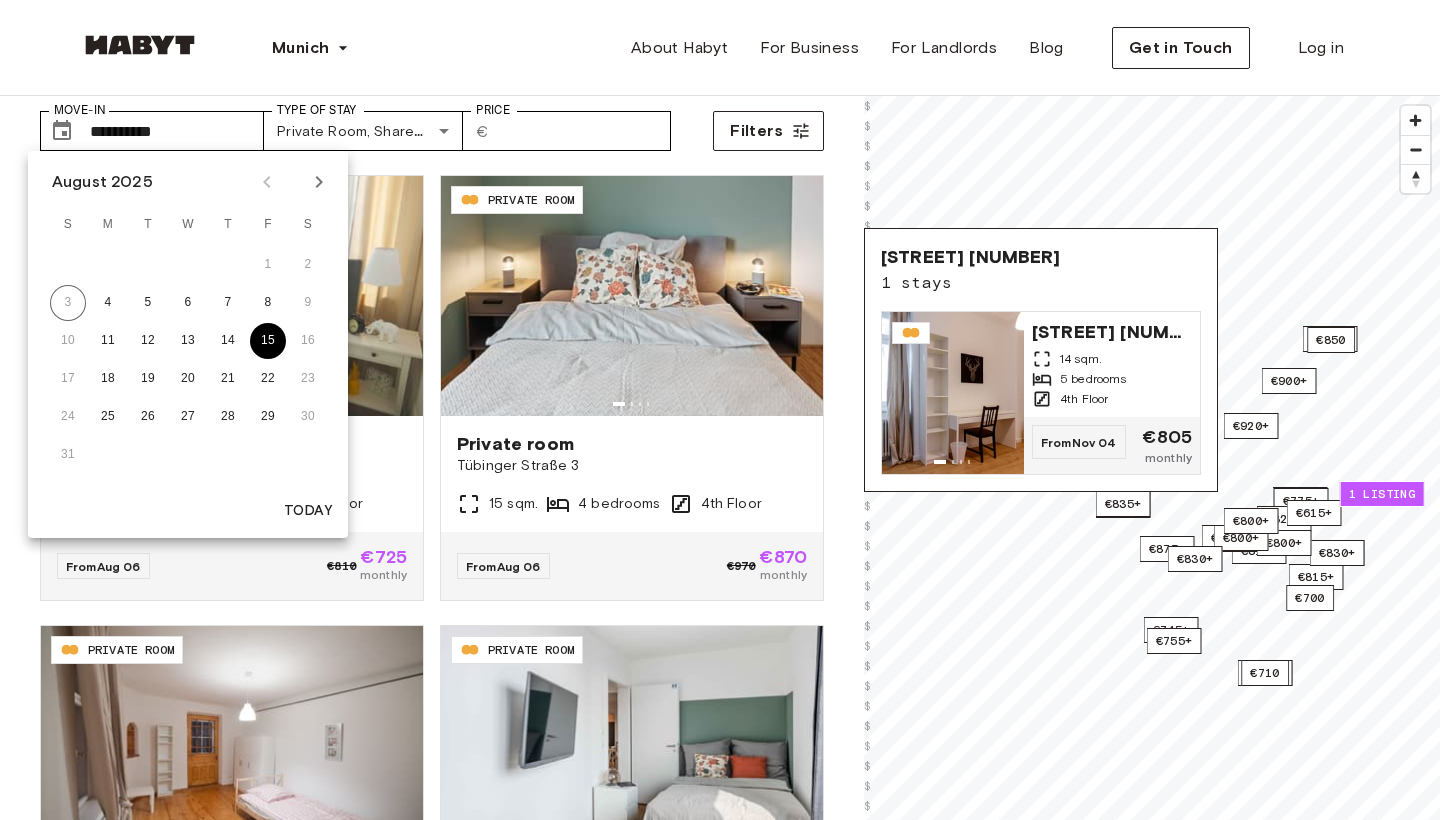type on "**********" 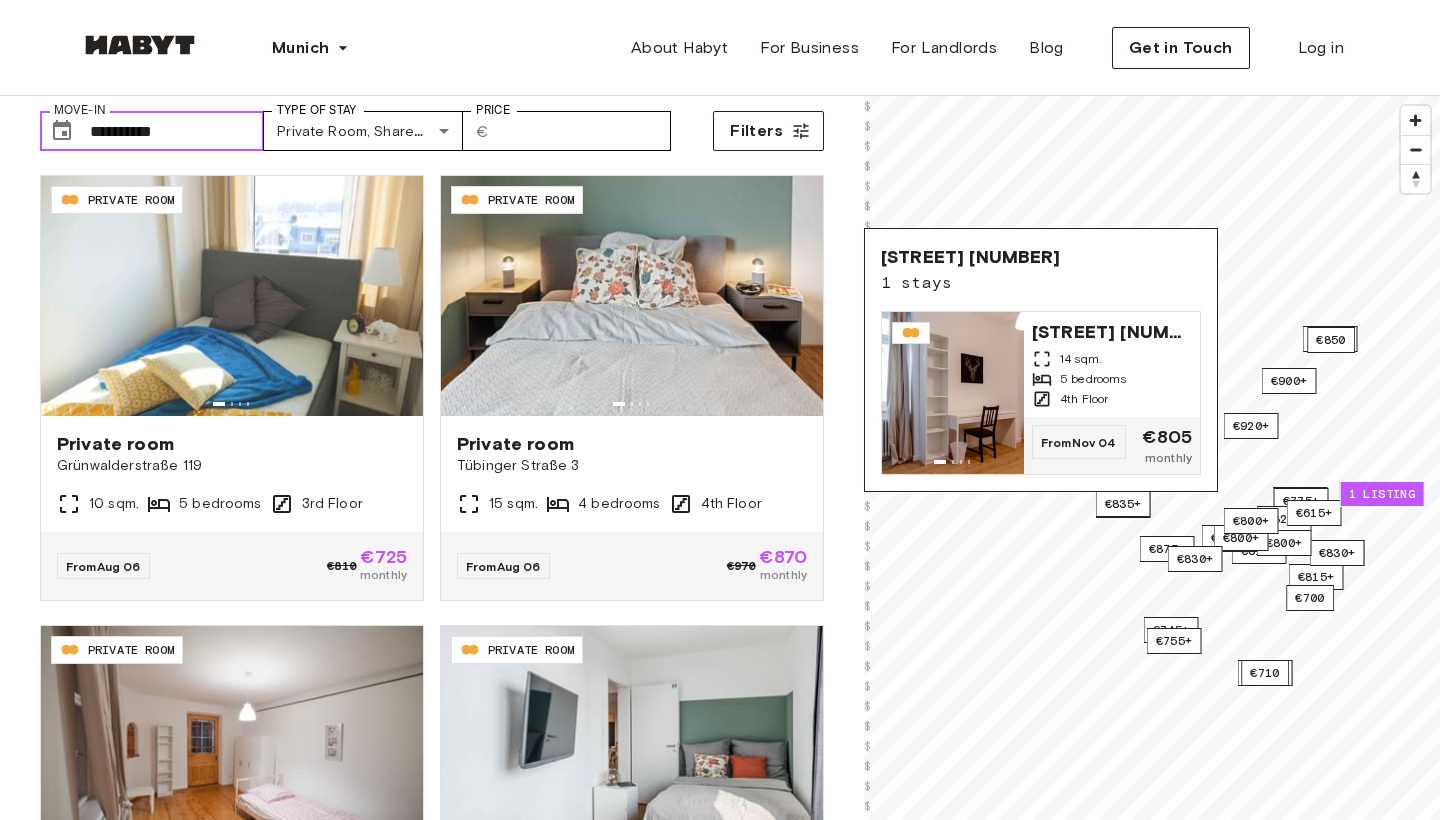 click on "**********" at bounding box center (177, 131) 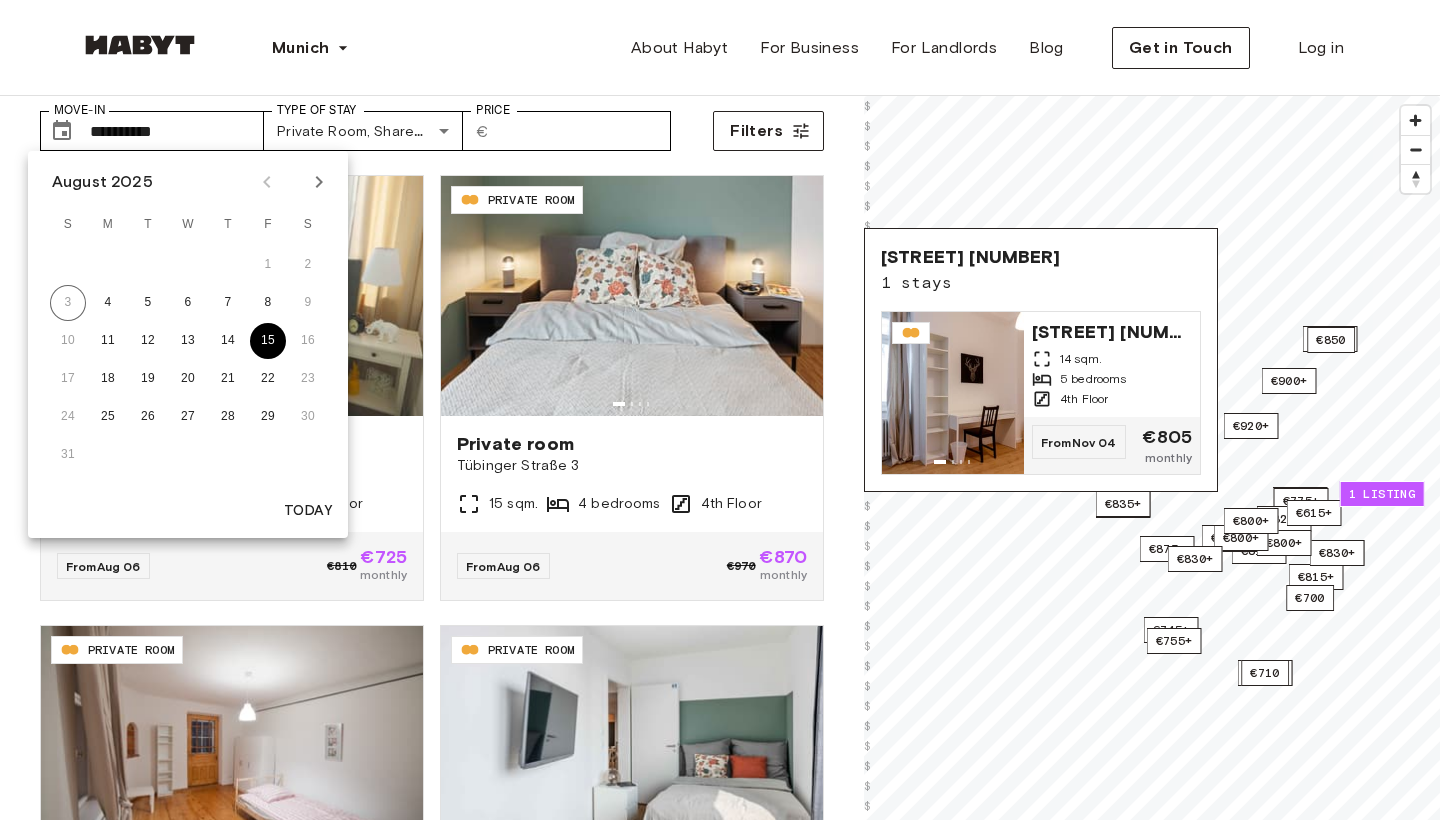 click on "15" at bounding box center [268, 341] 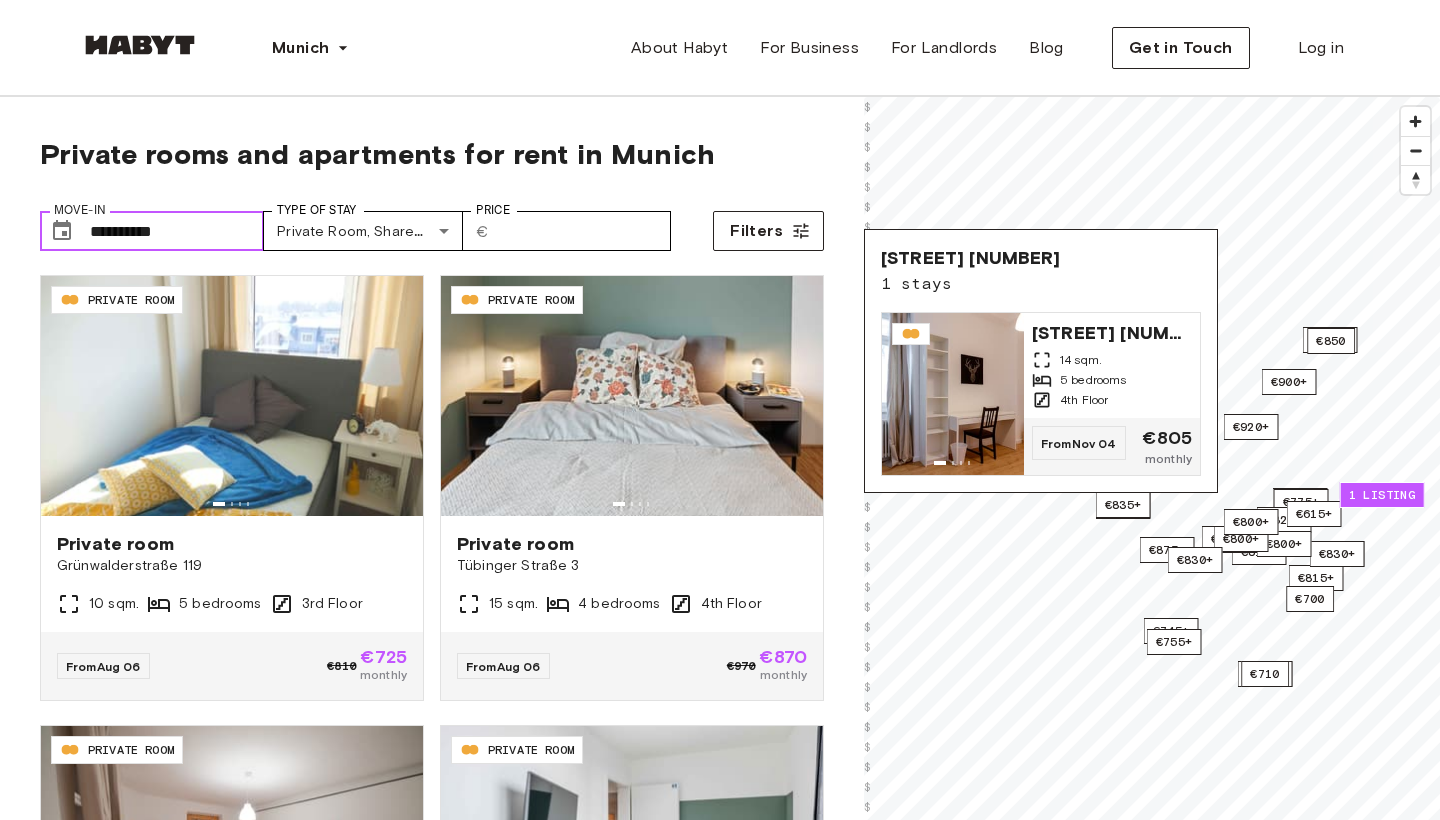 scroll, scrollTop: 0, scrollLeft: 0, axis: both 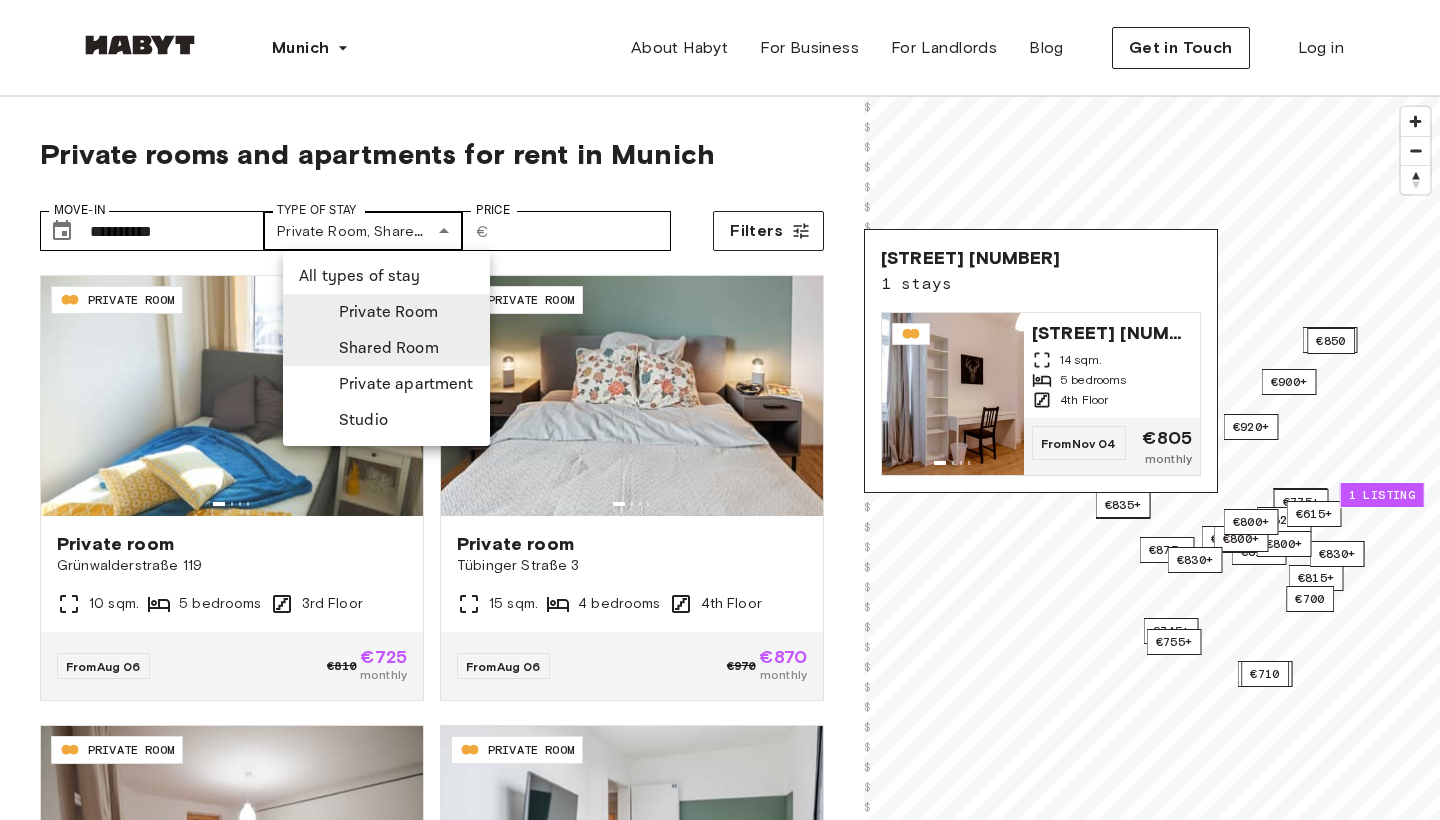 click on "**********" at bounding box center [720, 2453] 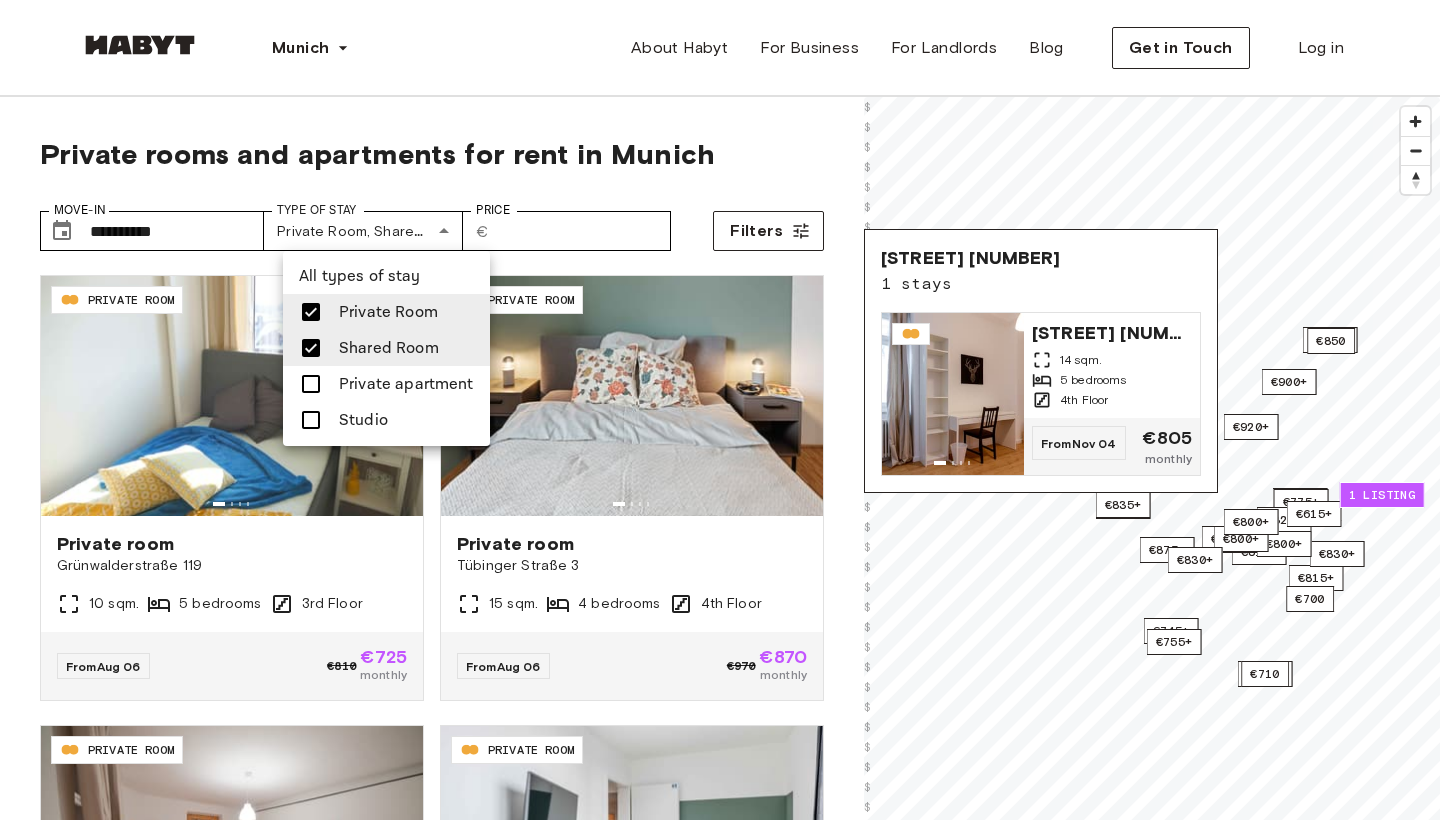 click at bounding box center [720, 410] 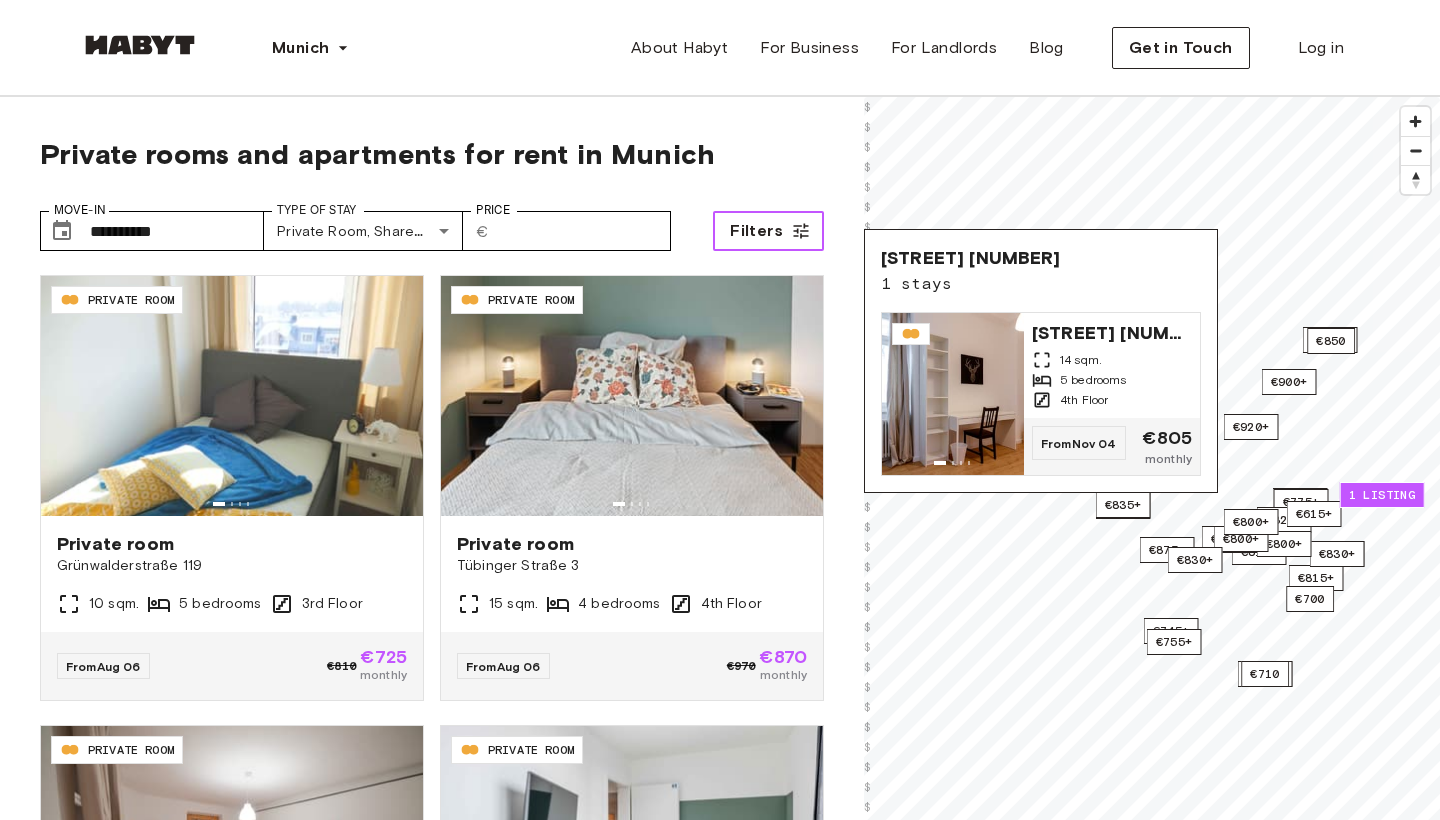 click on "Filters" at bounding box center (756, 231) 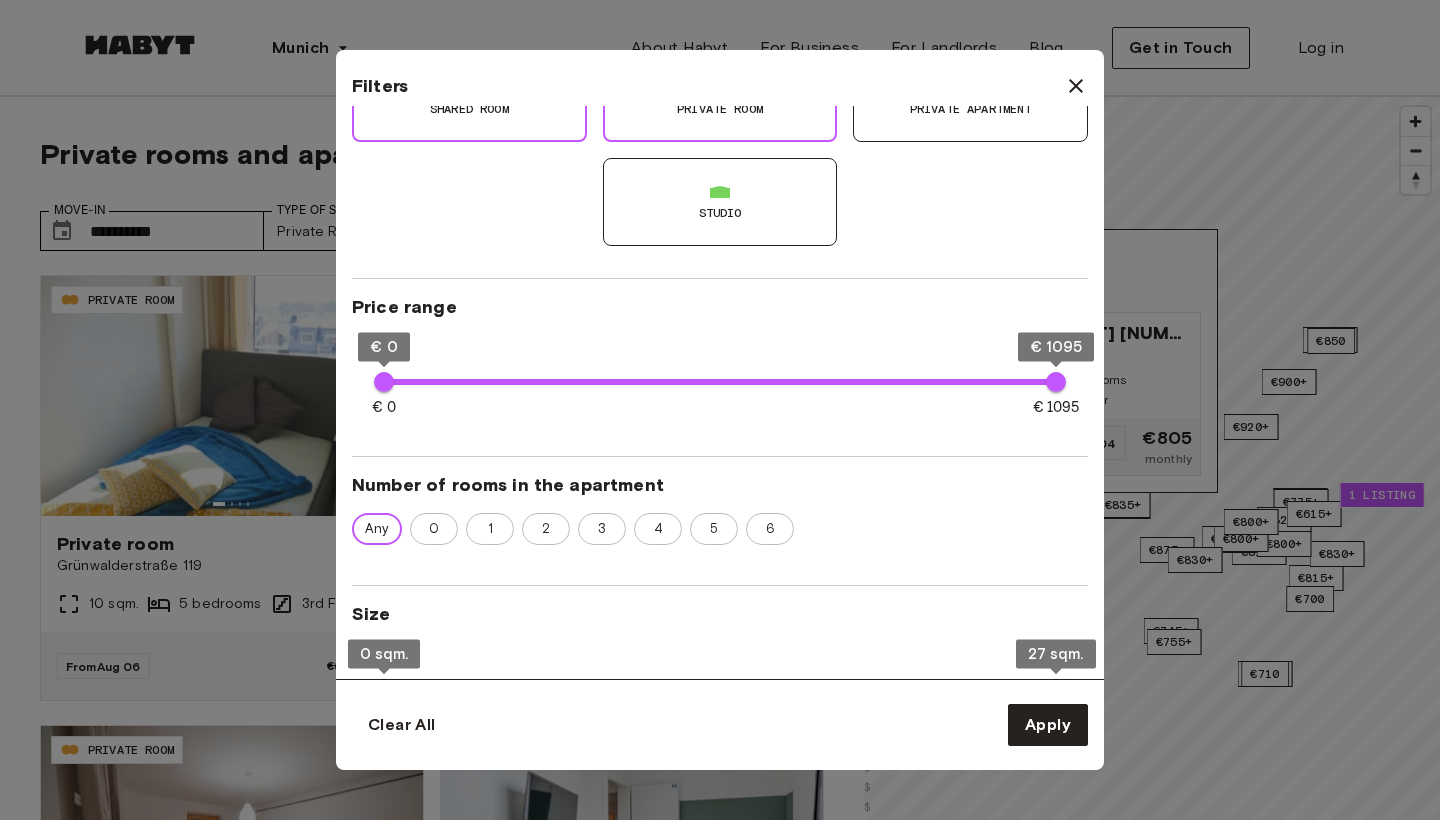 scroll, scrollTop: 244, scrollLeft: 0, axis: vertical 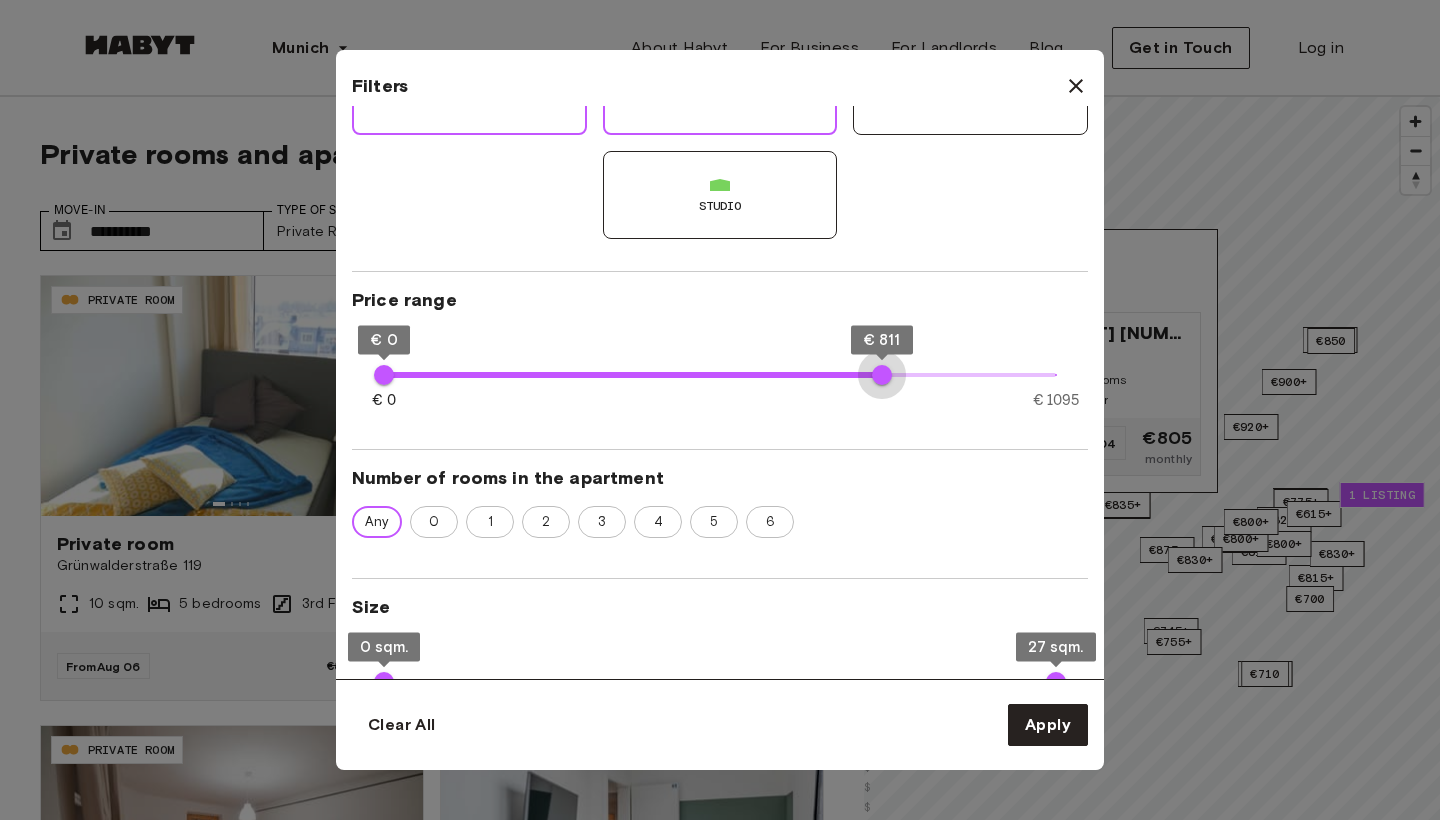 type on "***" 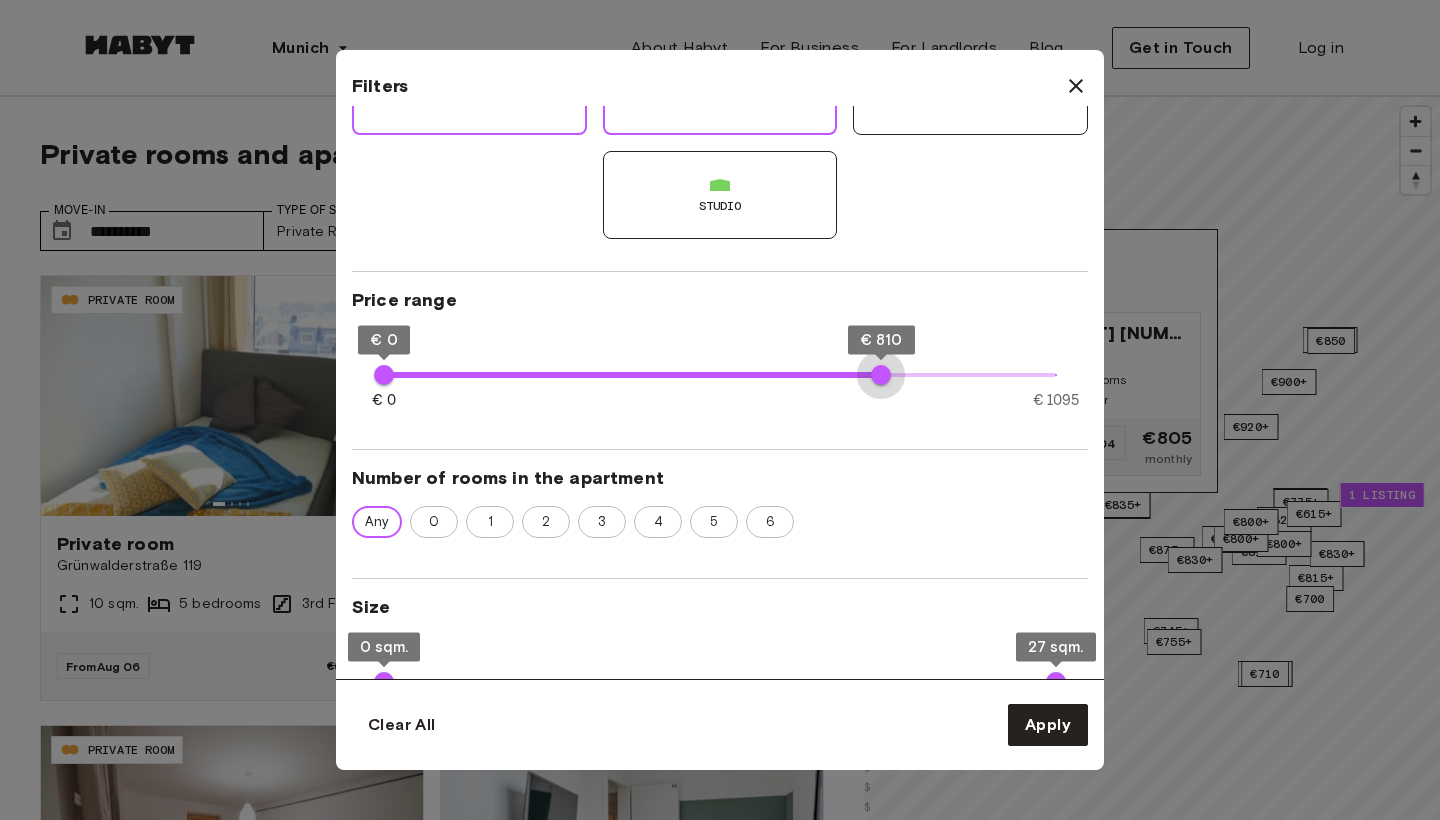 drag, startPoint x: 1048, startPoint y: 383, endPoint x: 881, endPoint y: 380, distance: 167.02695 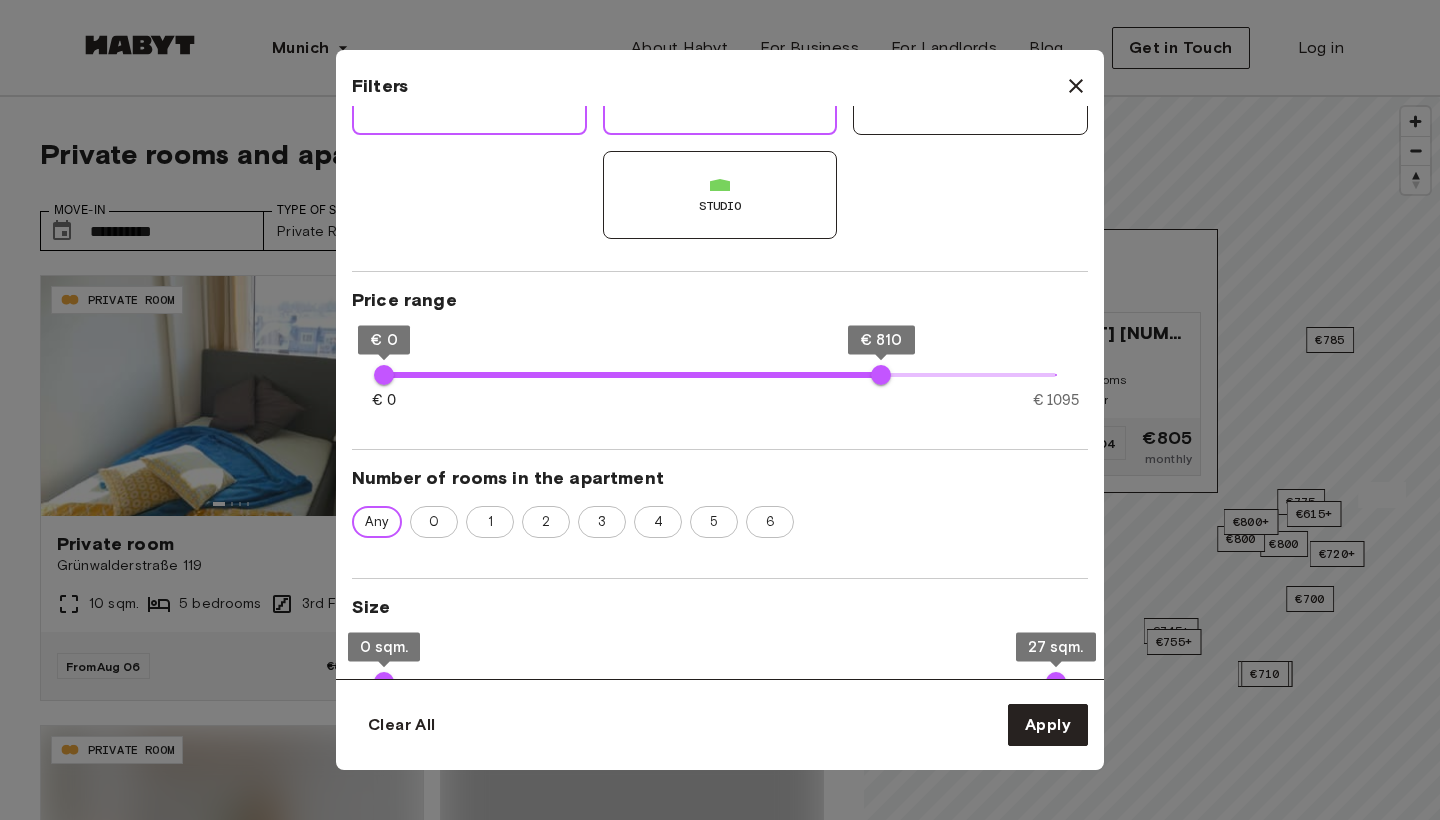type on "***" 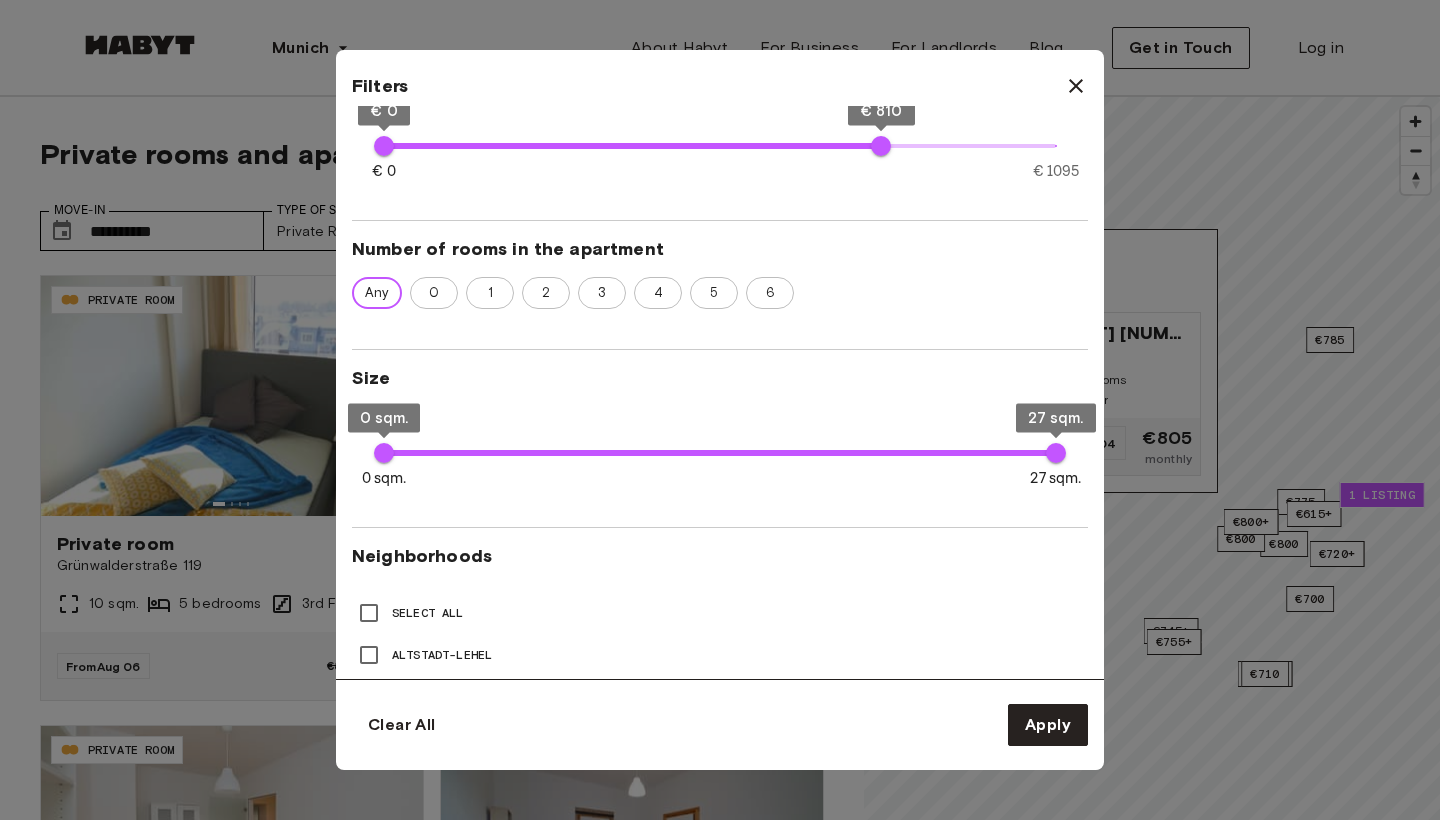 scroll, scrollTop: 474, scrollLeft: 0, axis: vertical 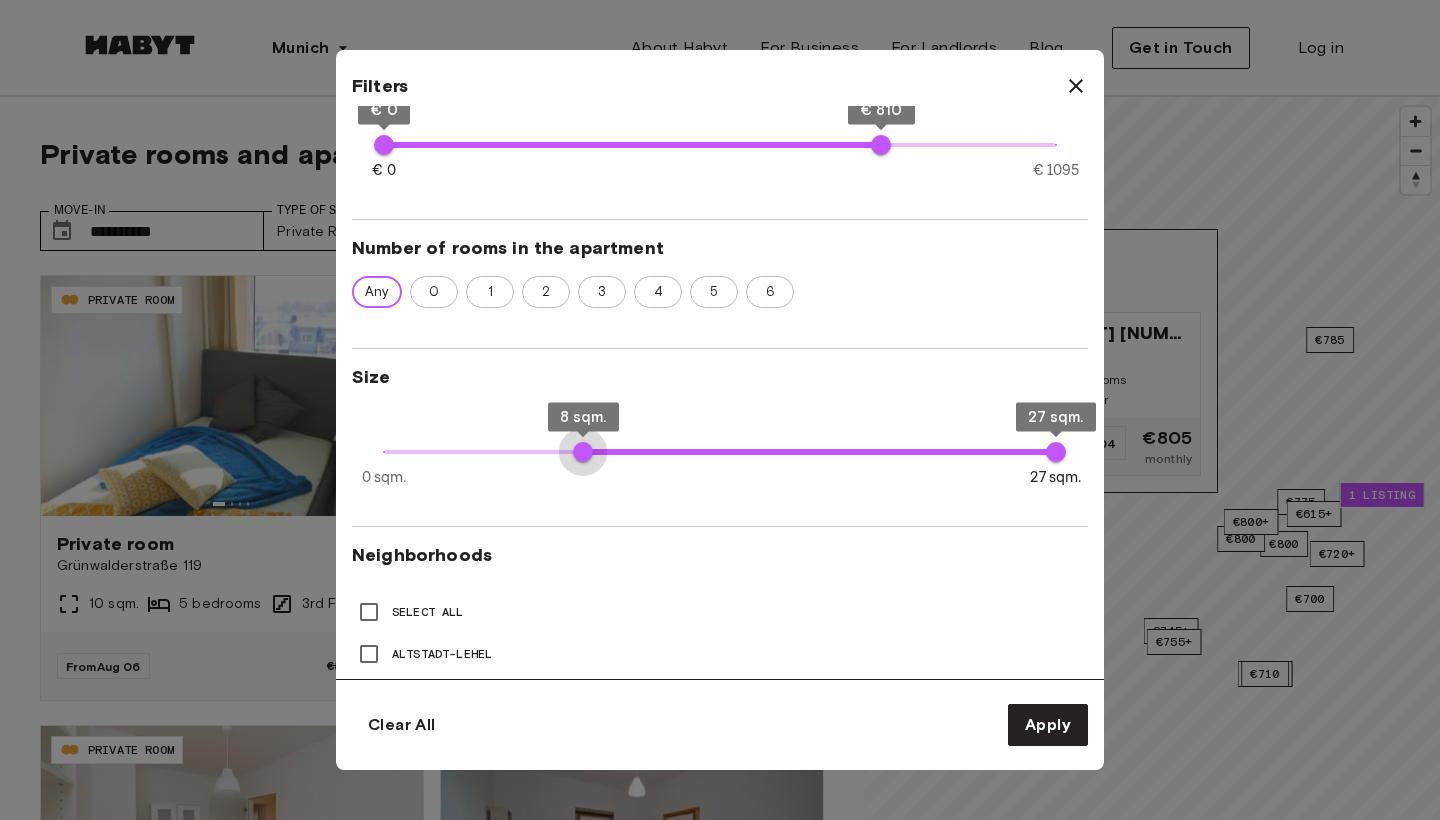type on "*" 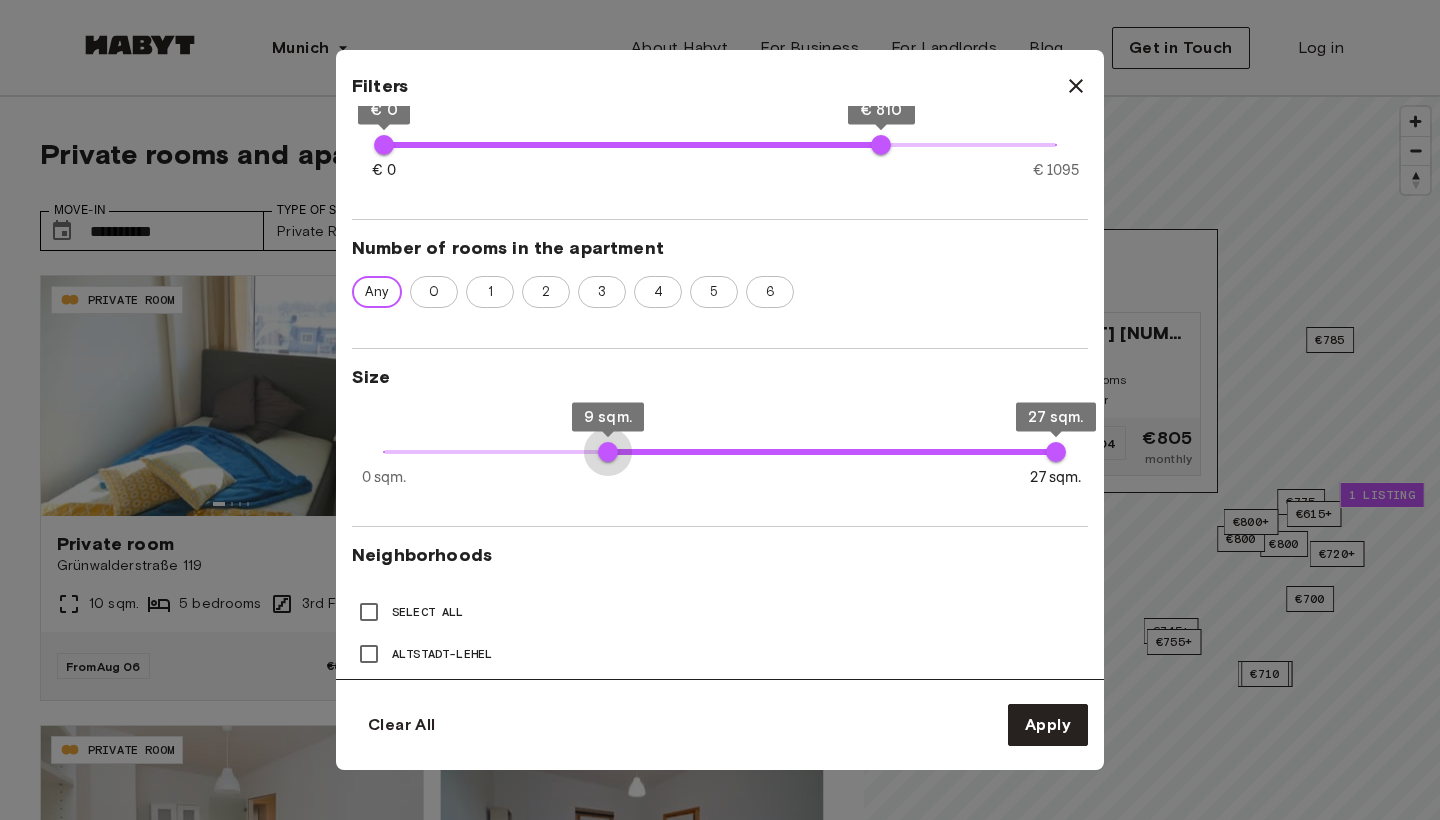 drag, startPoint x: 383, startPoint y: 463, endPoint x: 612, endPoint y: 447, distance: 229.55827 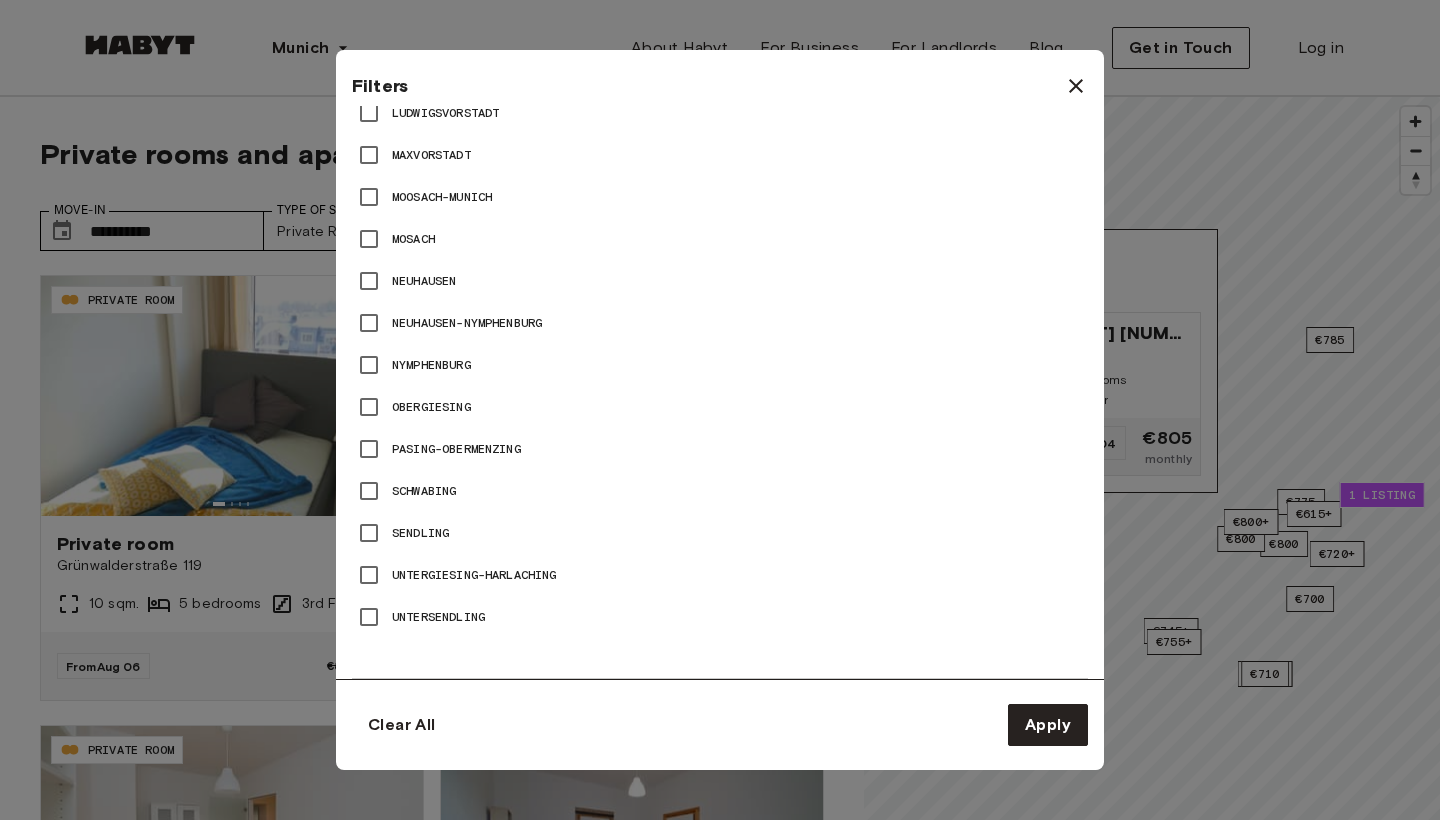 scroll, scrollTop: 1435, scrollLeft: 0, axis: vertical 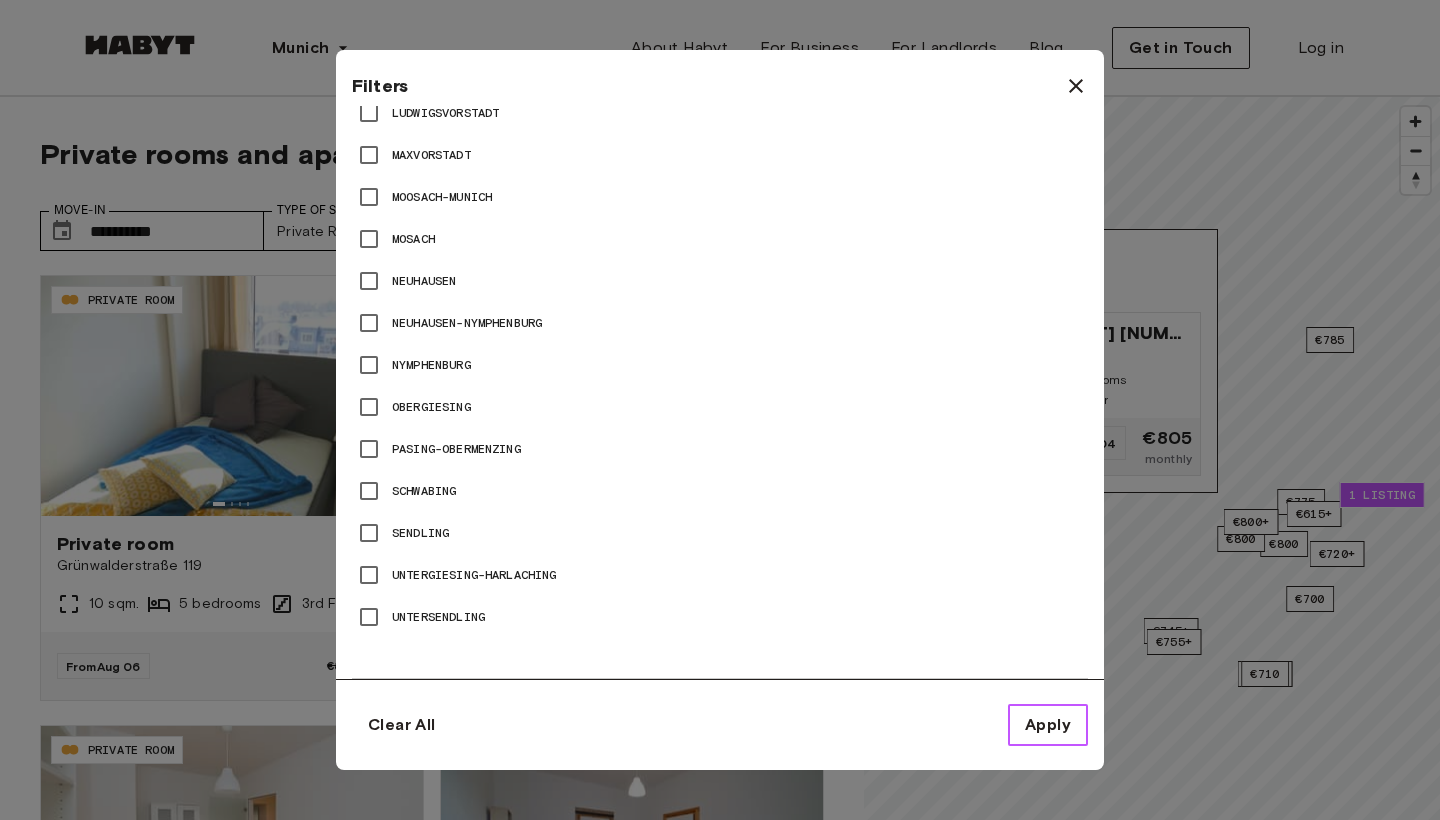 click on "Apply" at bounding box center [1048, 725] 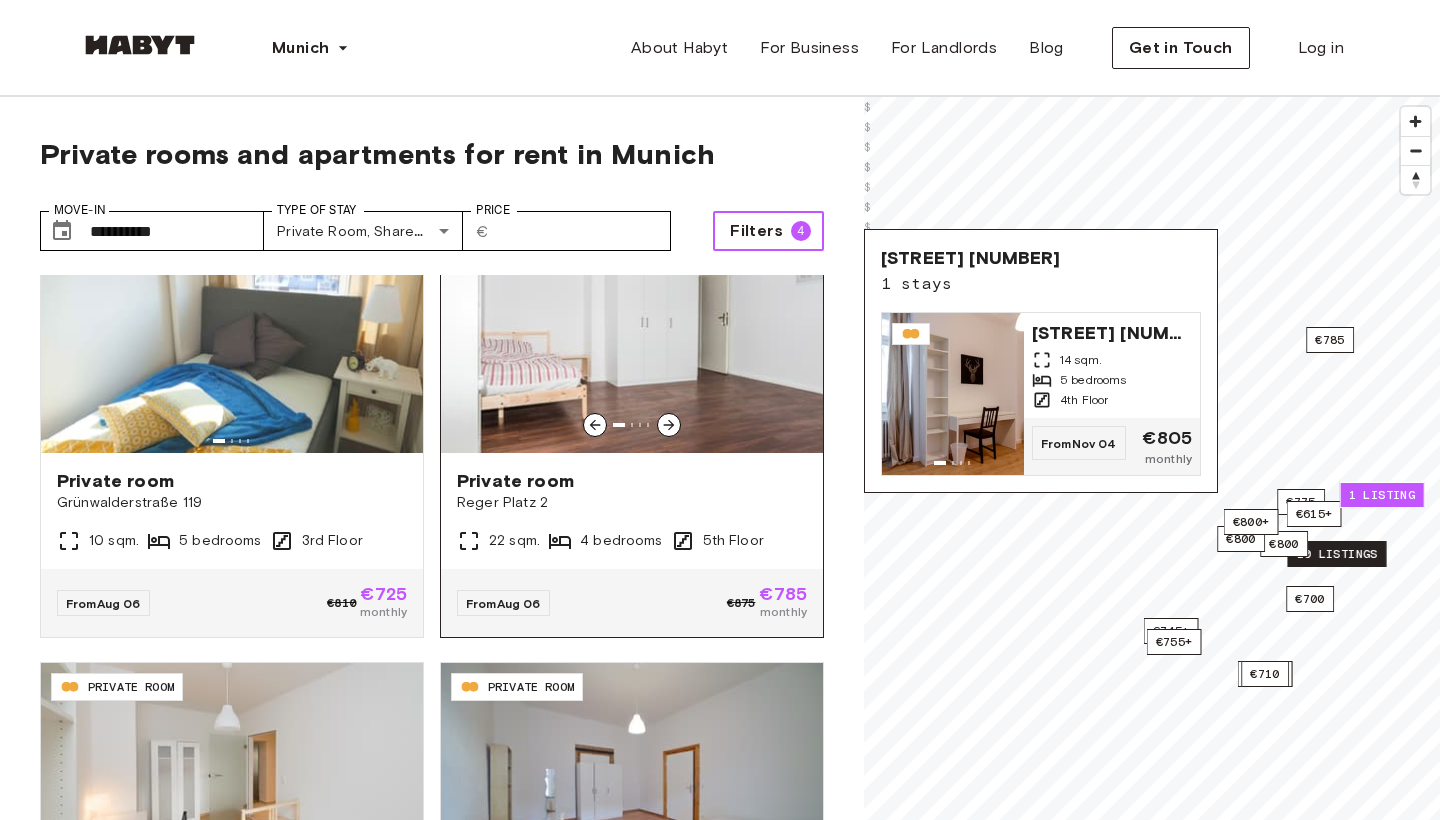 scroll, scrollTop: 65, scrollLeft: 0, axis: vertical 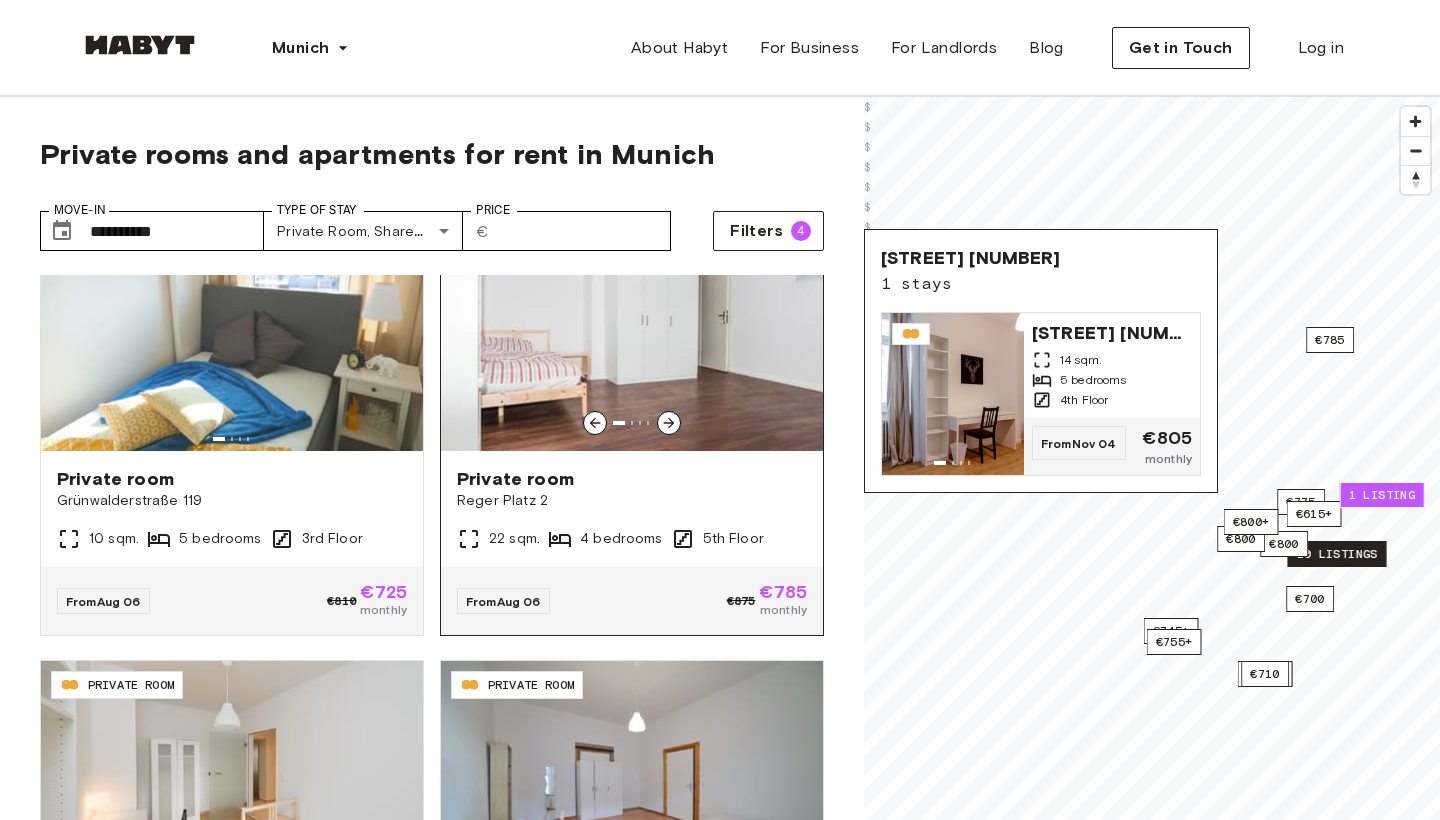 click on "Reger Platz 2" at bounding box center [632, 501] 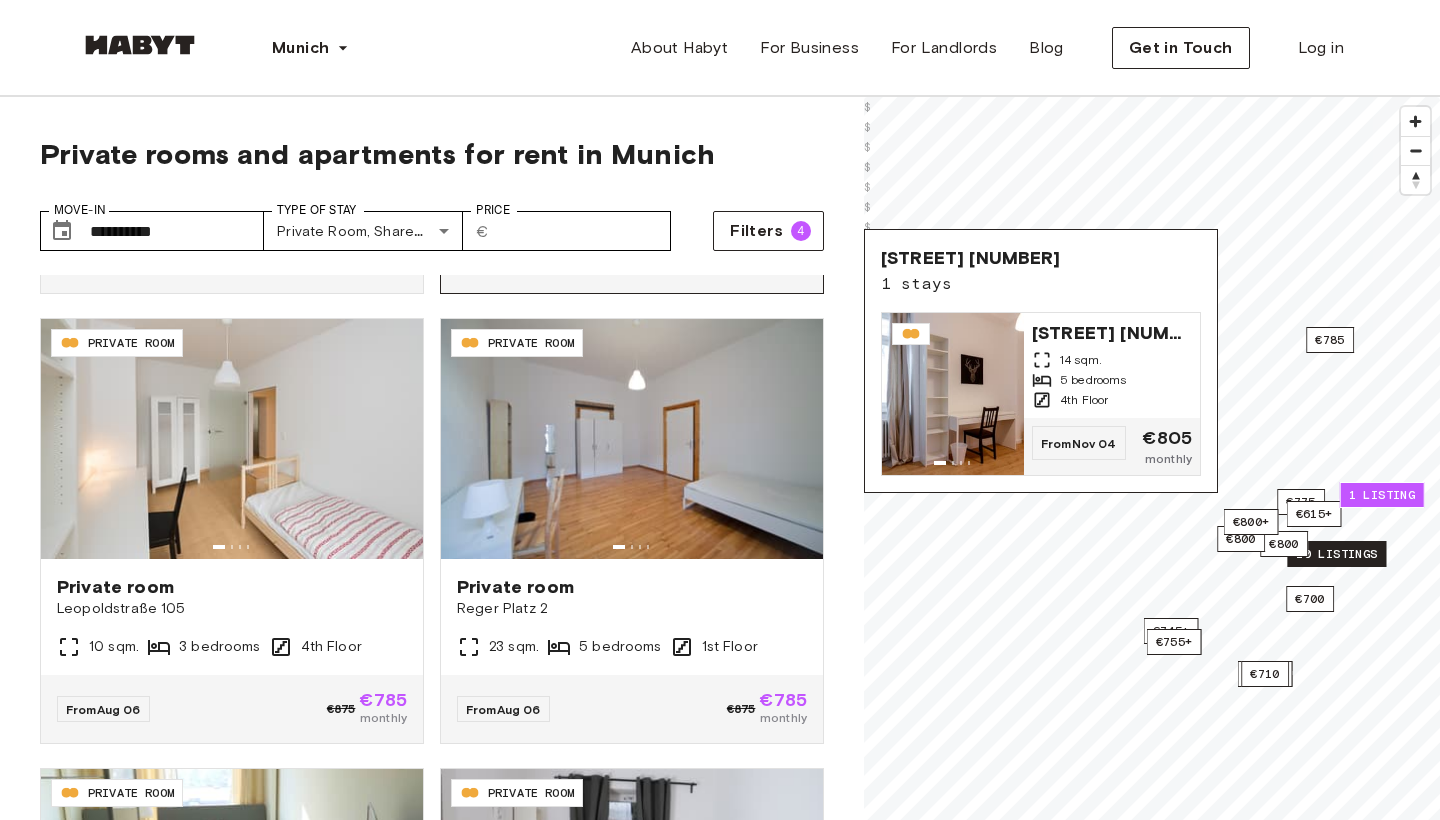 scroll, scrollTop: 409, scrollLeft: 0, axis: vertical 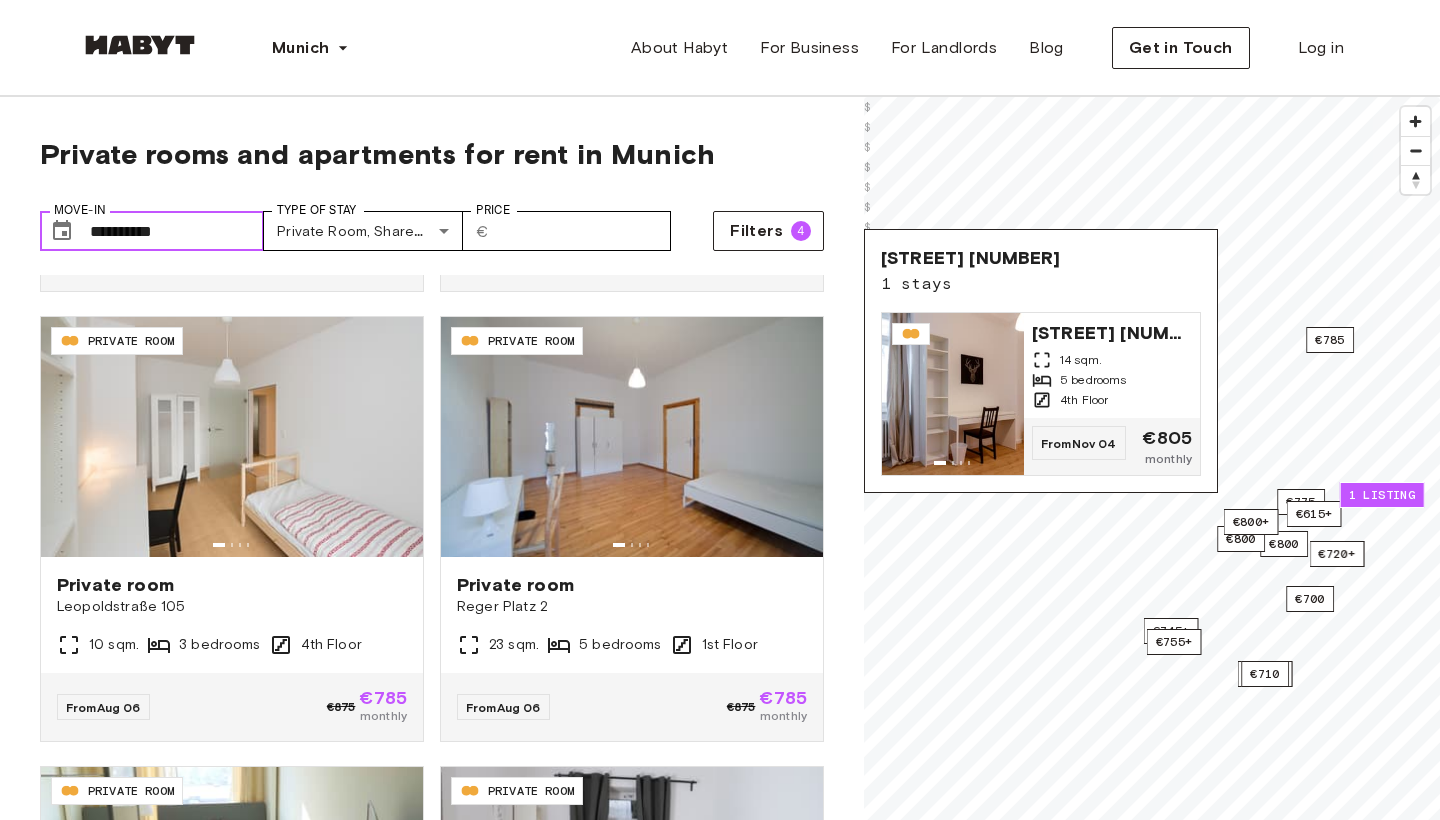 click on "**********" at bounding box center (177, 231) 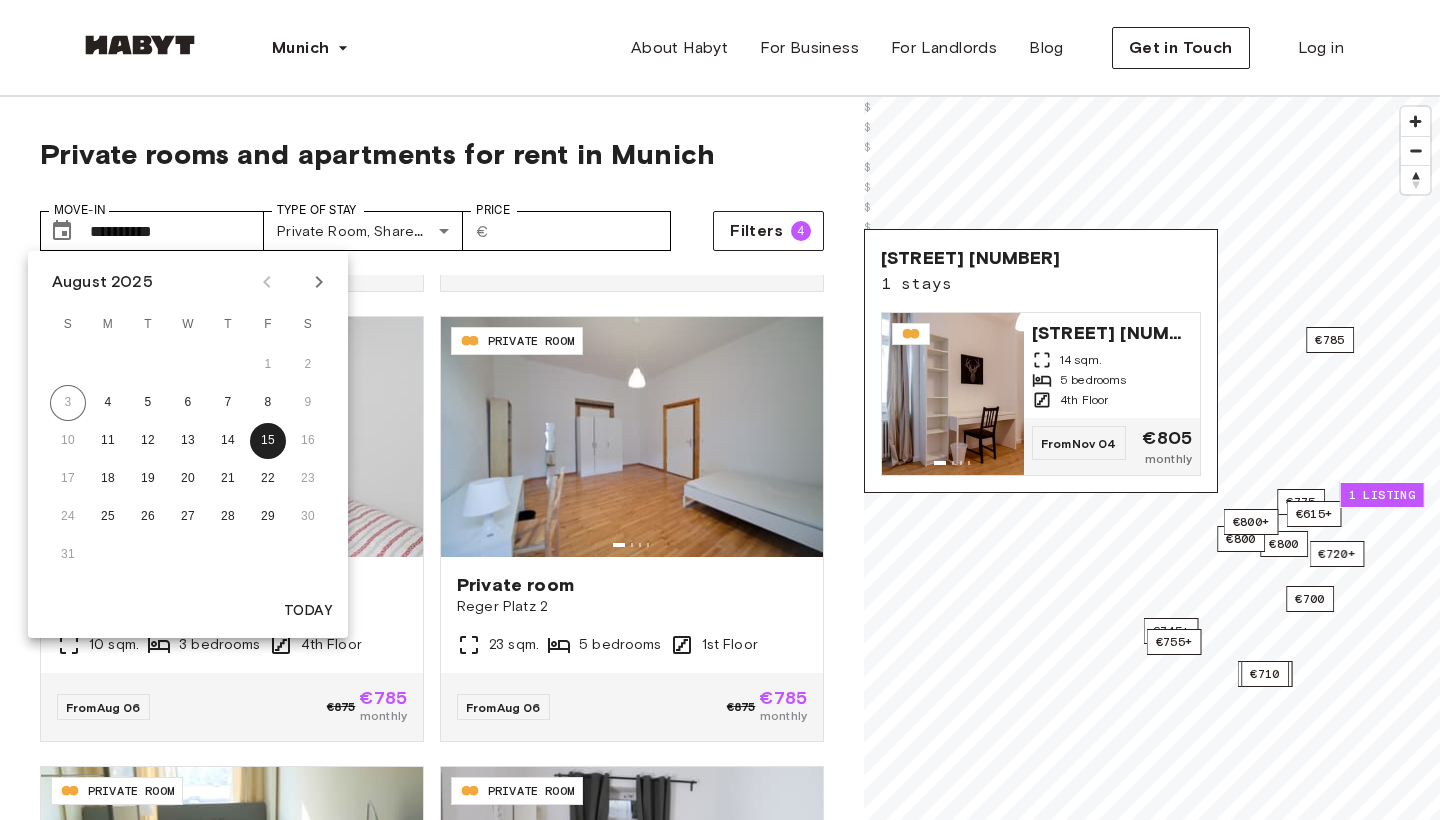 click 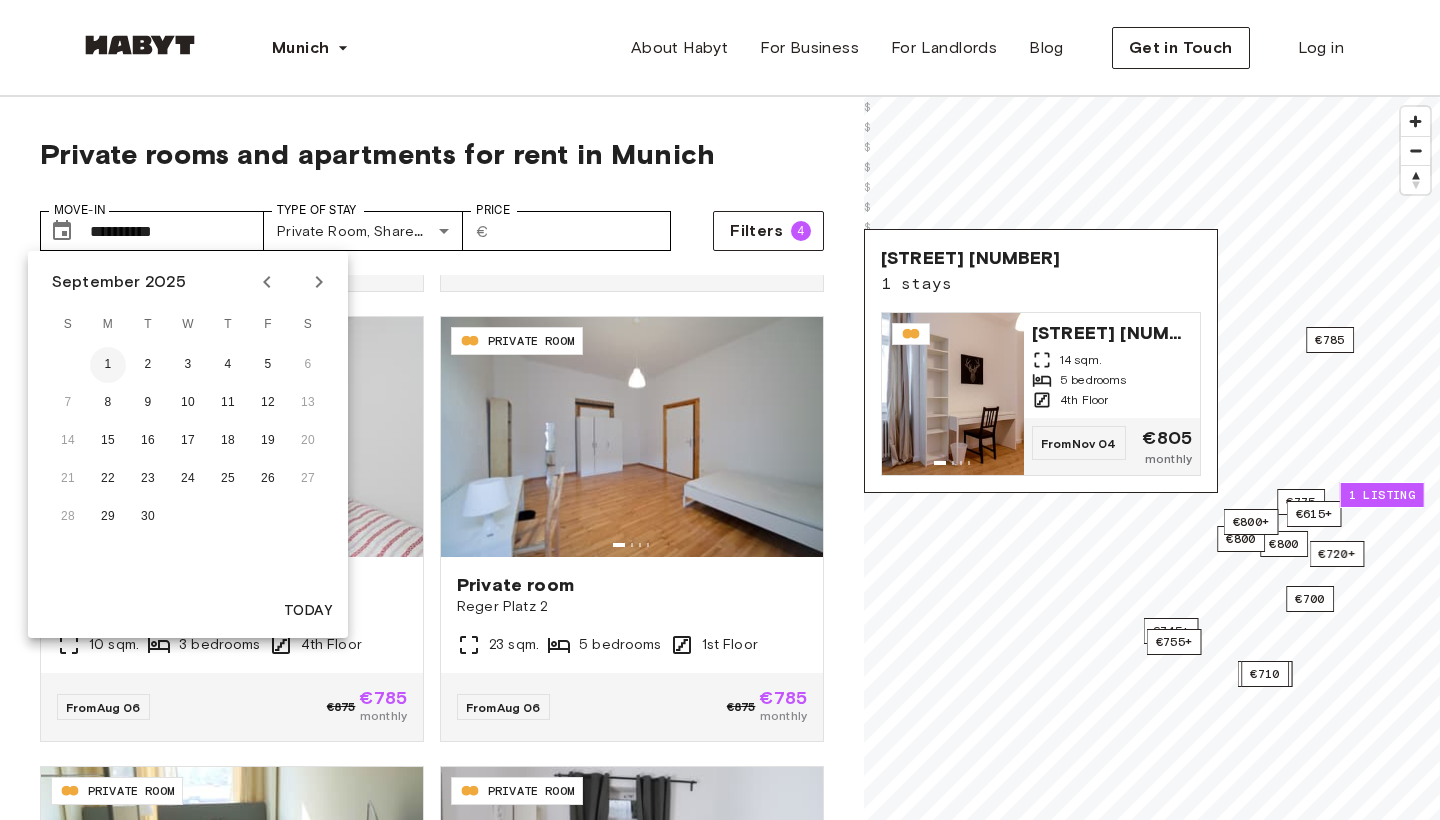 click on "1" at bounding box center (108, 365) 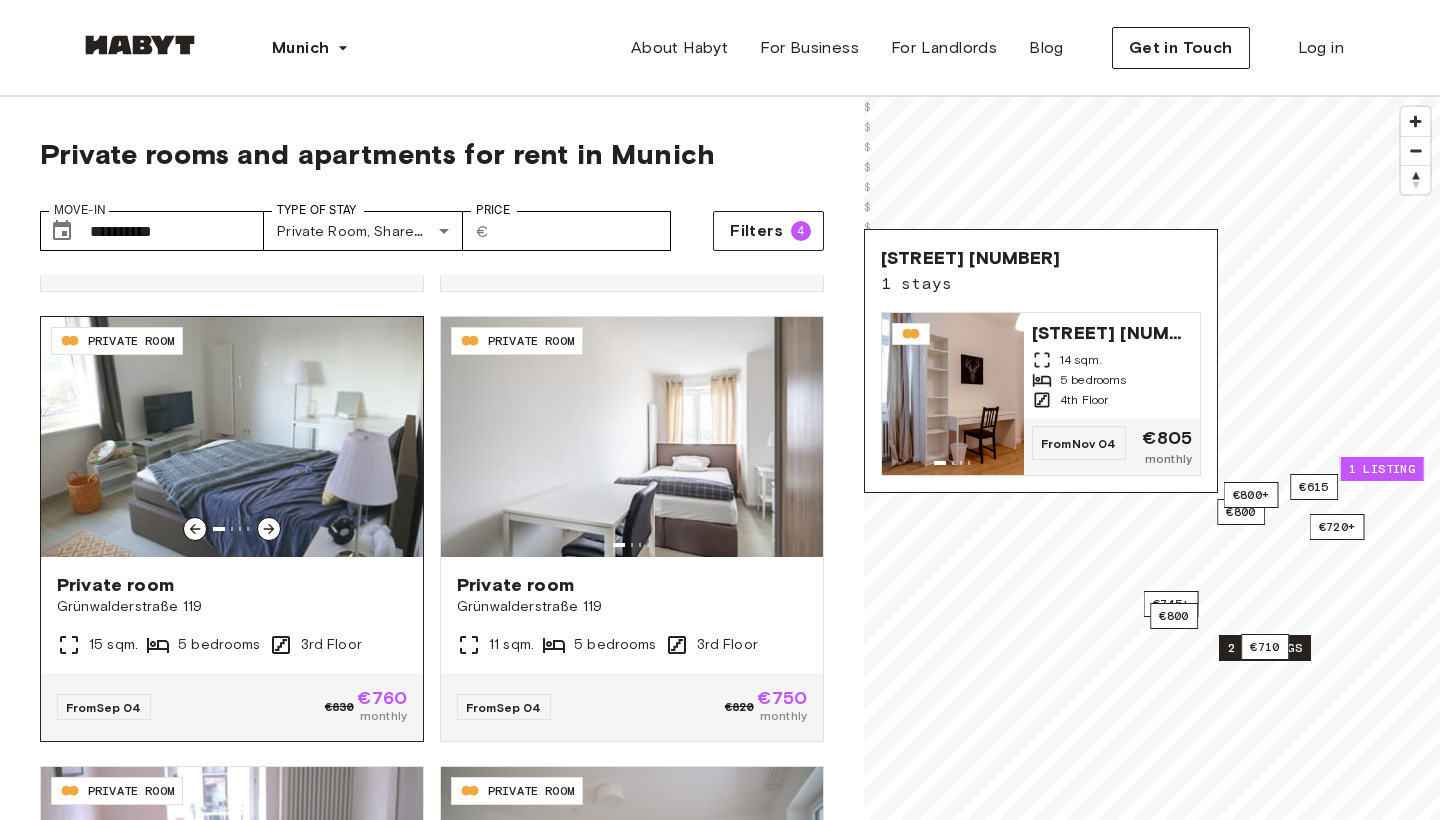 click on "Grünwalderstraße 119" at bounding box center [232, 607] 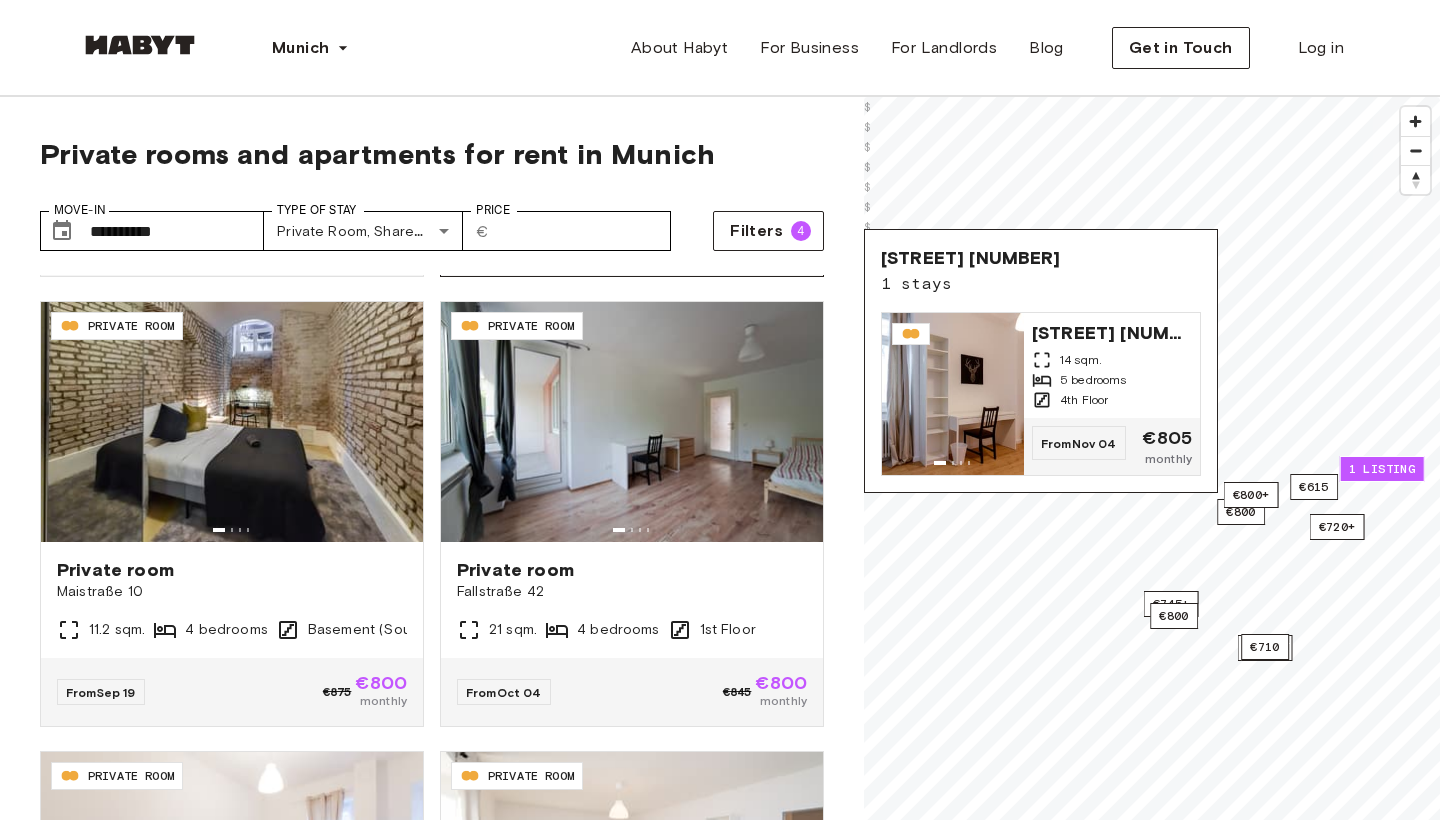 scroll, scrollTop: 1331, scrollLeft: 0, axis: vertical 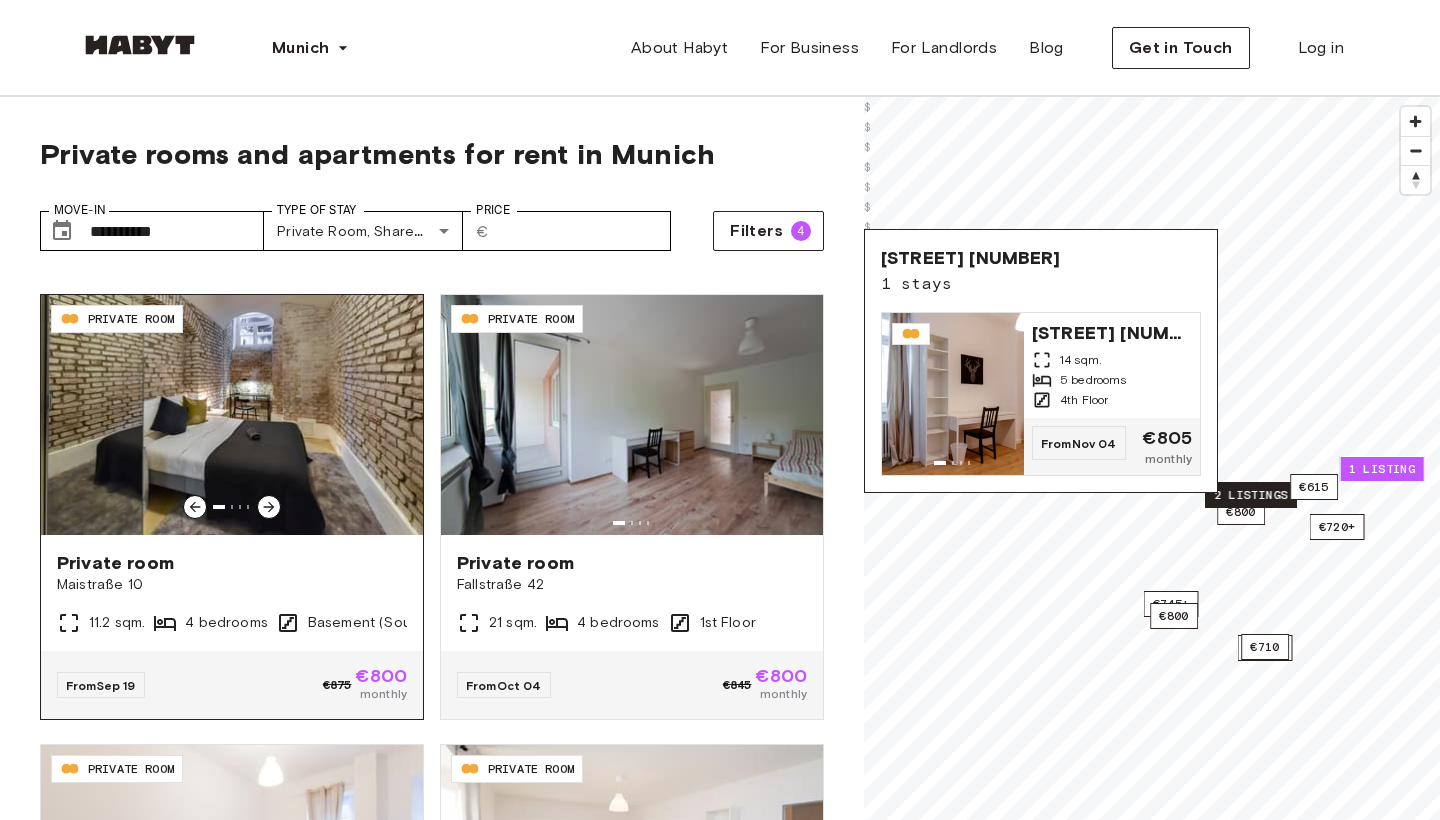 click on "Maistraße 10" at bounding box center [232, 585] 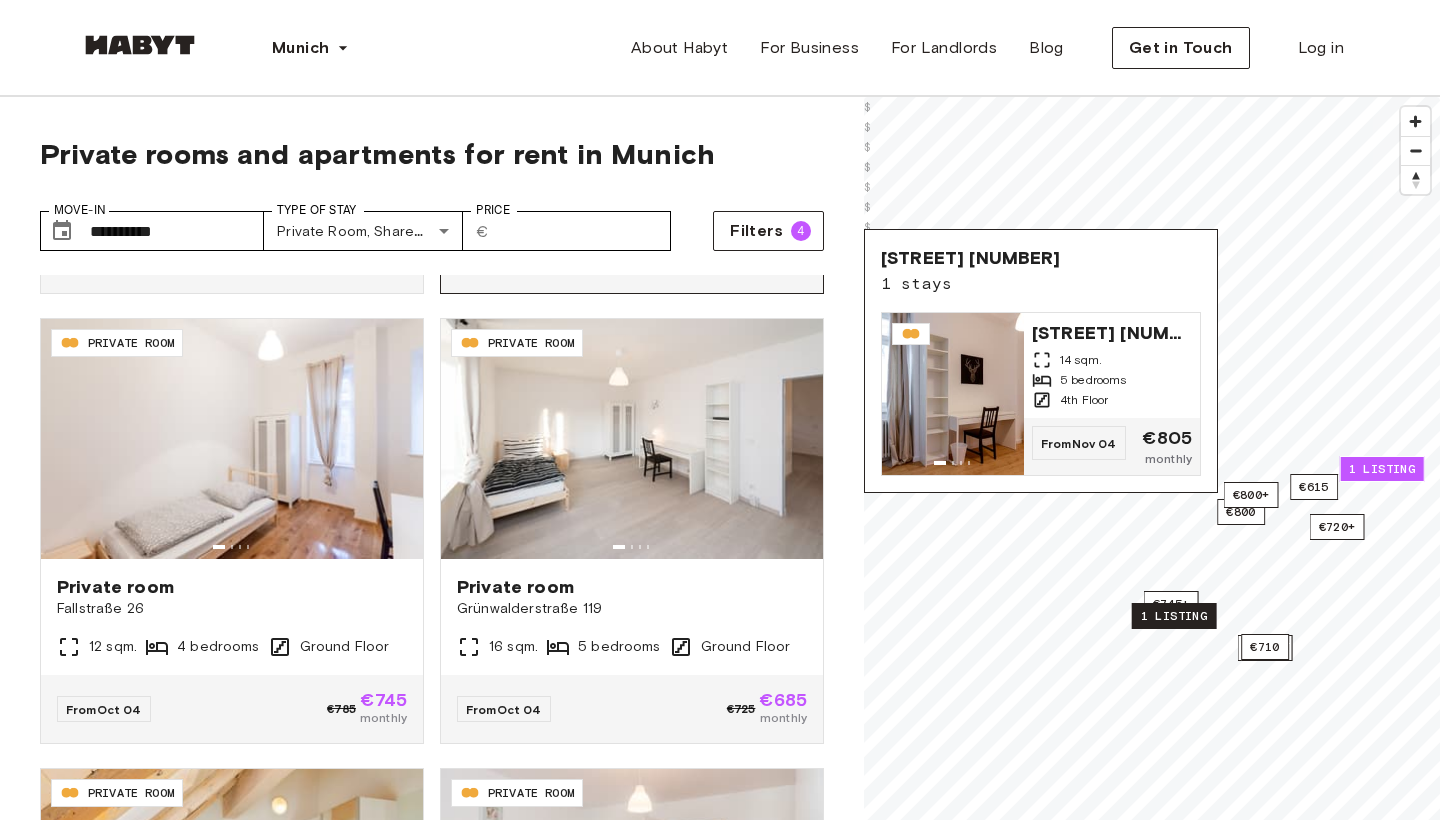 scroll, scrollTop: 1760, scrollLeft: 0, axis: vertical 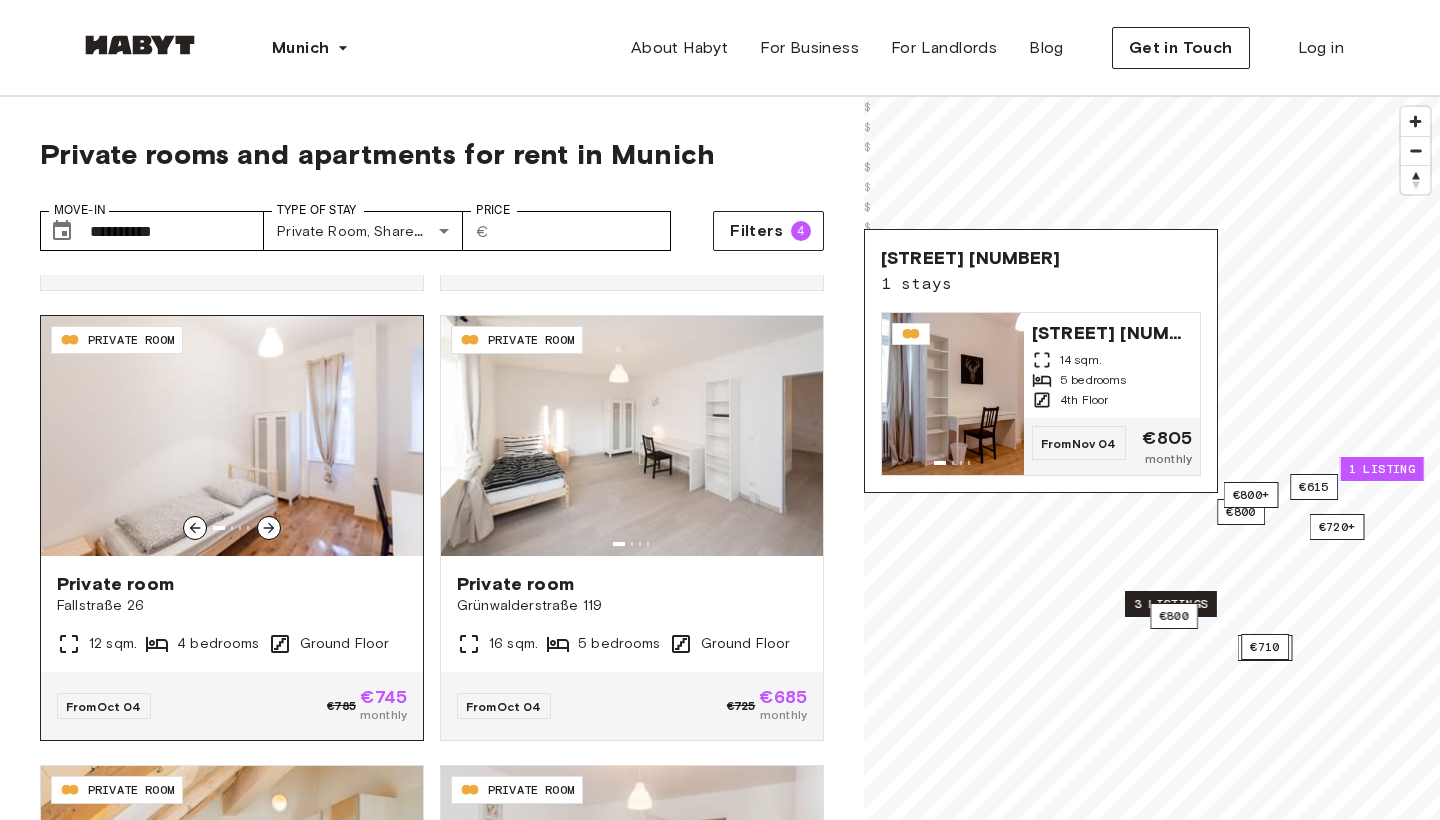 click on "Private room" at bounding box center (232, 584) 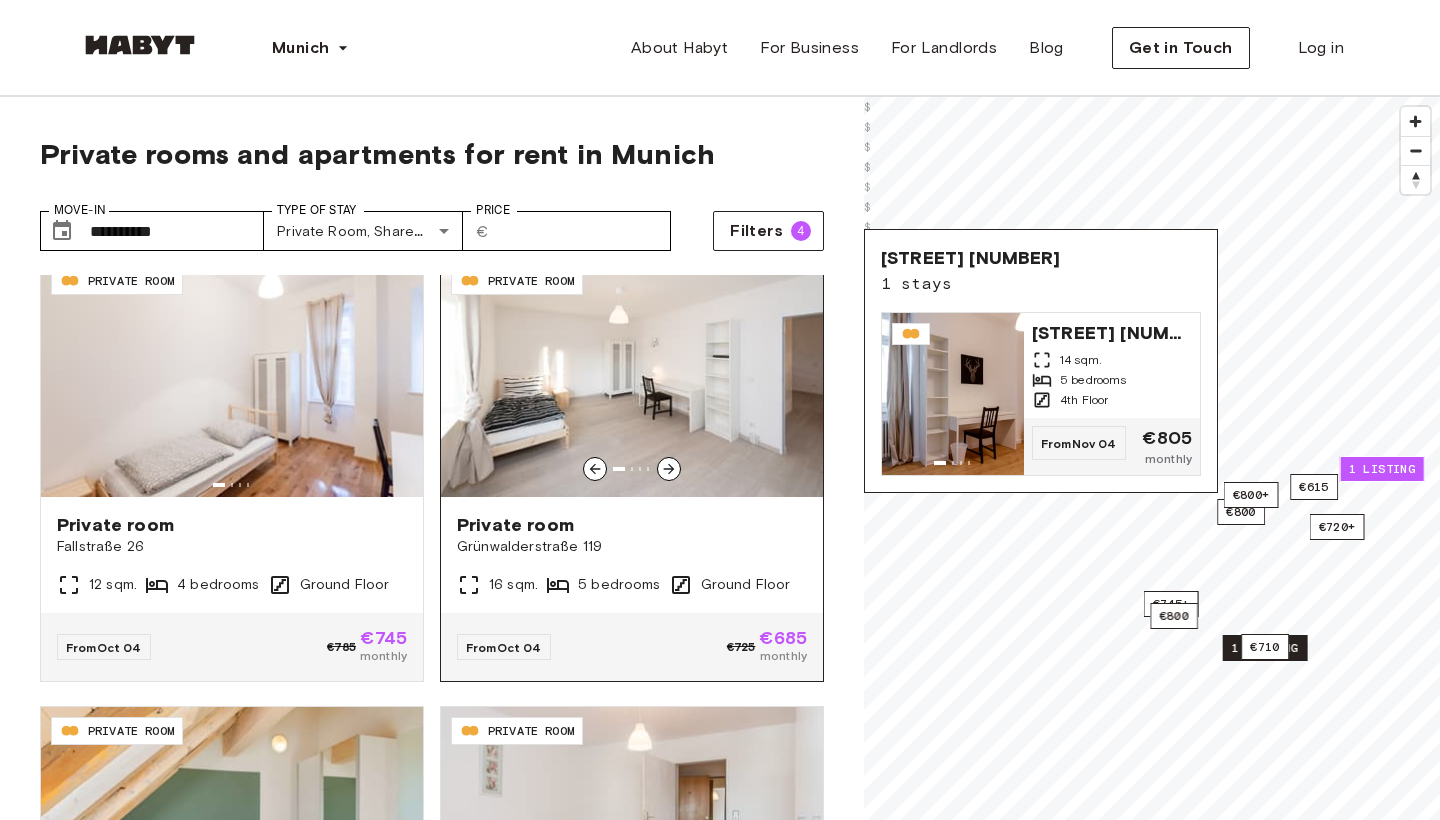 scroll, scrollTop: 1841, scrollLeft: 0, axis: vertical 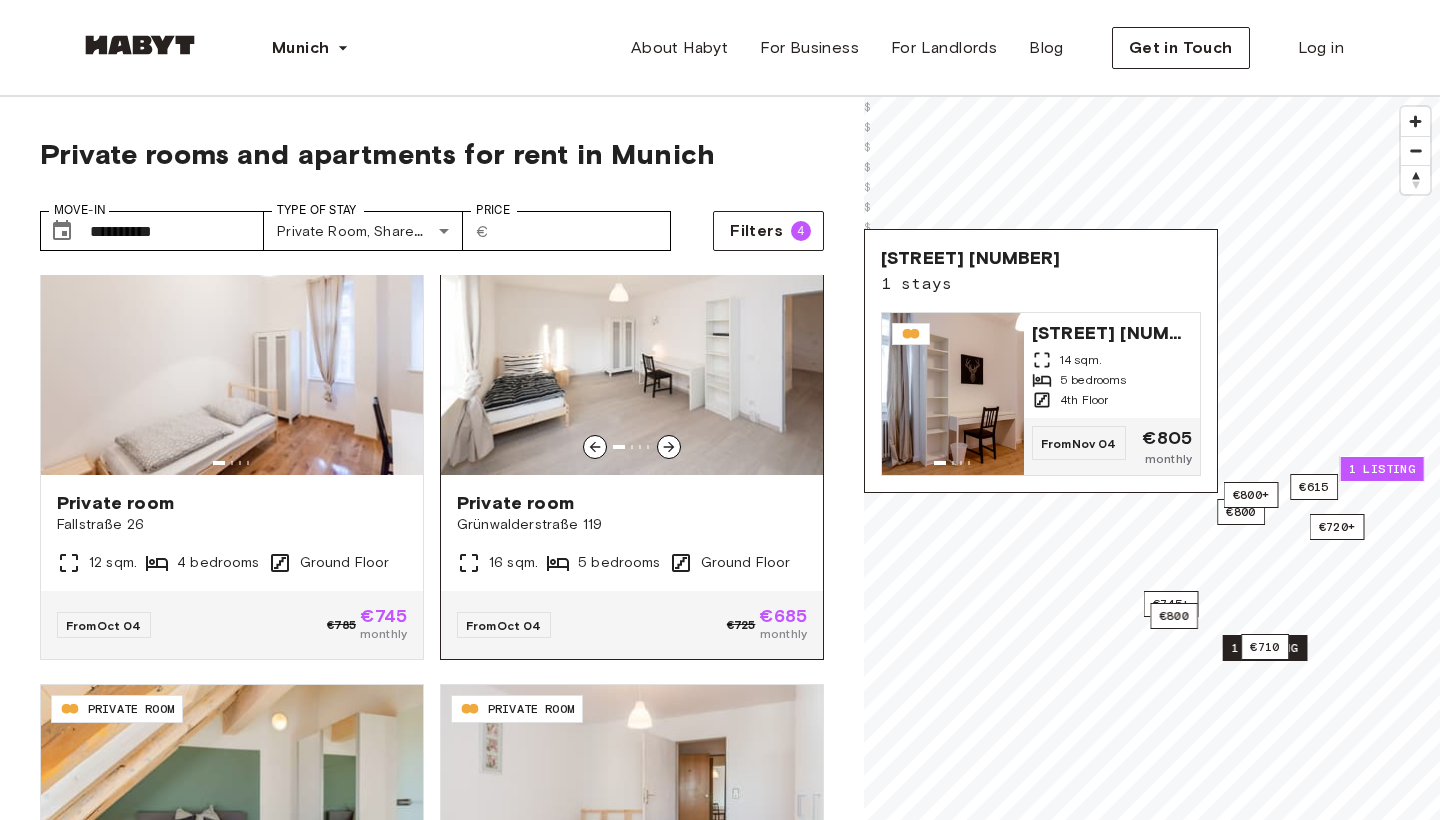 click on "Private room" at bounding box center [632, 503] 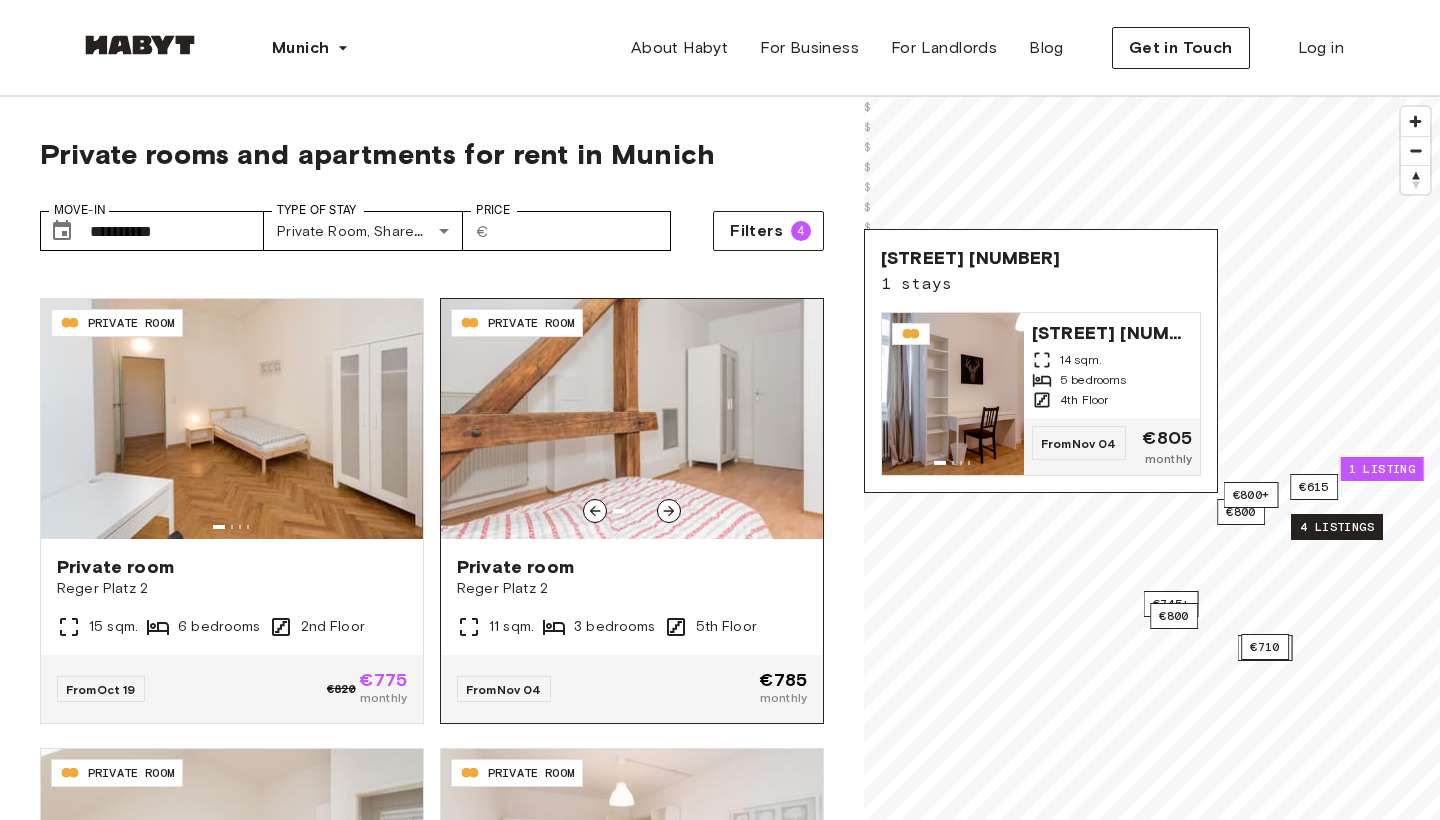 scroll, scrollTop: 2678, scrollLeft: 0, axis: vertical 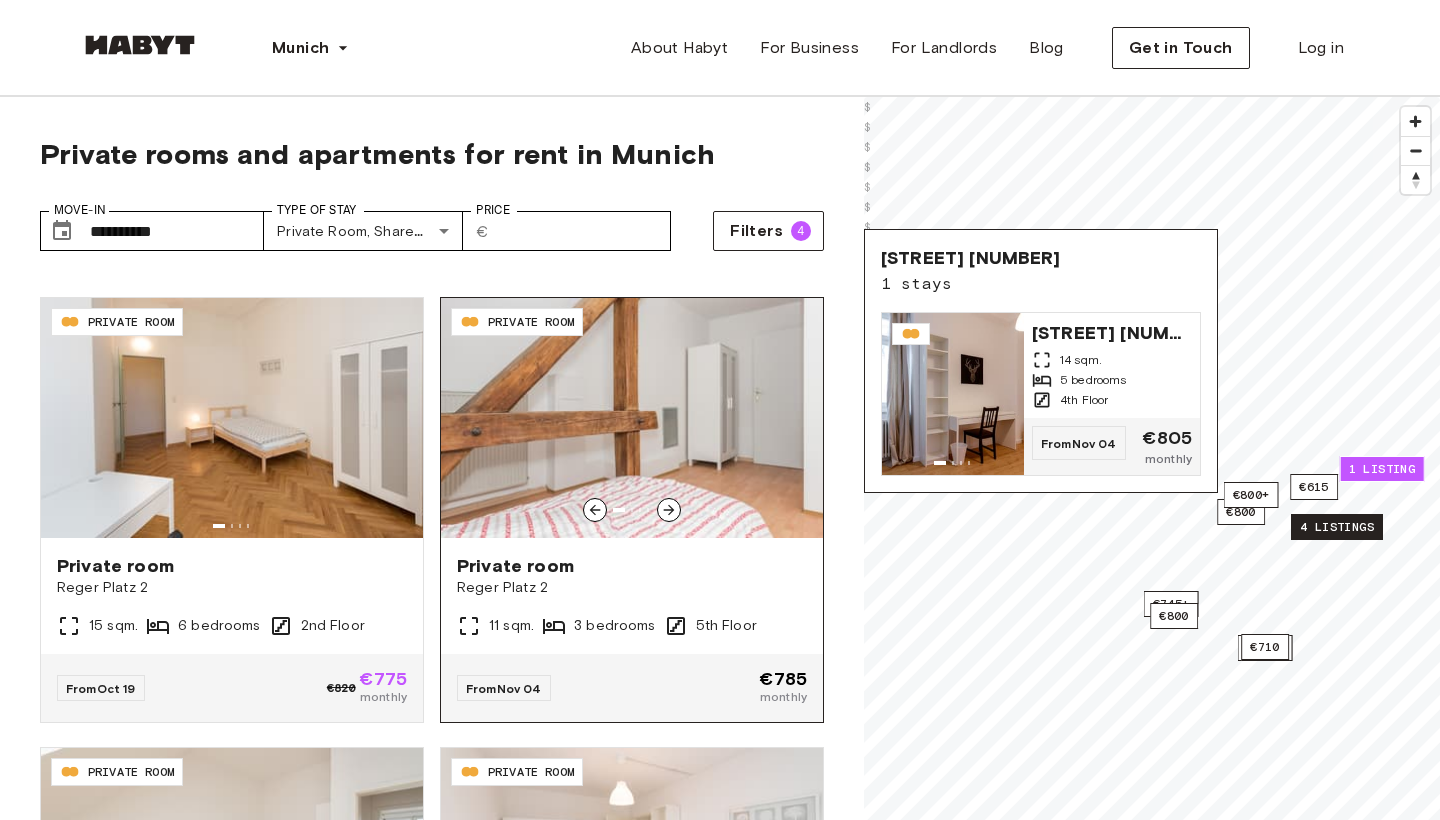 click on "Reger Platz 2" at bounding box center (632, 588) 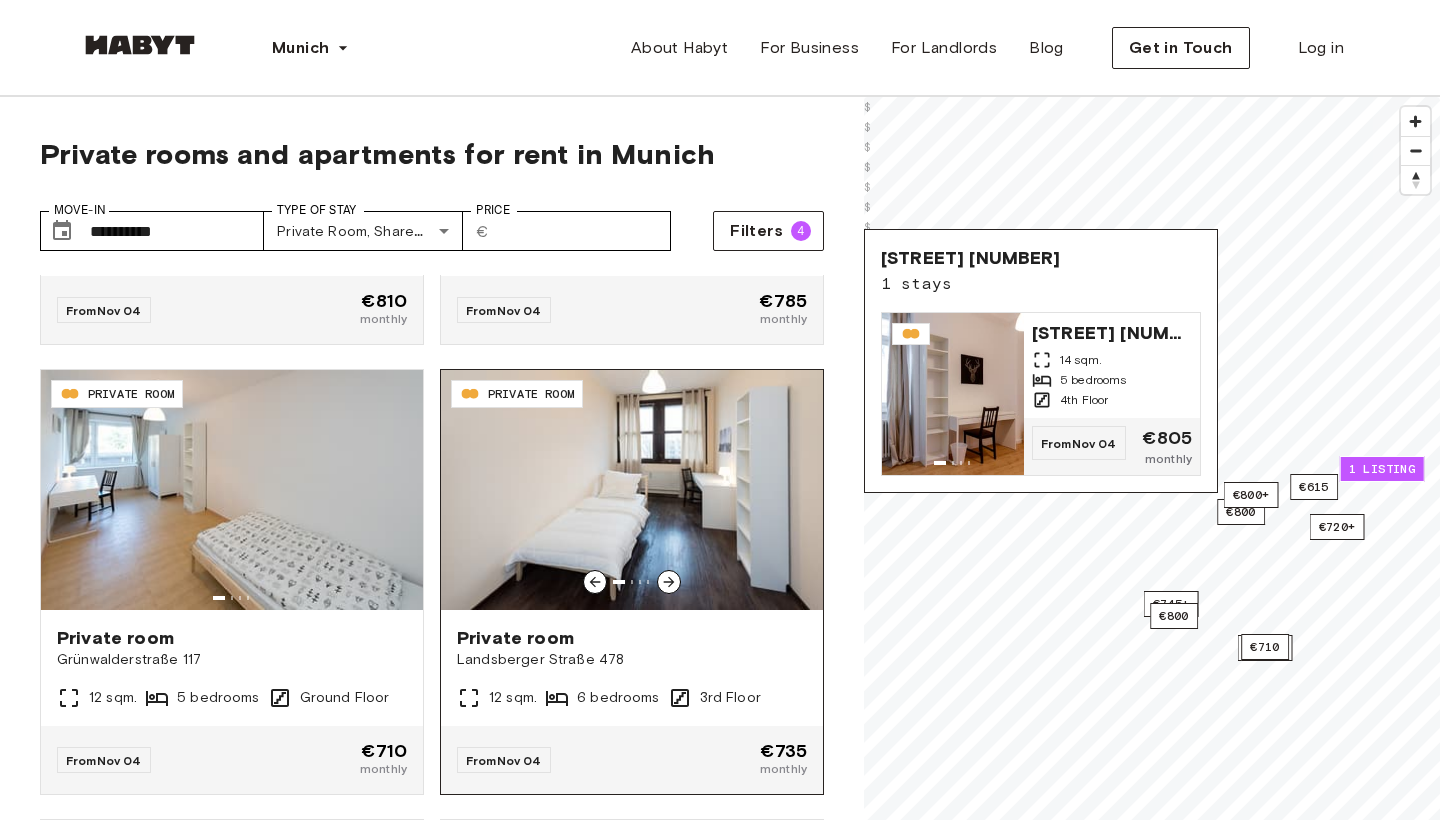 scroll, scrollTop: 3507, scrollLeft: 0, axis: vertical 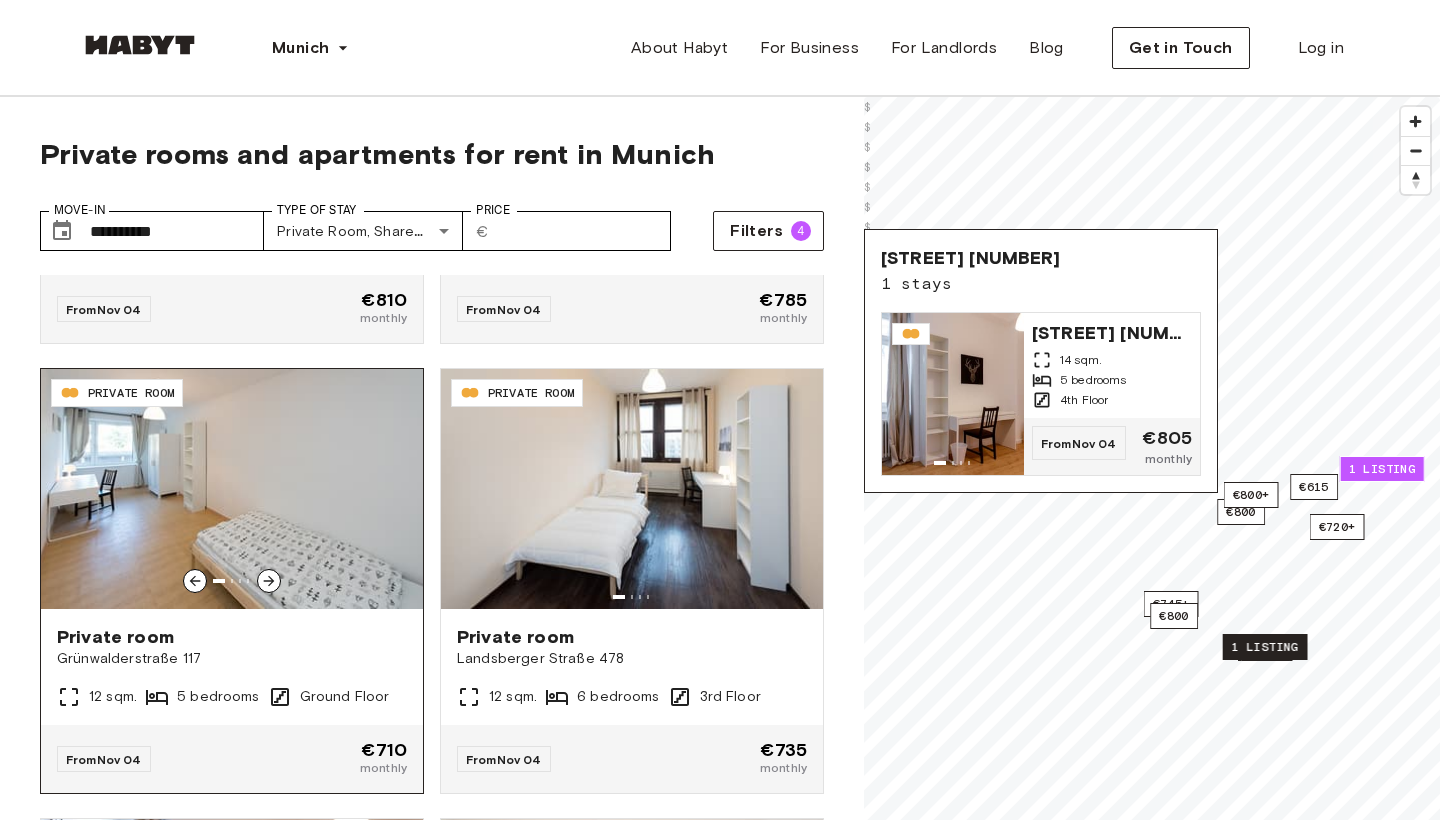 click on "Private room" at bounding box center [232, 637] 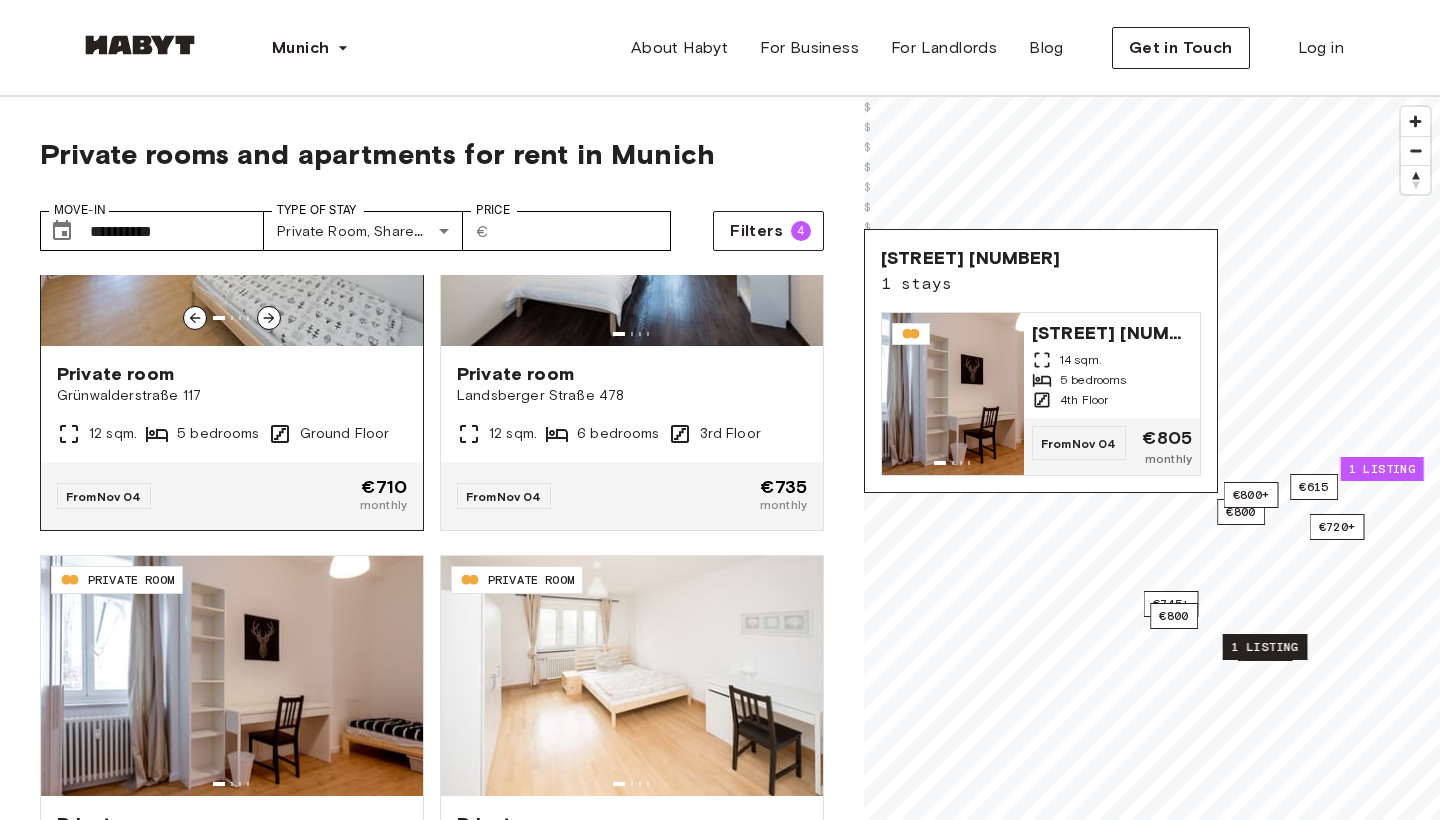 scroll, scrollTop: 3770, scrollLeft: 0, axis: vertical 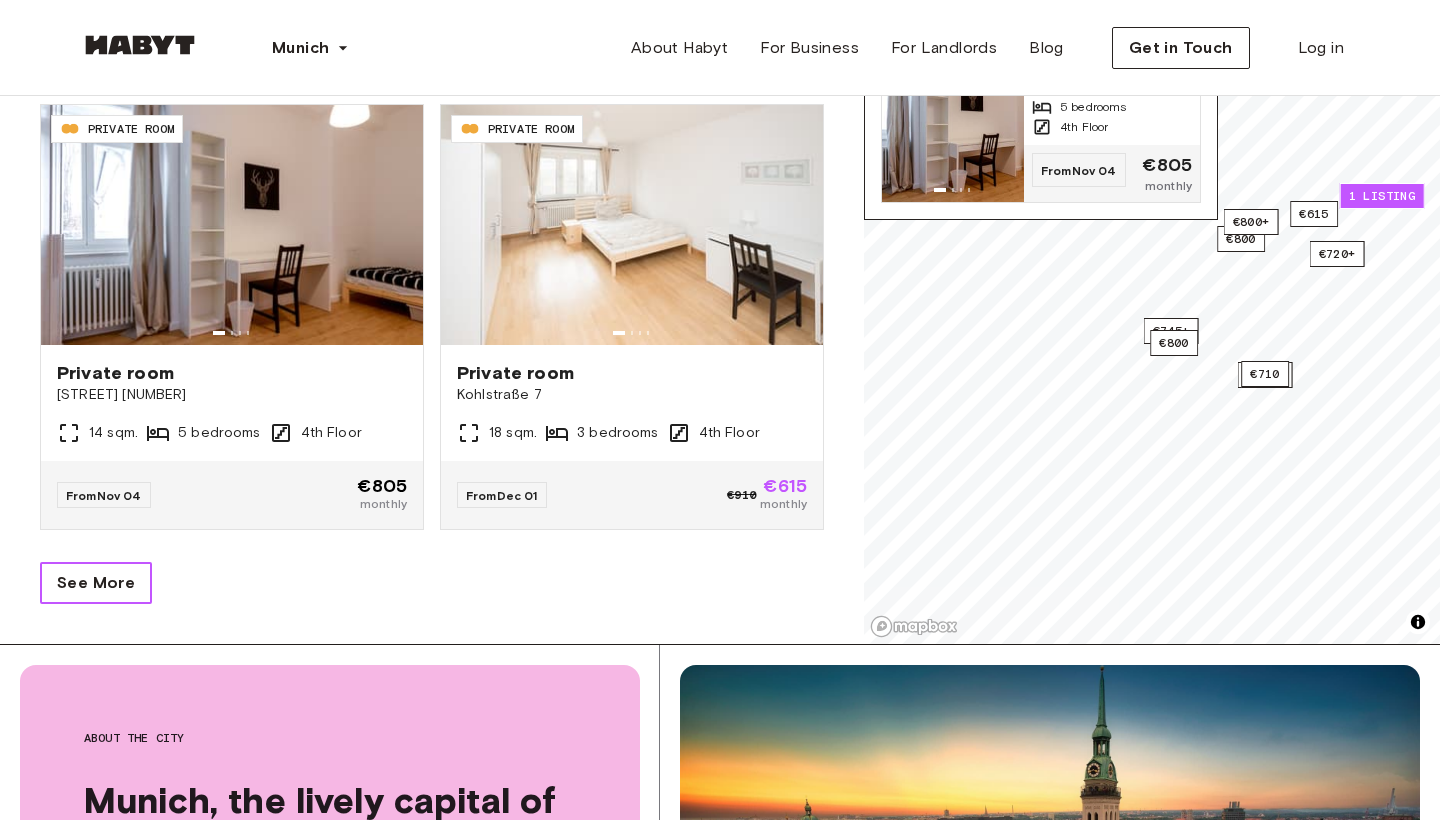 click on "See More" at bounding box center [96, 583] 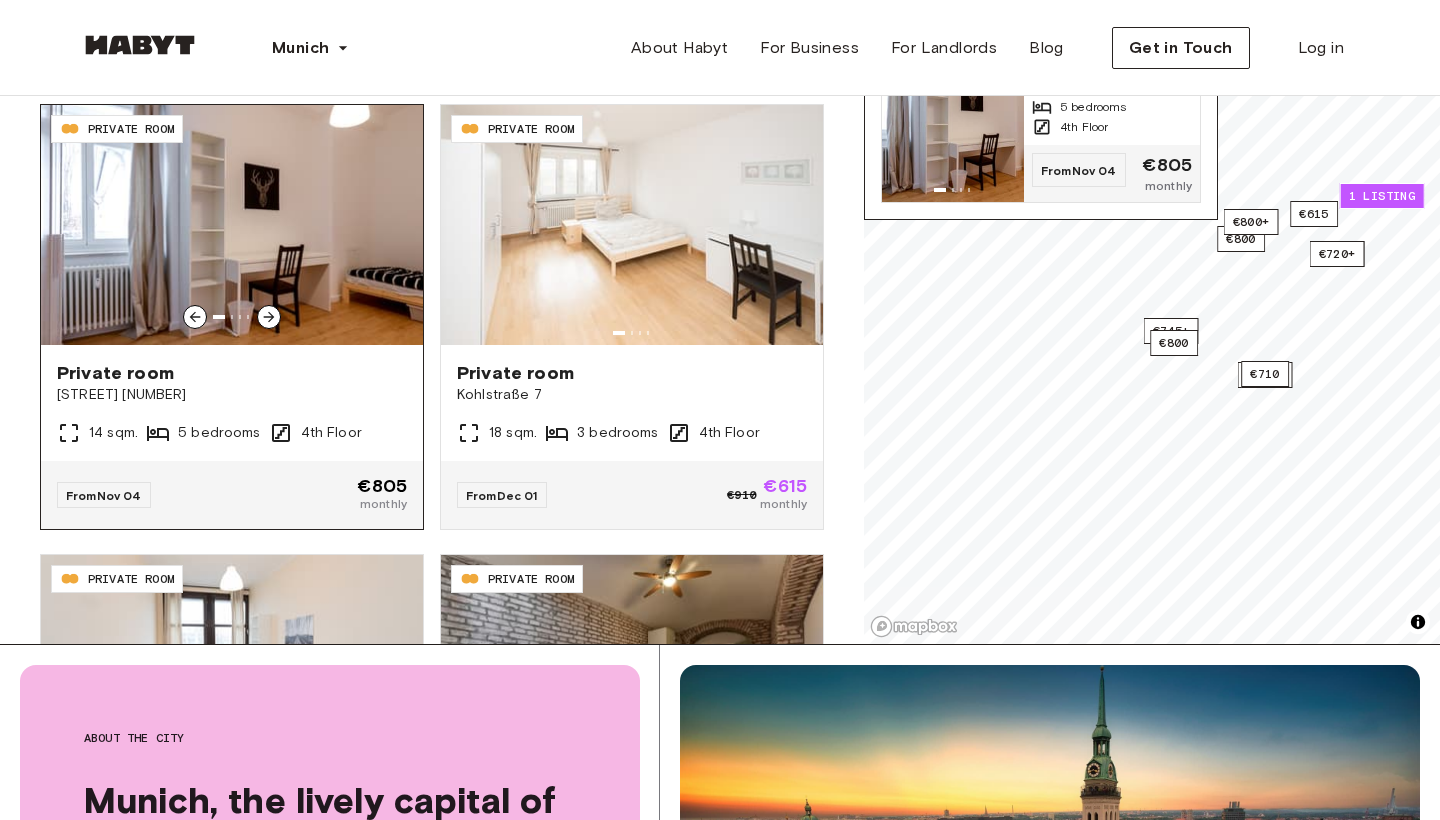 click on "Private room" at bounding box center [232, 373] 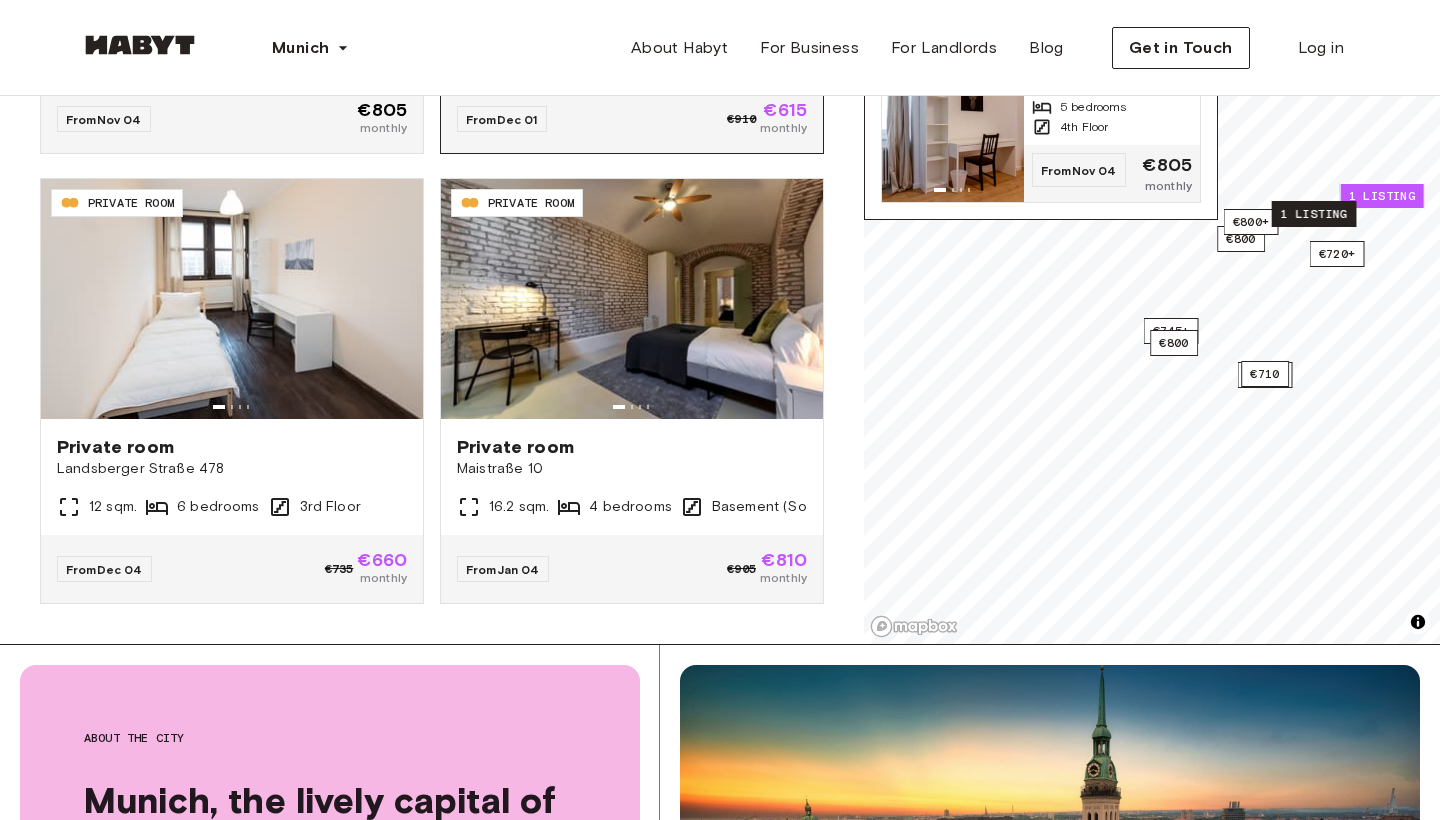 scroll, scrollTop: 4146, scrollLeft: 0, axis: vertical 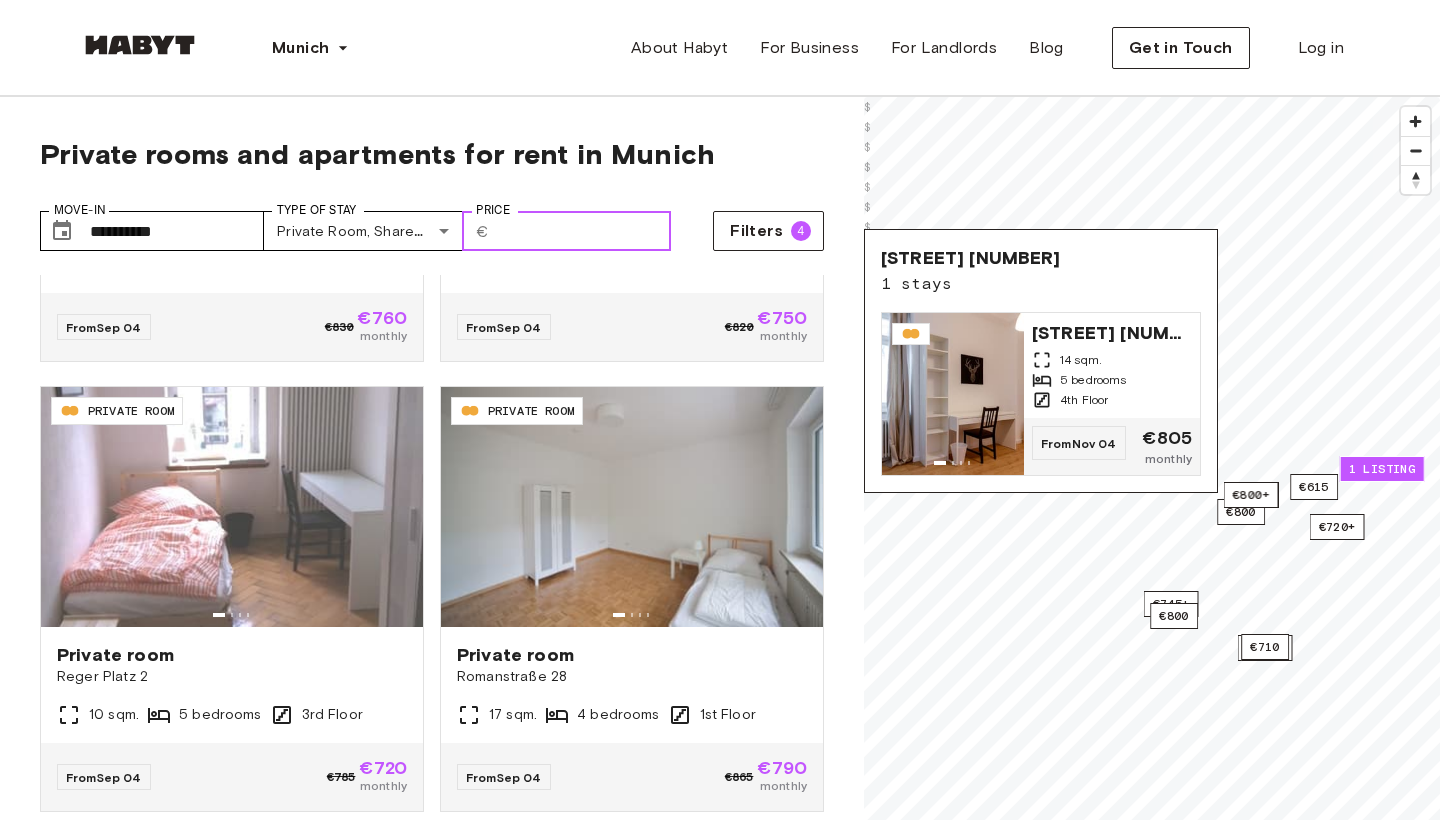 click on "***" at bounding box center (584, 231) 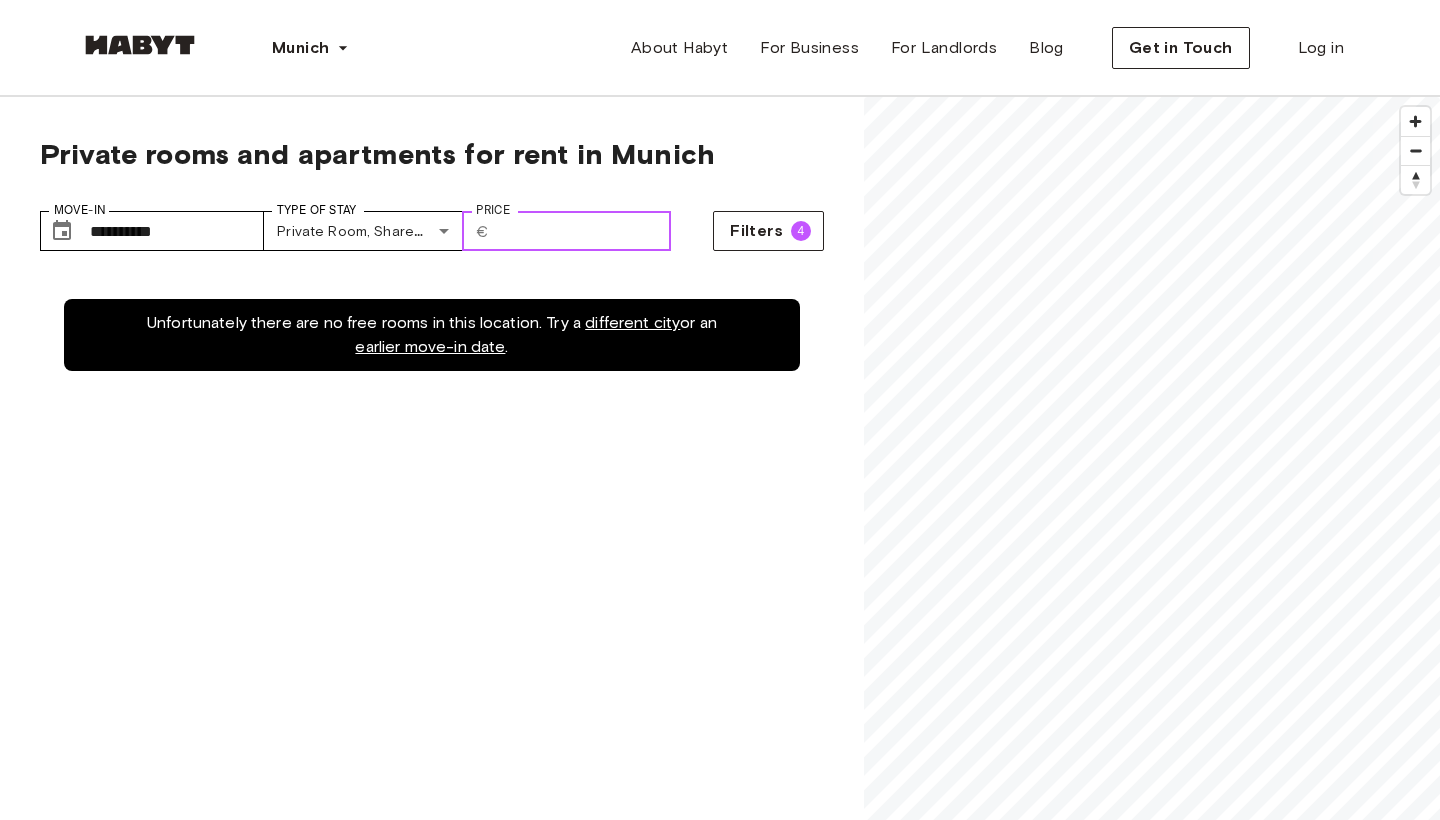 scroll, scrollTop: 0, scrollLeft: 0, axis: both 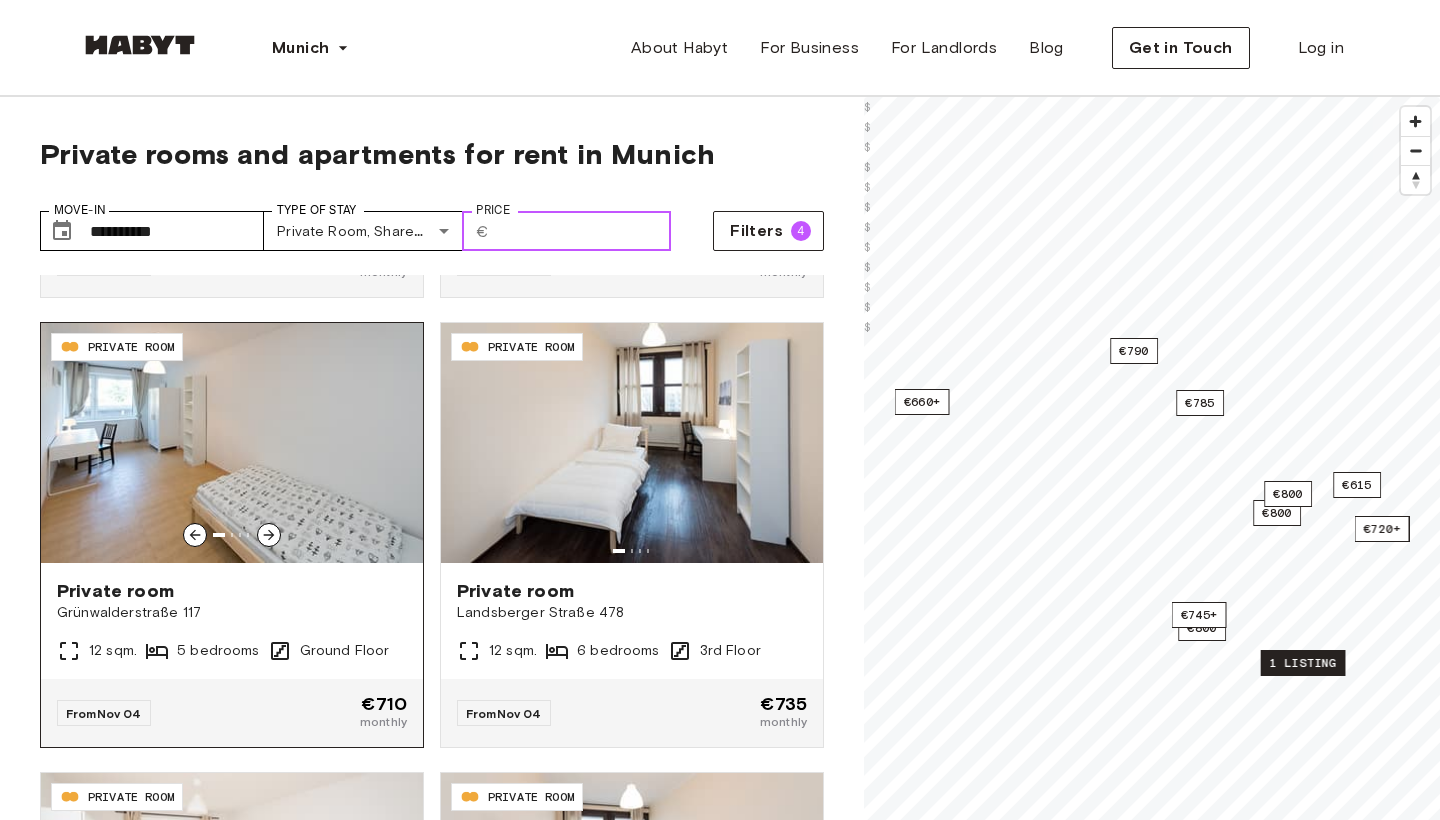 type on "***" 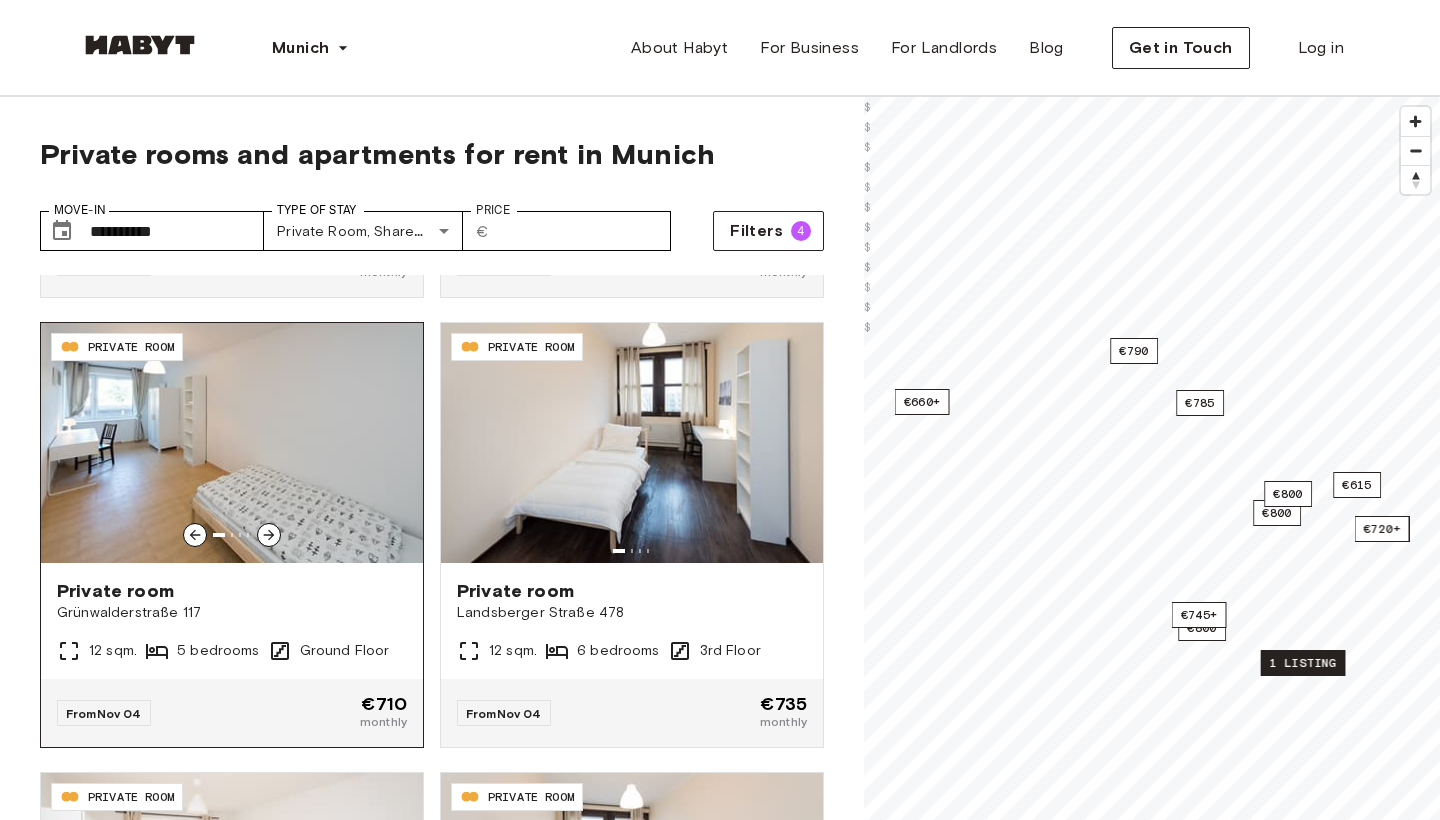 click on "Private room" at bounding box center (232, 591) 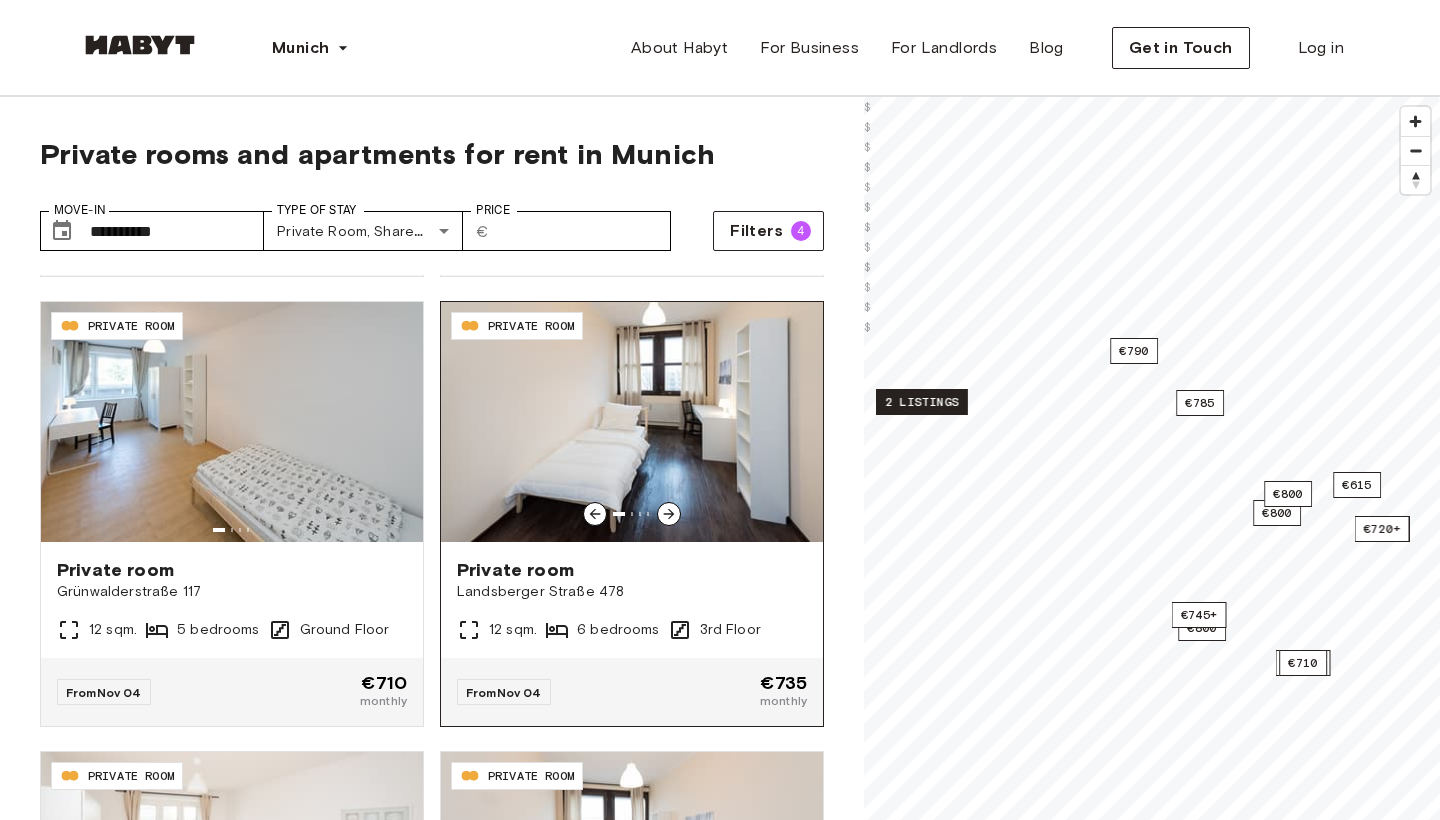 scroll, scrollTop: 3135, scrollLeft: 0, axis: vertical 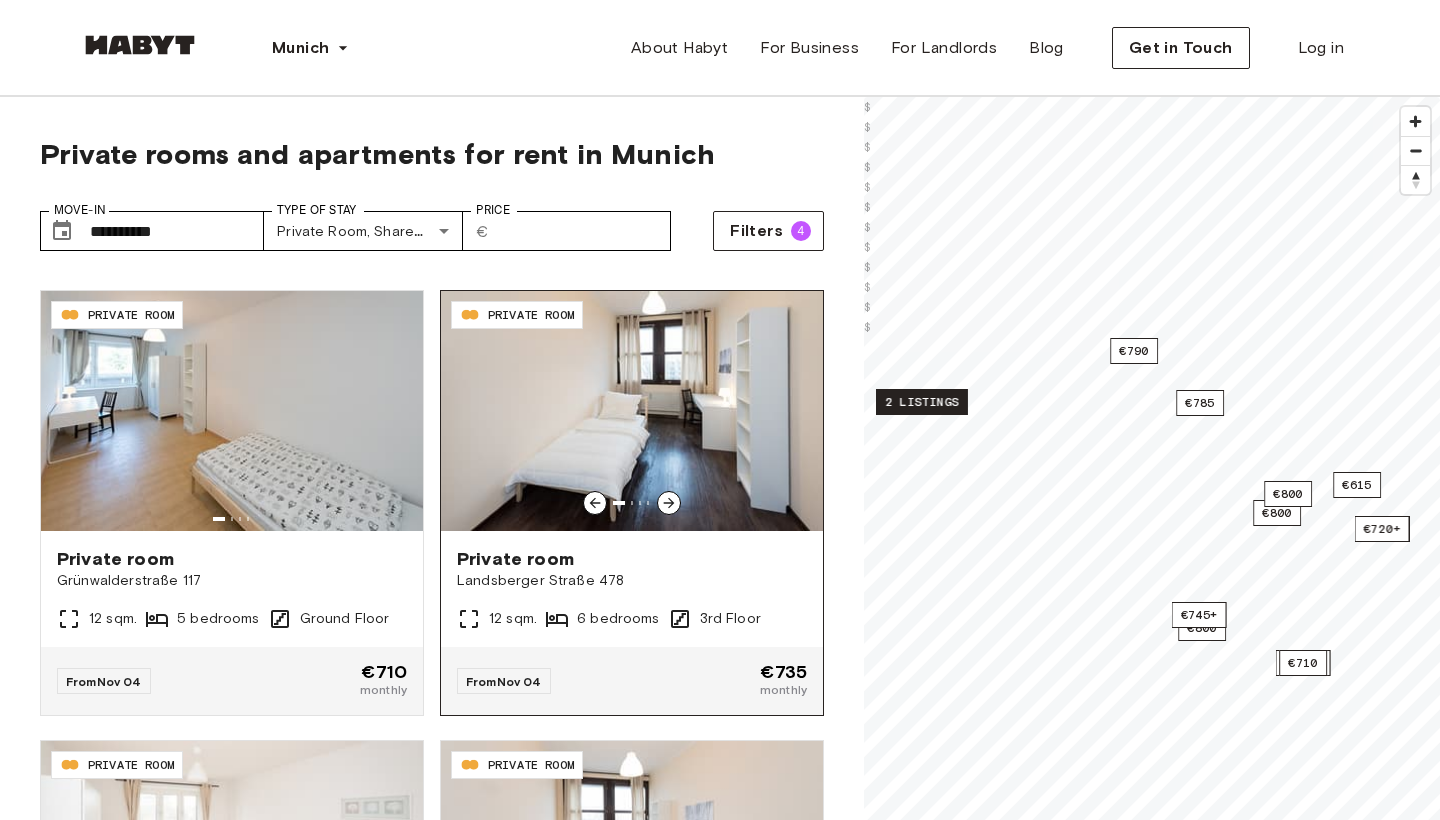 click on "Private room" at bounding box center (632, 559) 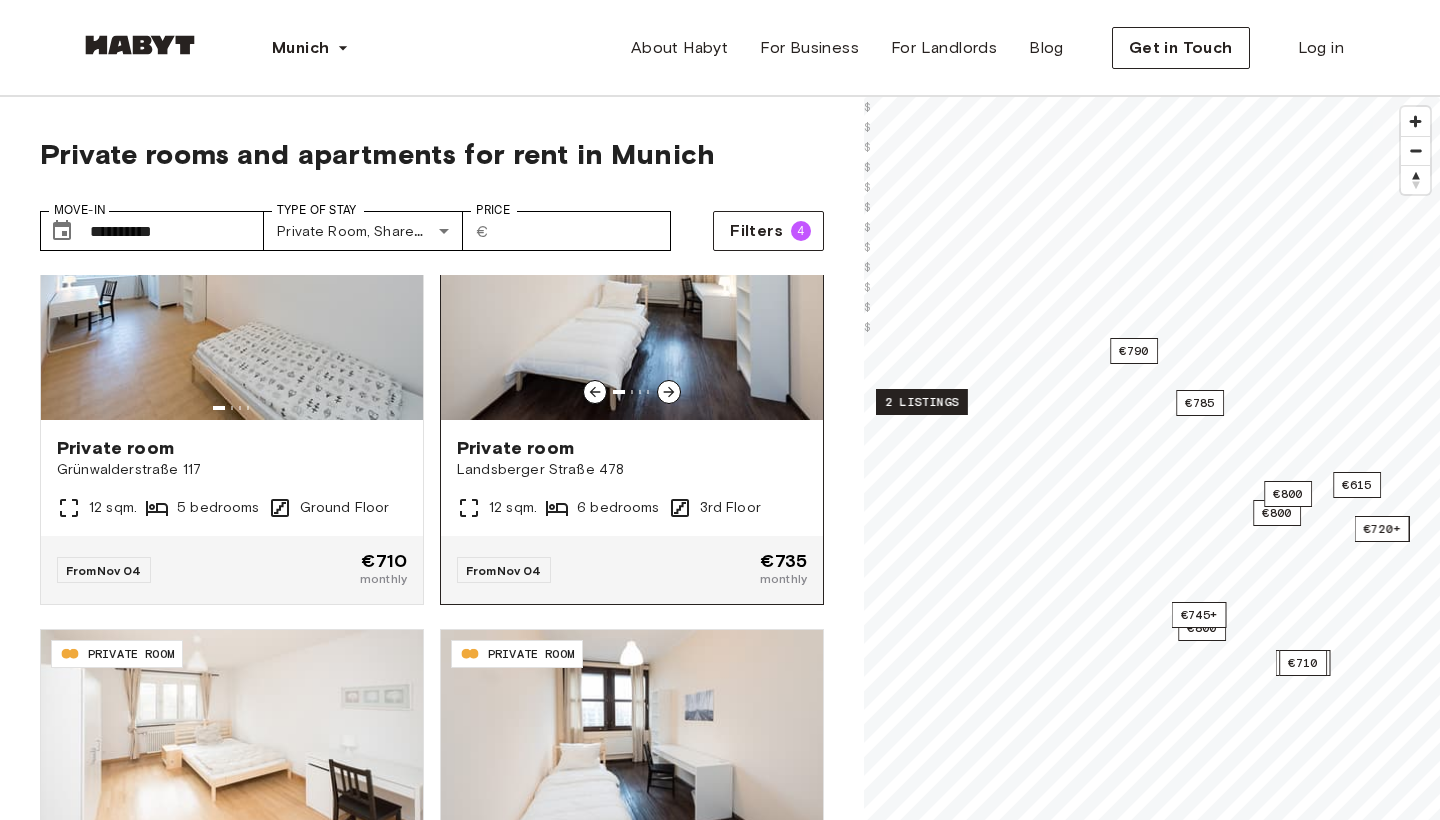 scroll, scrollTop: 3246, scrollLeft: 0, axis: vertical 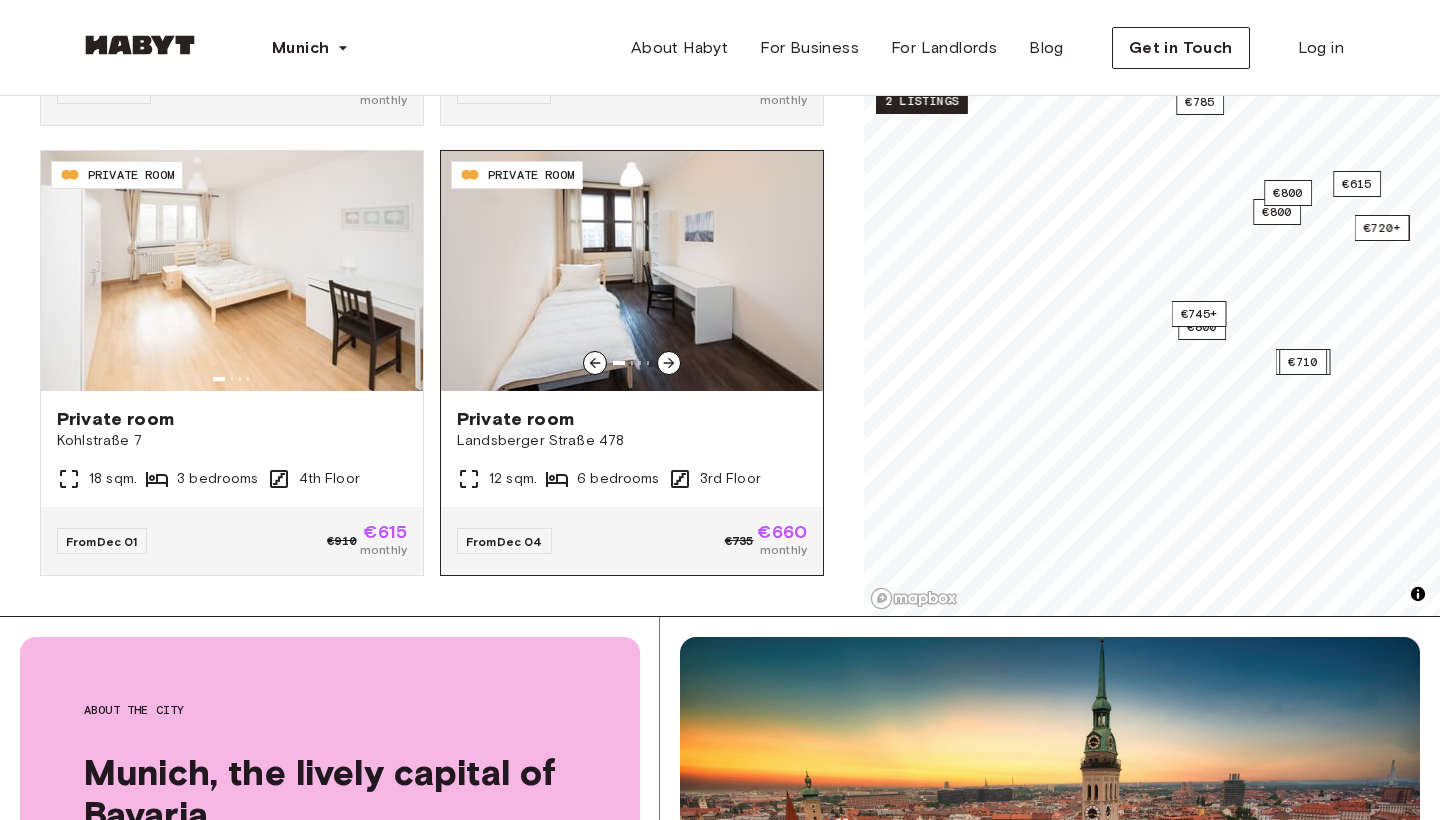 click on "Private room Landsberger Straße 478 12 sqm. 6 bedrooms 3rd Floor" at bounding box center [632, 449] 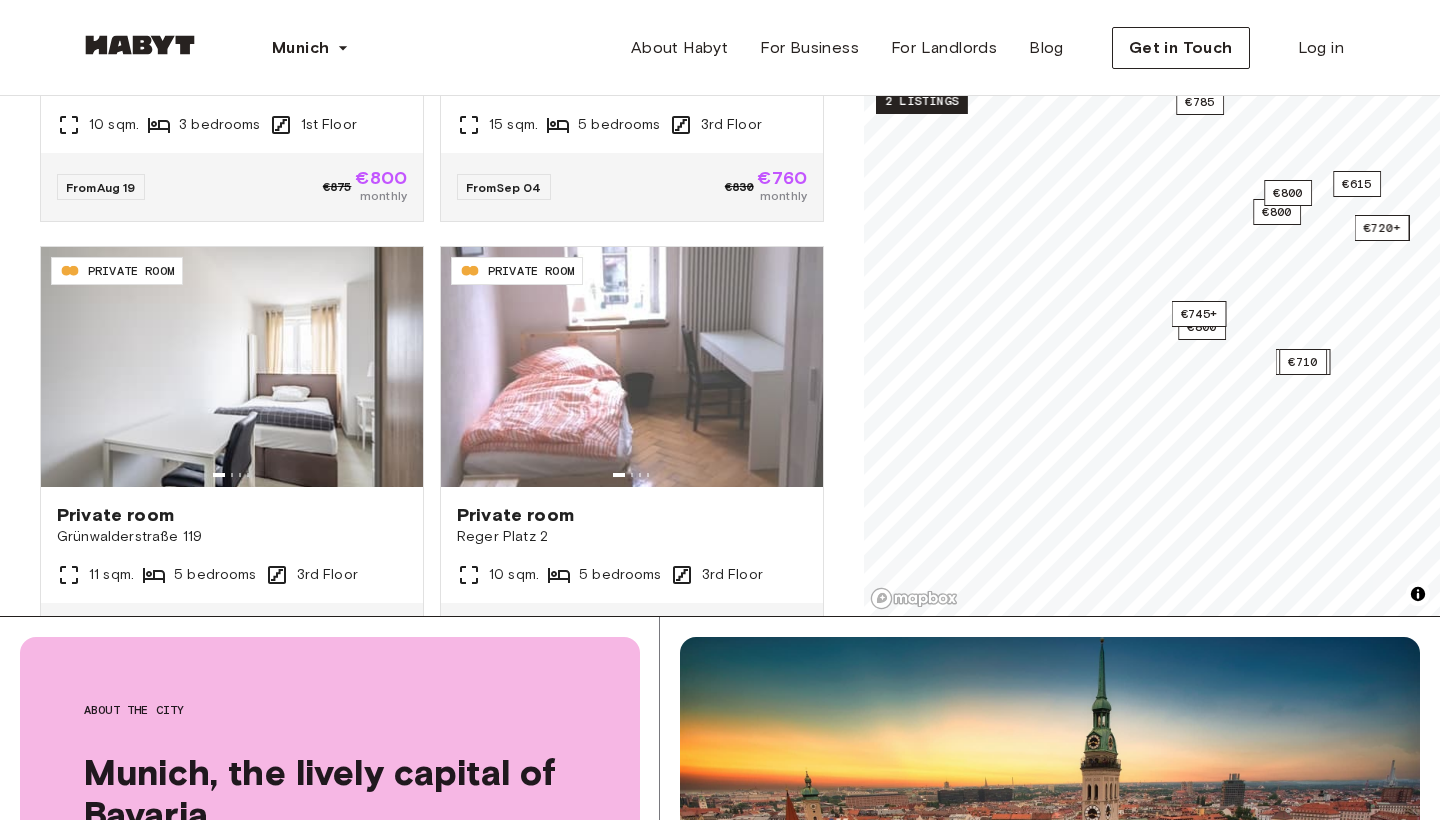 scroll, scrollTop: 0, scrollLeft: 0, axis: both 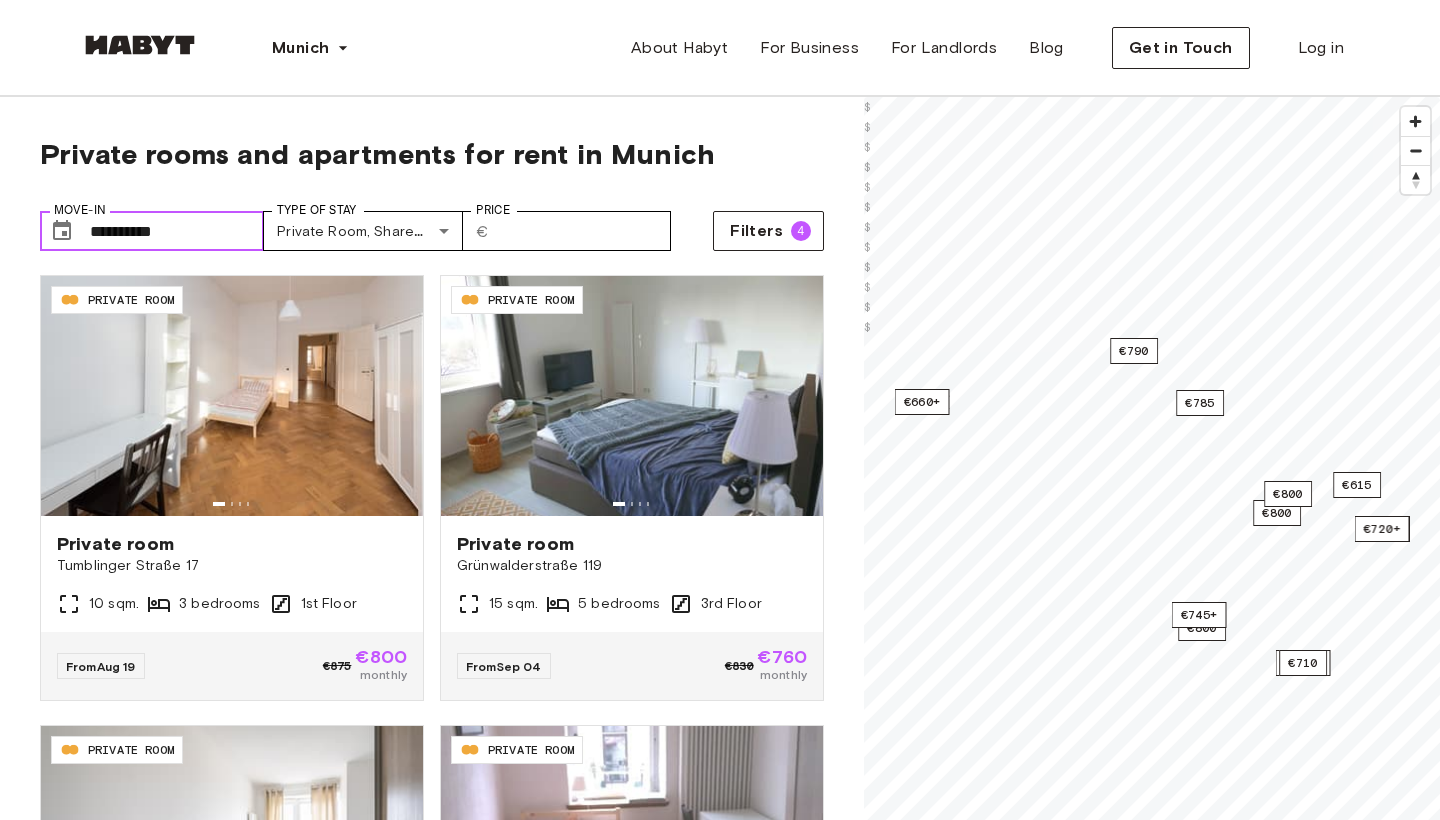 click on "**********" at bounding box center (177, 231) 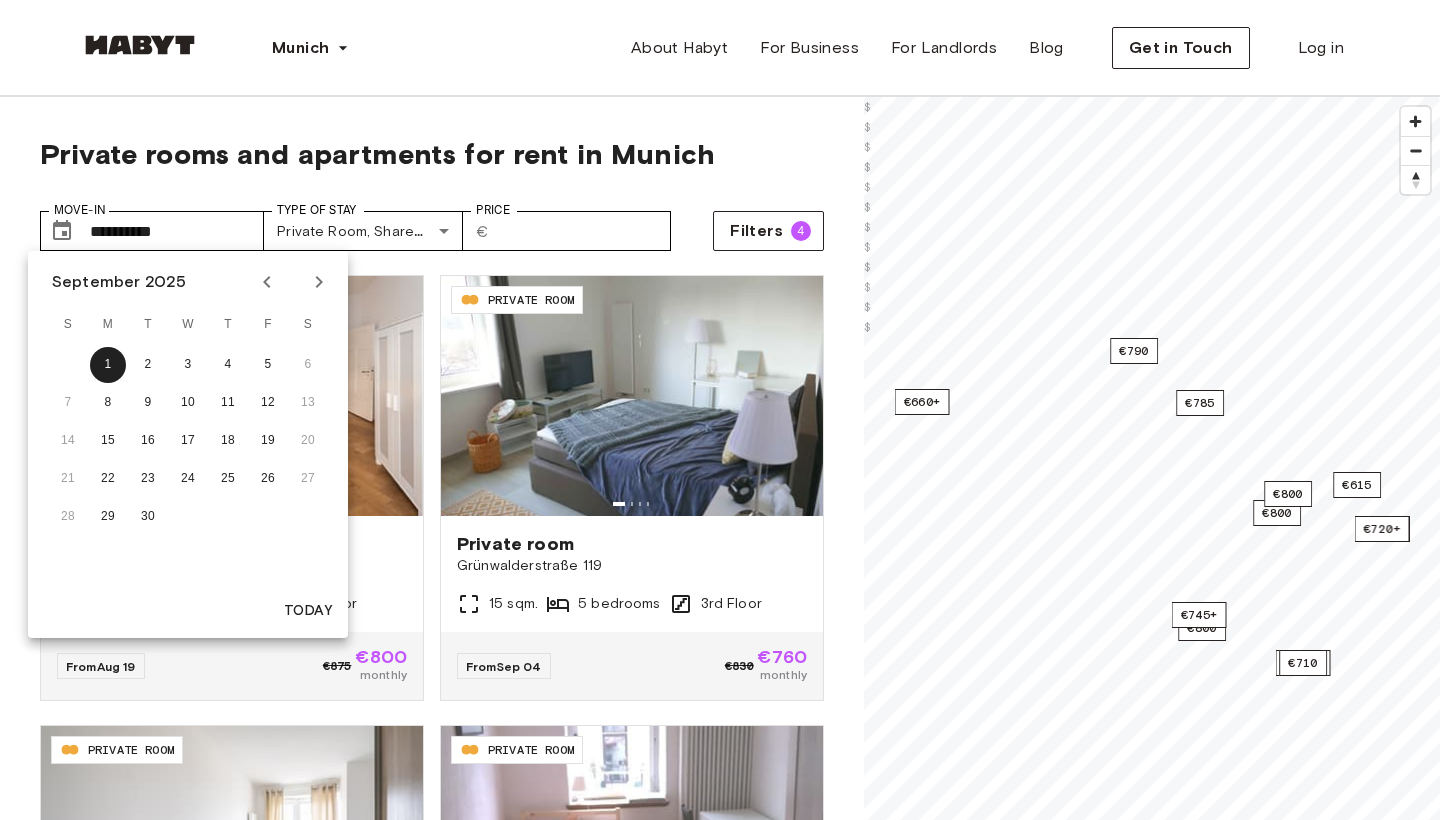 click 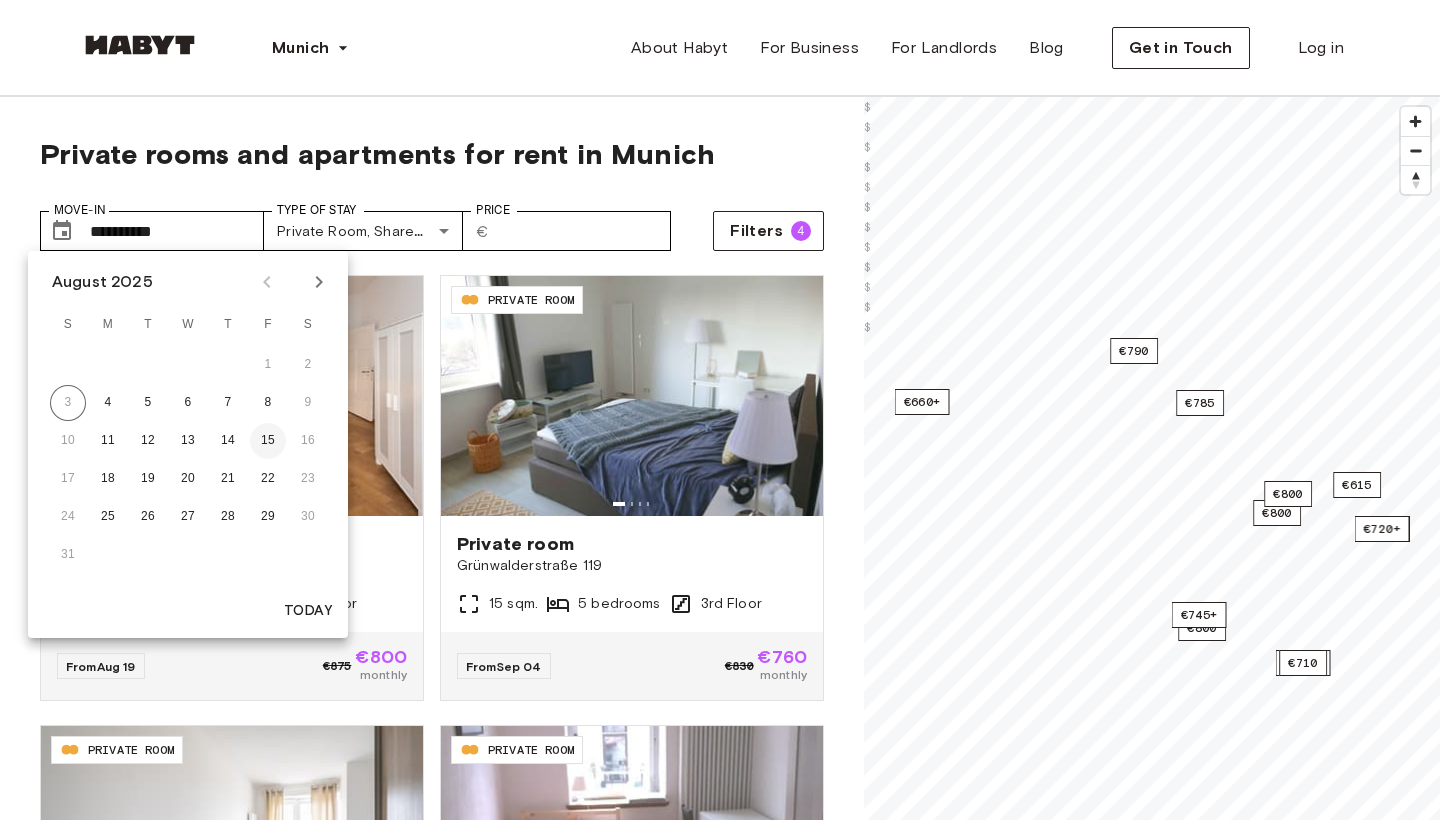 click on "15" at bounding box center [268, 441] 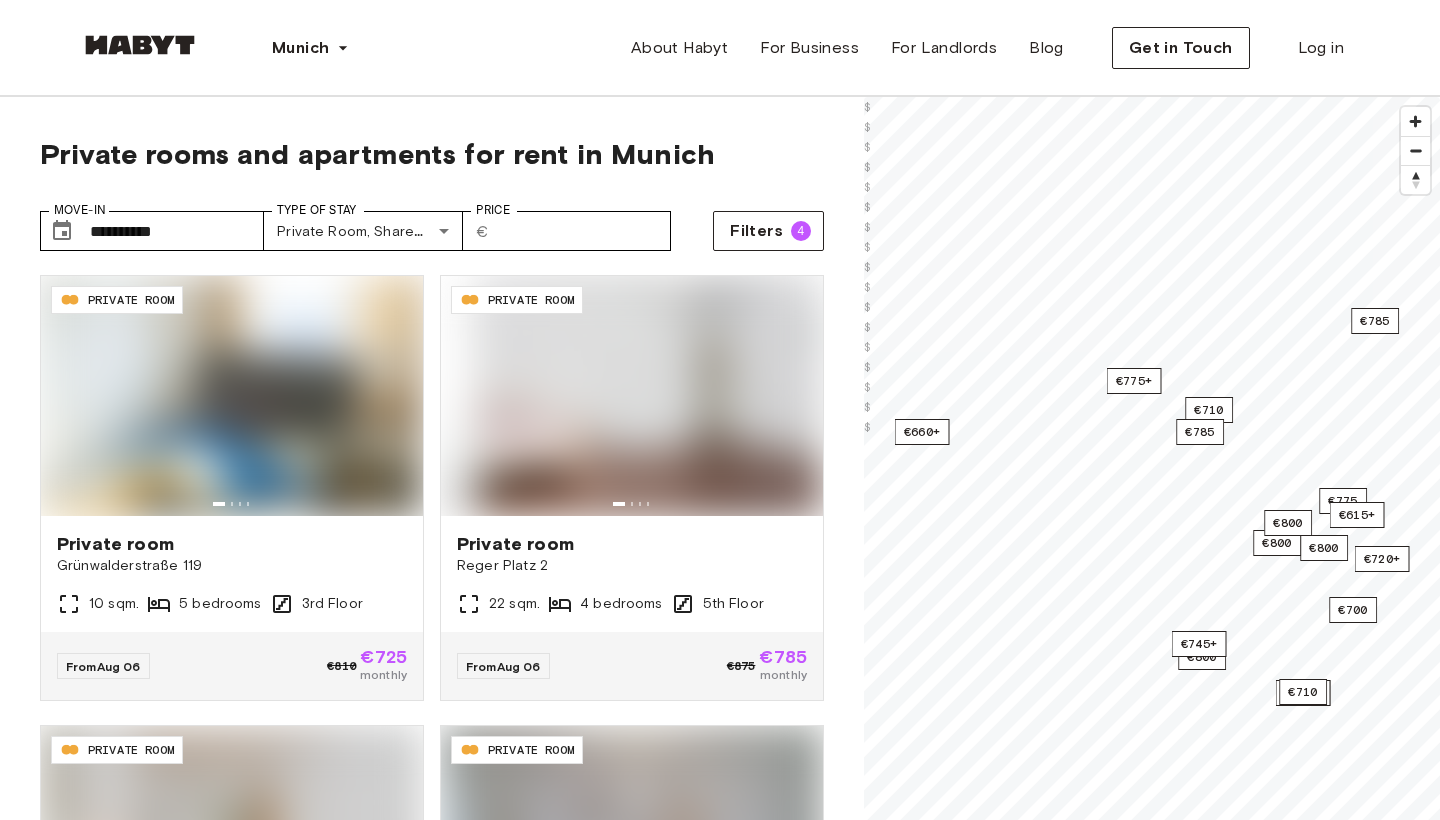 type on "**********" 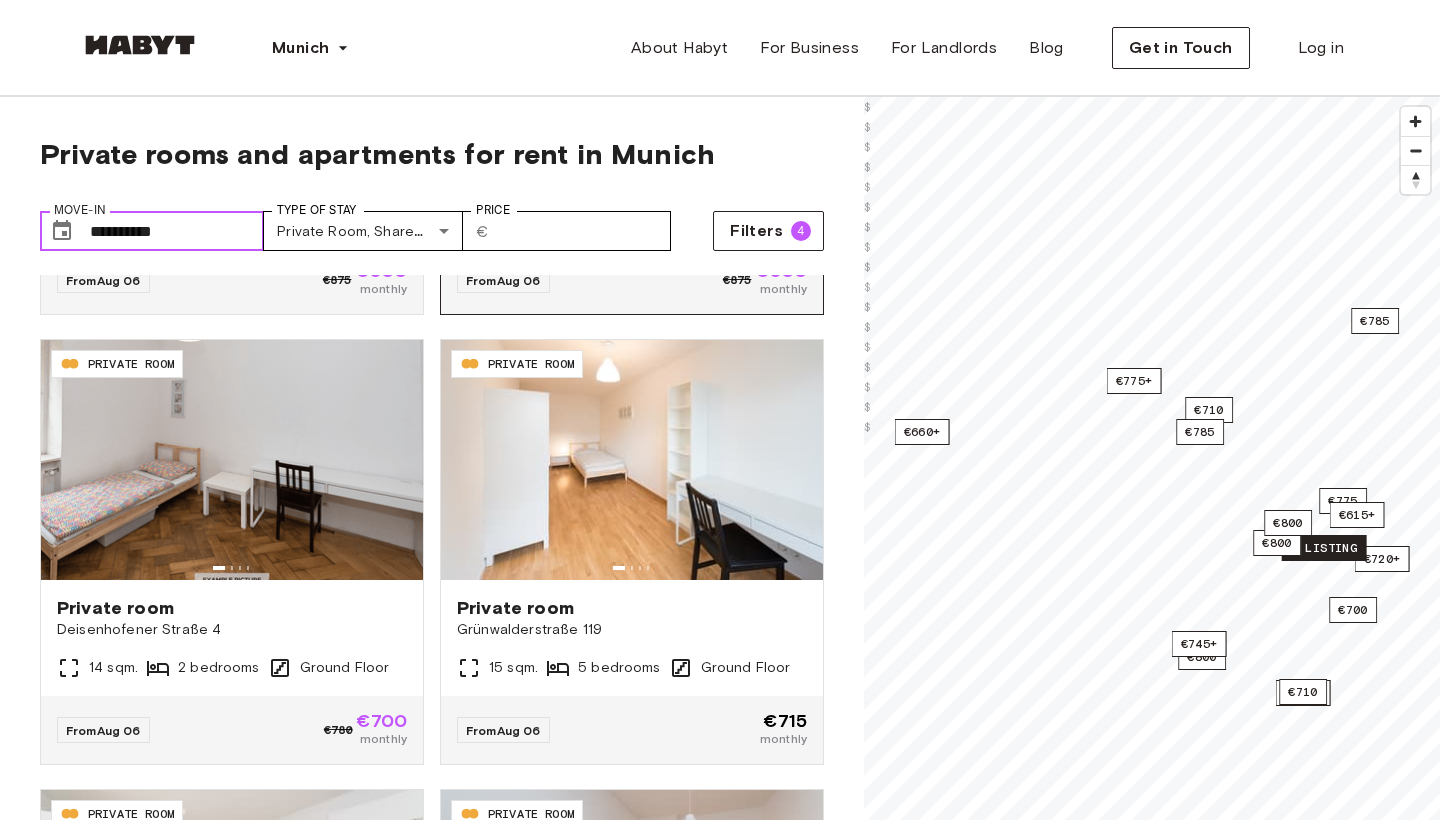 scroll, scrollTop: 2637, scrollLeft: 0, axis: vertical 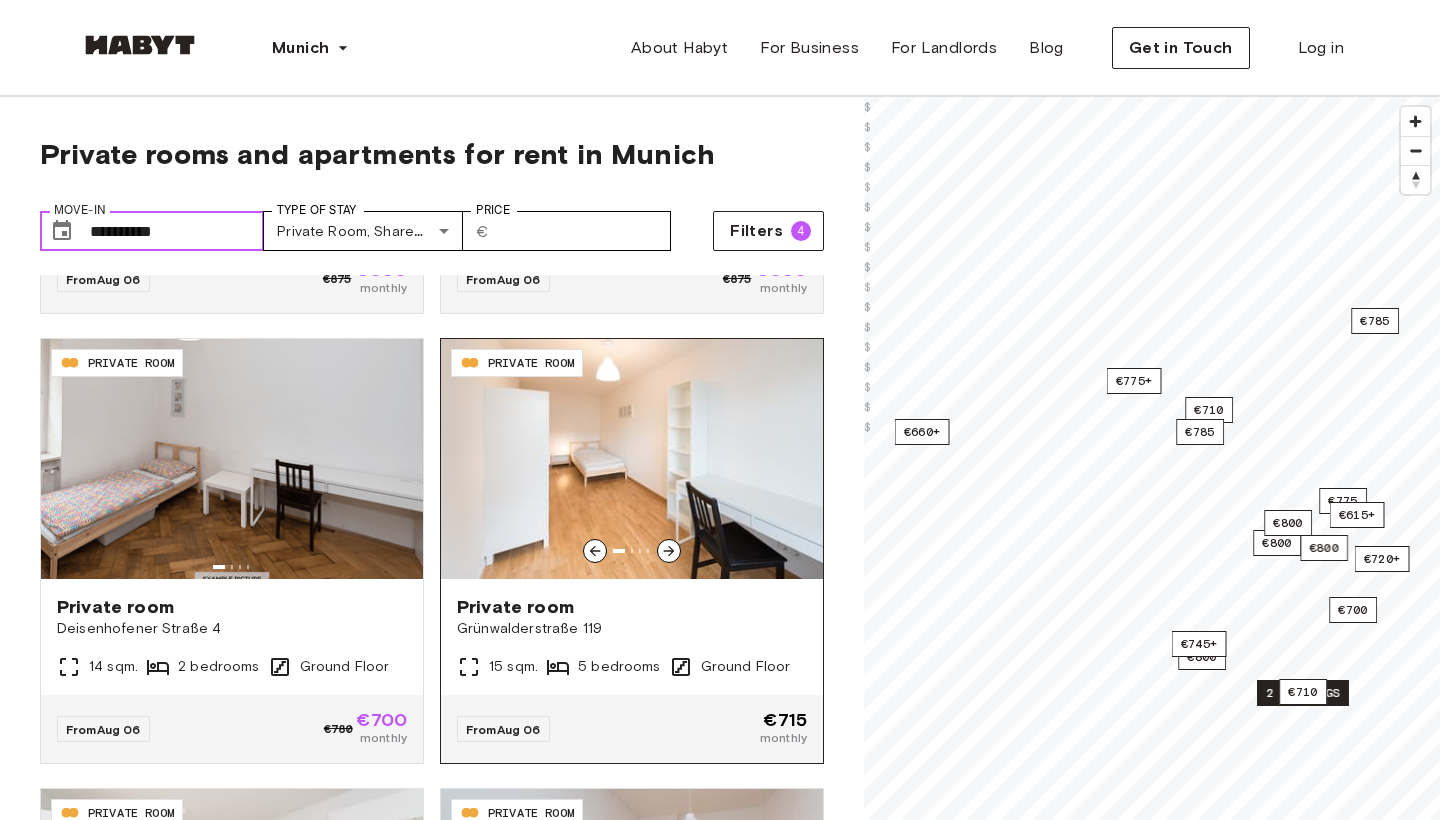 click at bounding box center (632, 459) 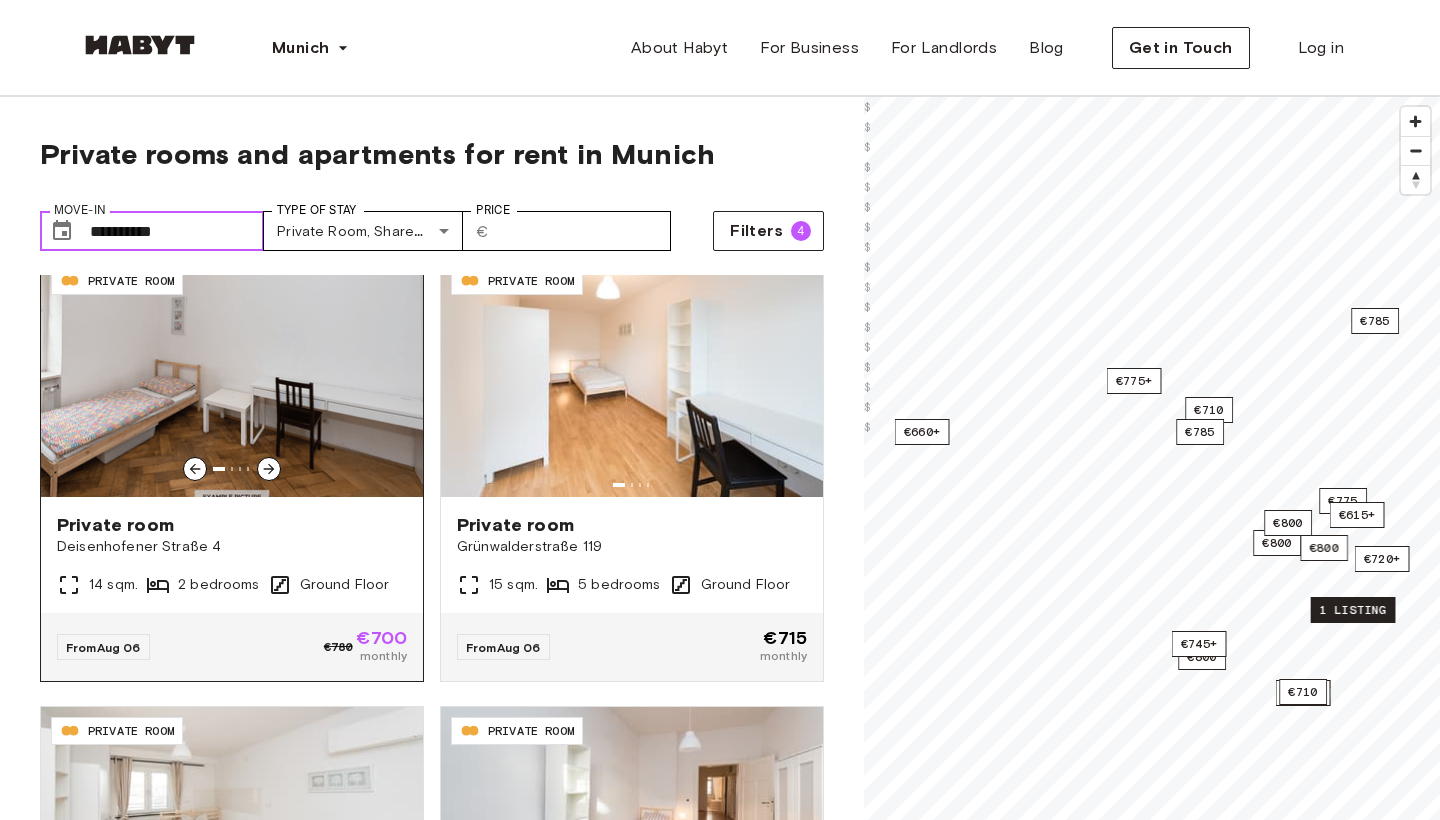 scroll, scrollTop: 2721, scrollLeft: 0, axis: vertical 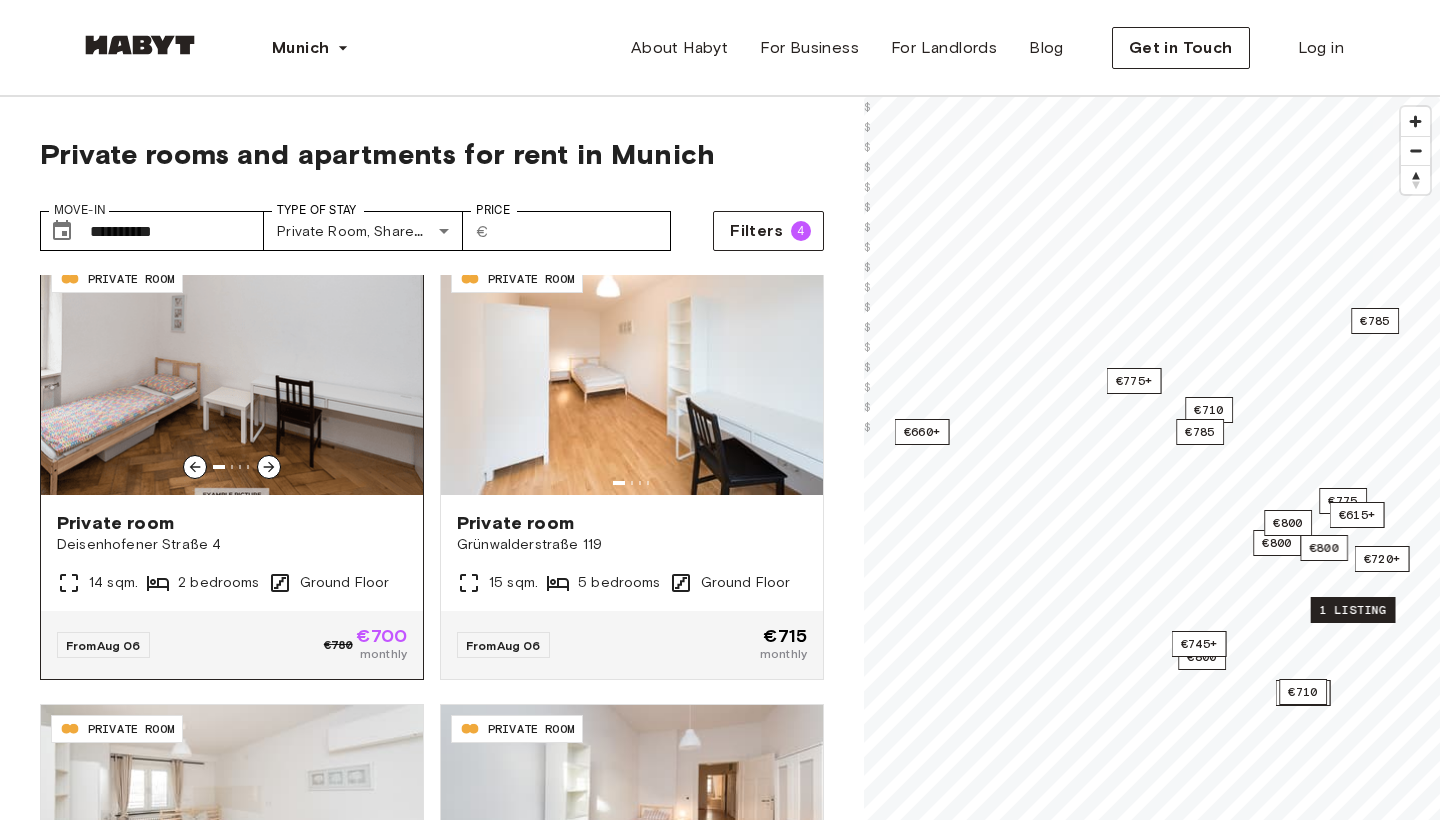 click on "Deisenhofener Straße 4" at bounding box center [232, 545] 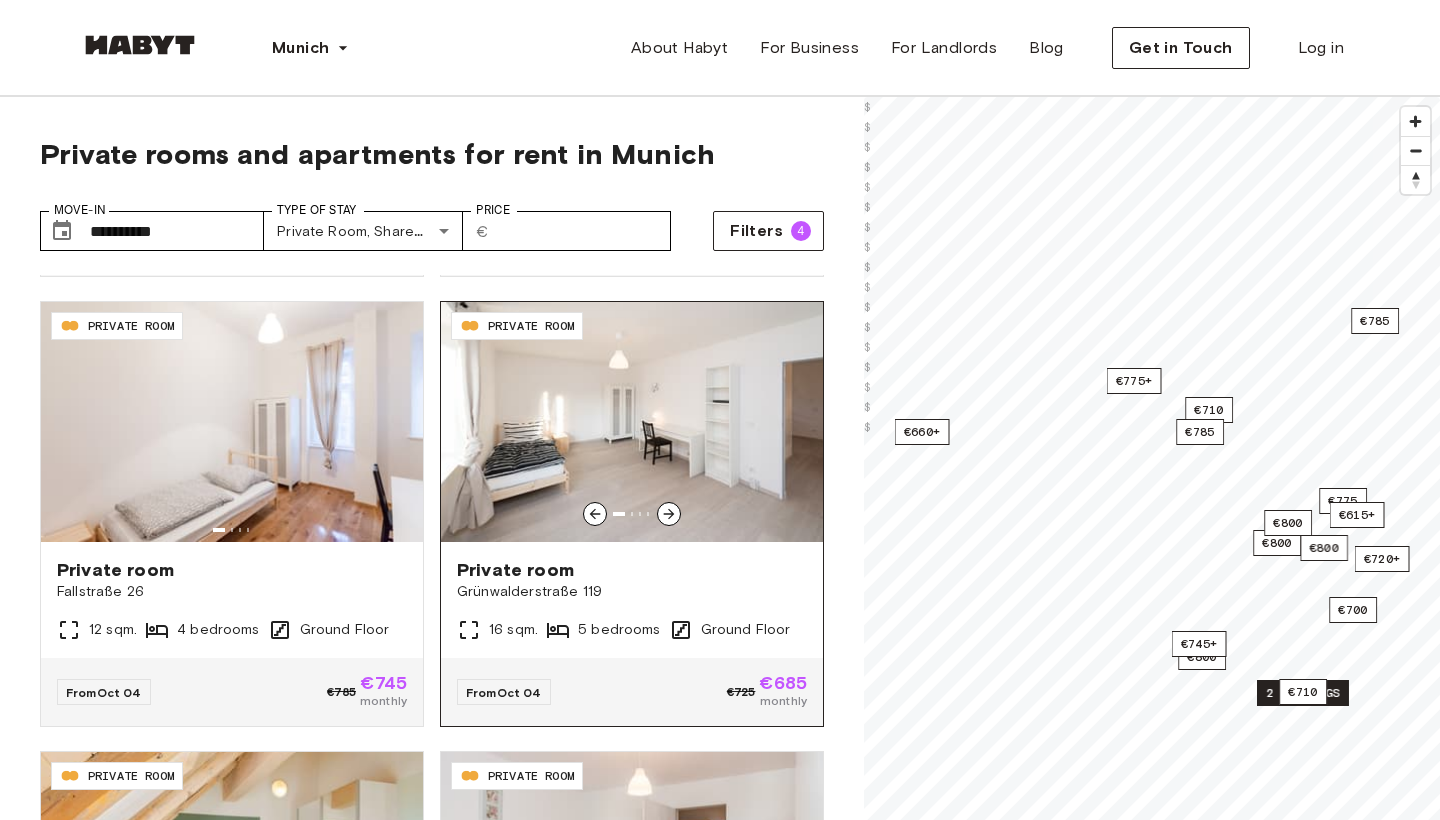 scroll, scrollTop: 4925, scrollLeft: 0, axis: vertical 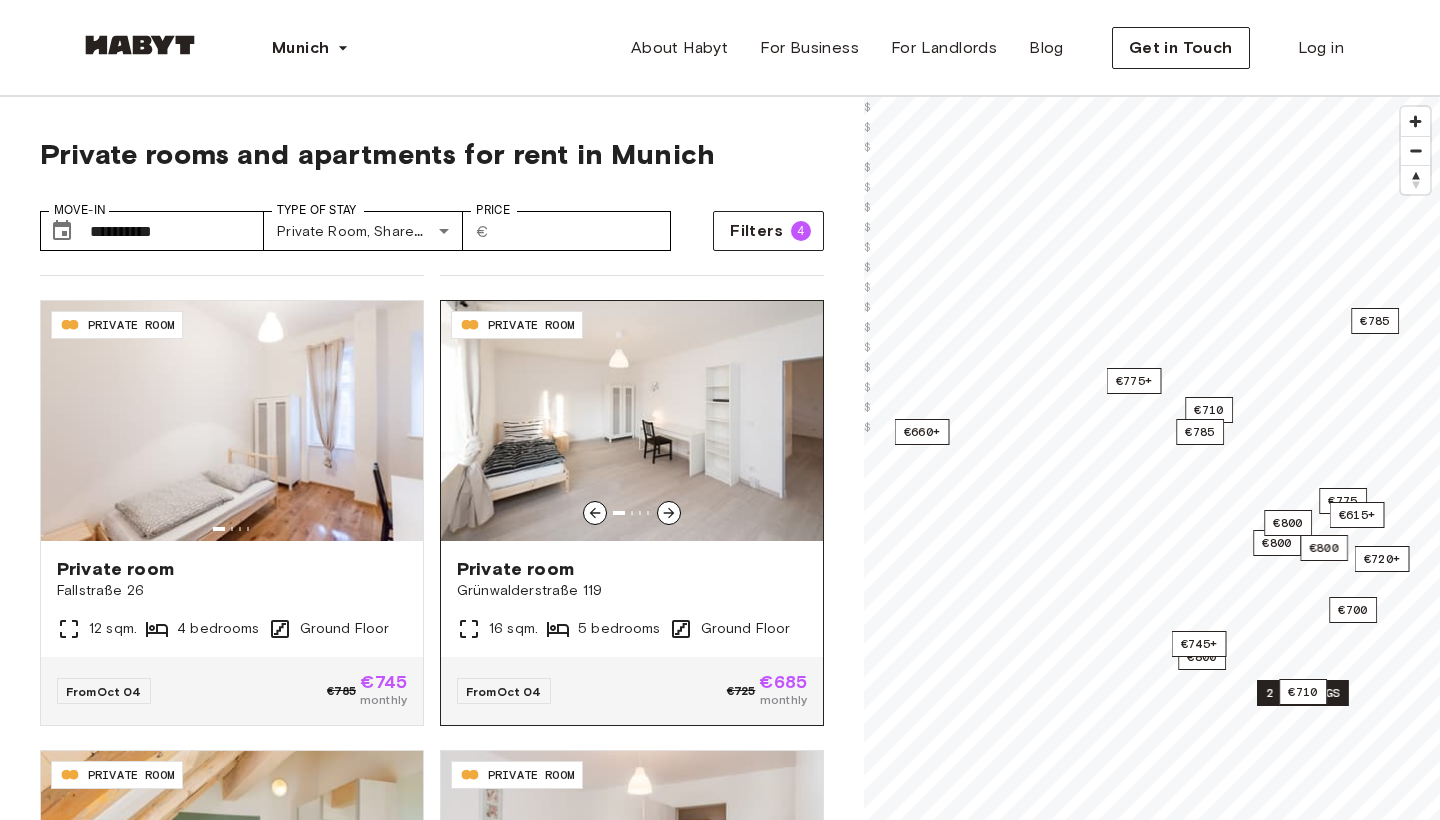 click on "Private room Grünwalderstraße 119 16 sqm. 5 bedrooms Ground Floor" at bounding box center [632, 599] 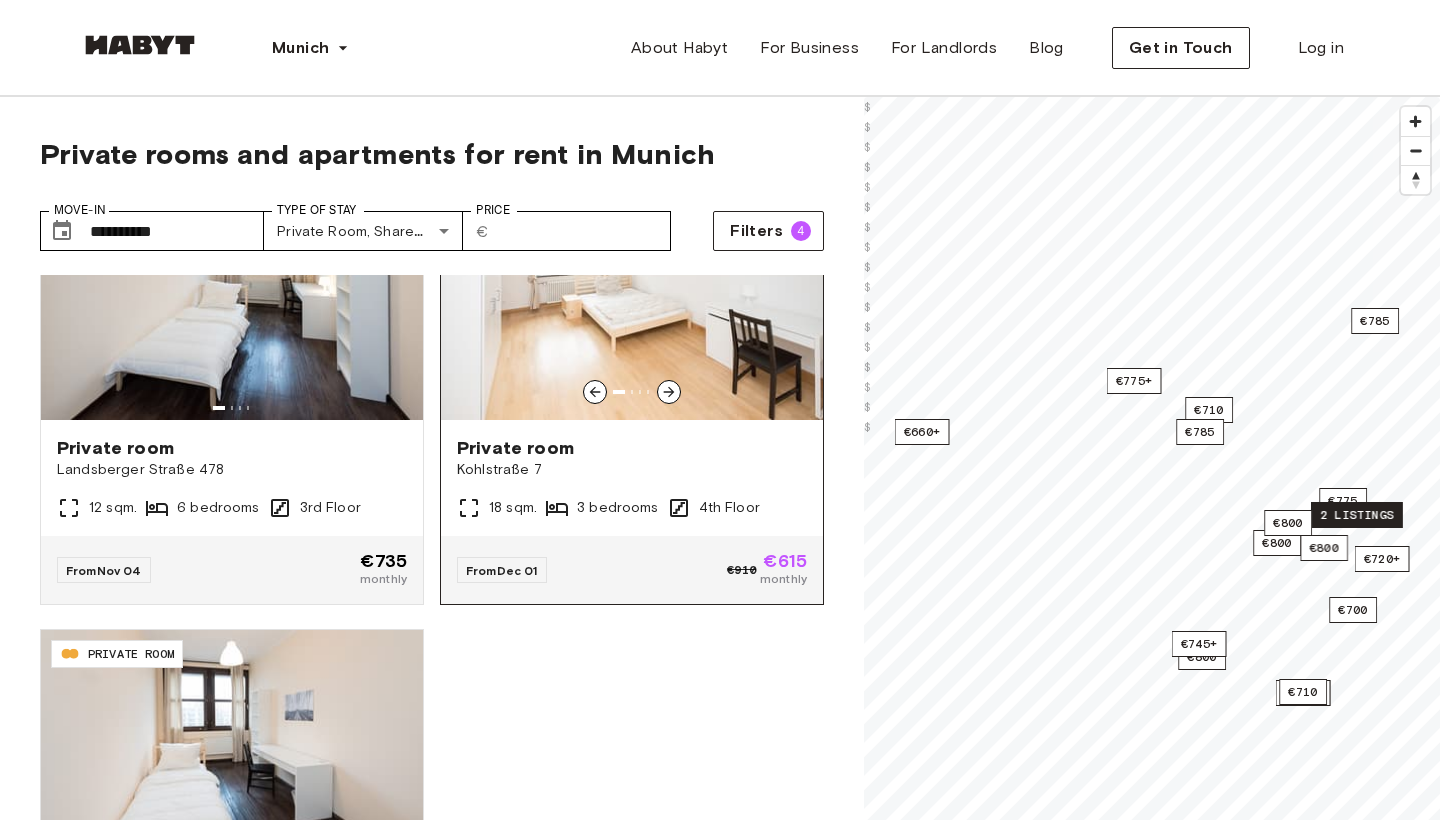 scroll, scrollTop: 6846, scrollLeft: 0, axis: vertical 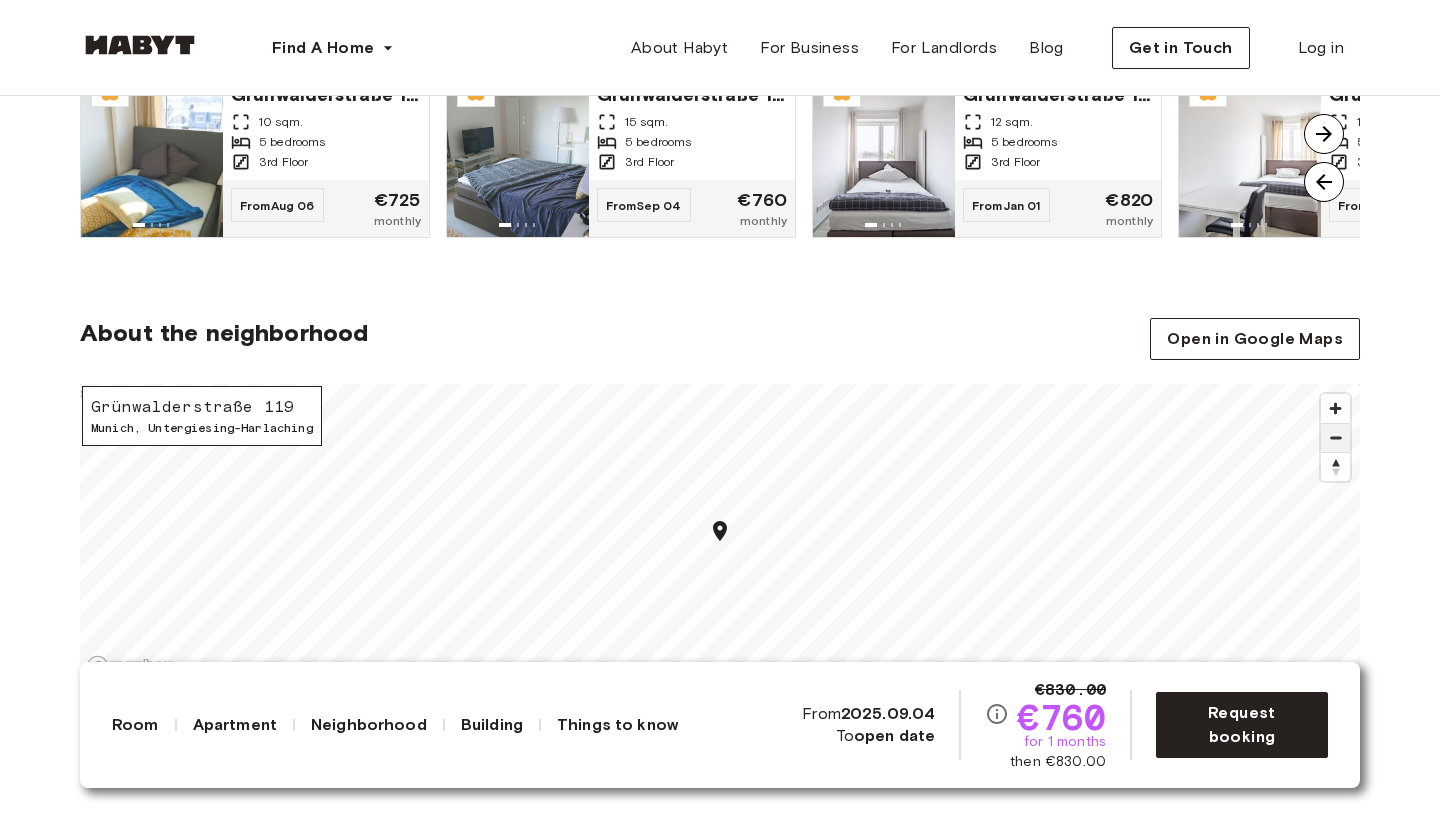 click at bounding box center [1335, 438] 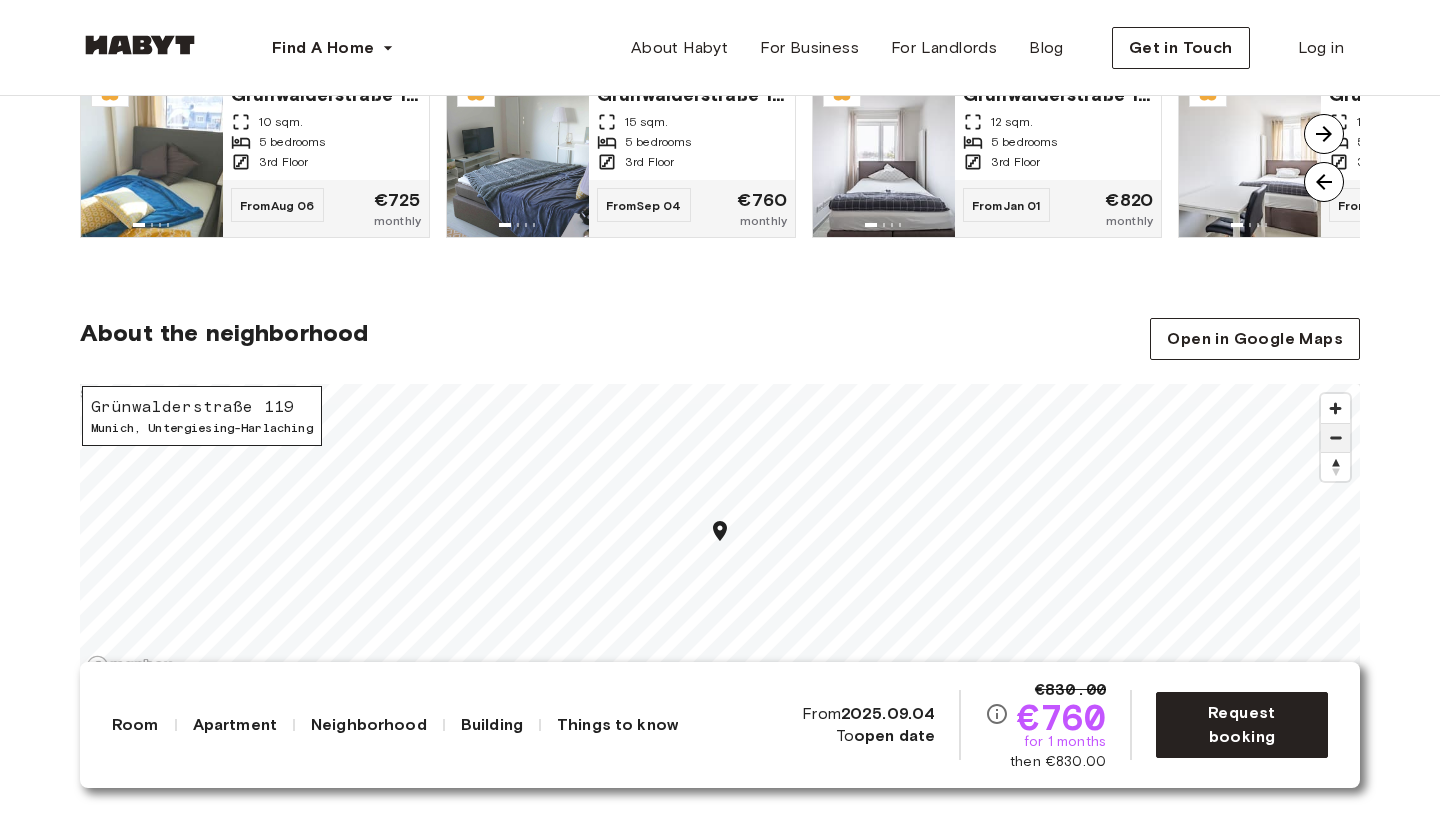 click at bounding box center (1335, 438) 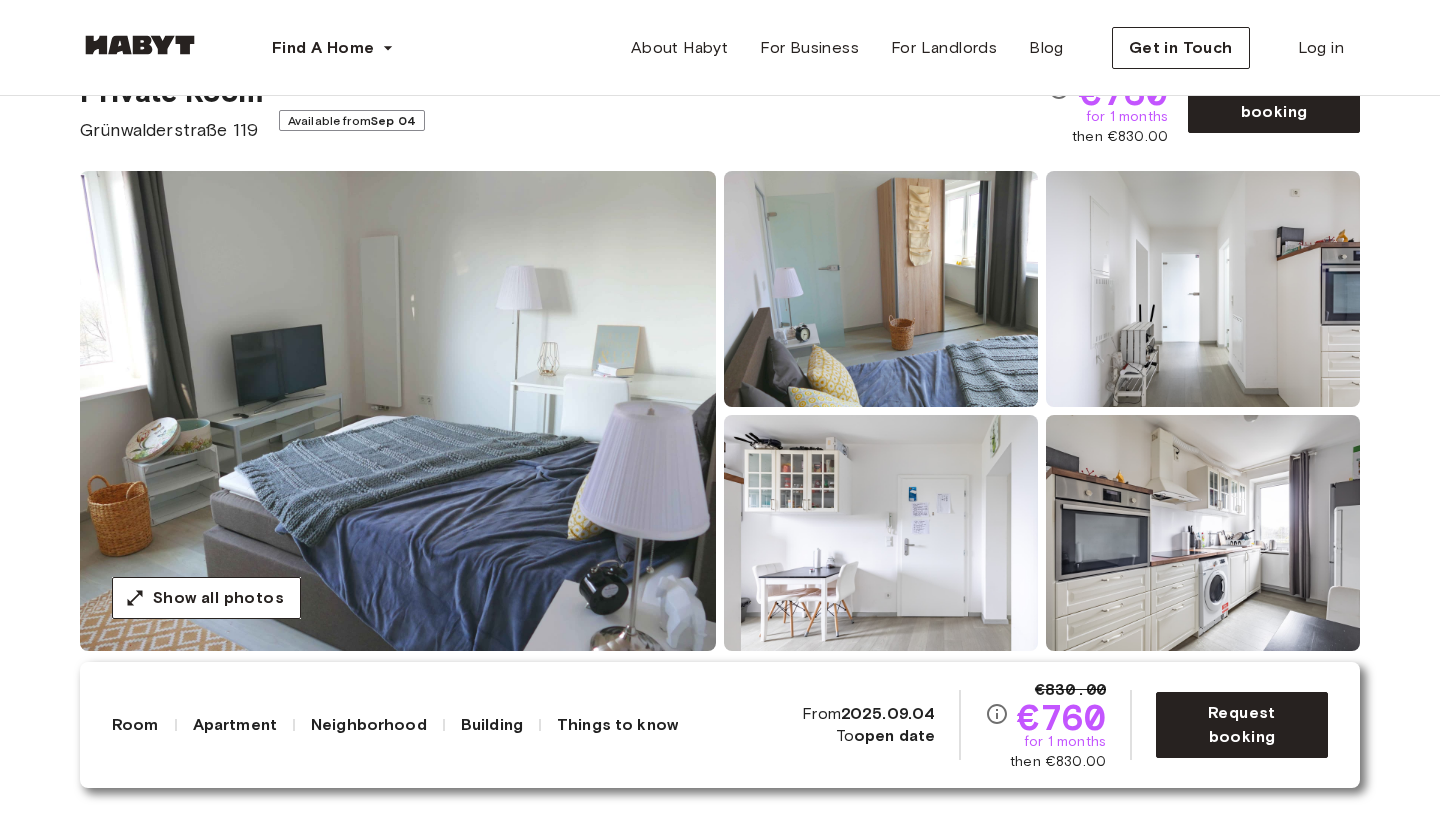 scroll, scrollTop: 93, scrollLeft: 0, axis: vertical 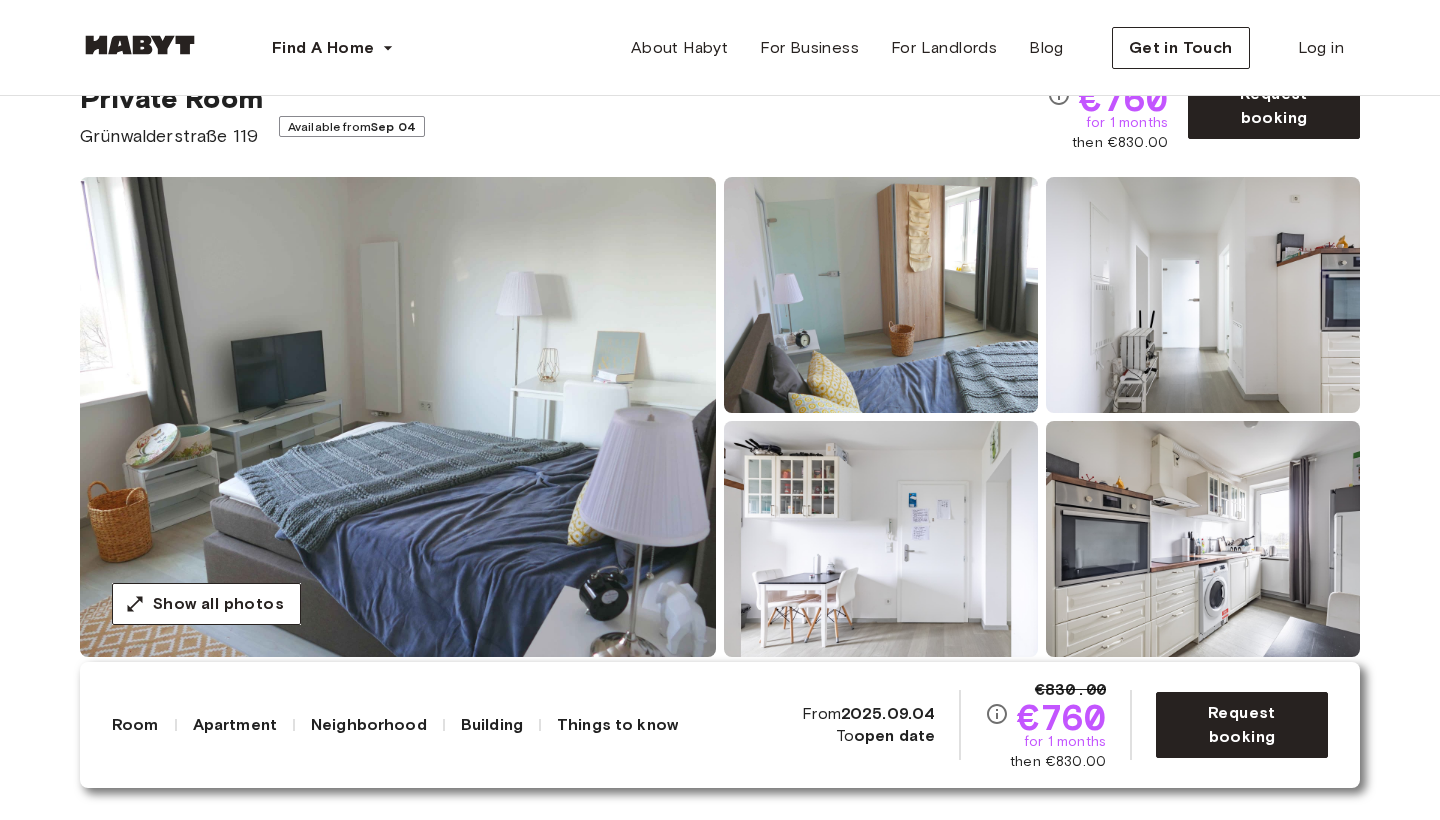 click at bounding box center (398, 417) 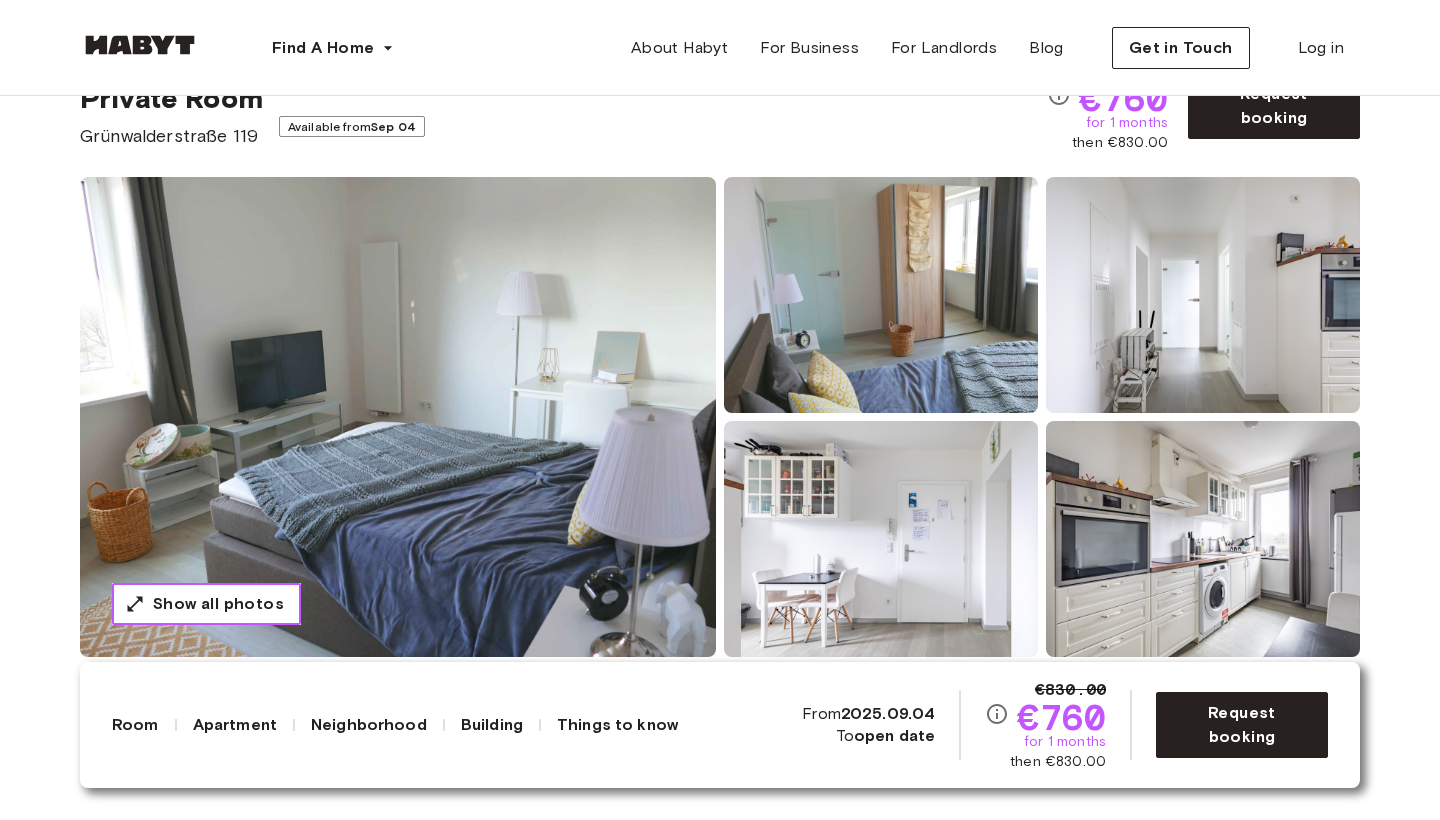 click on "Show all photos" at bounding box center (218, 604) 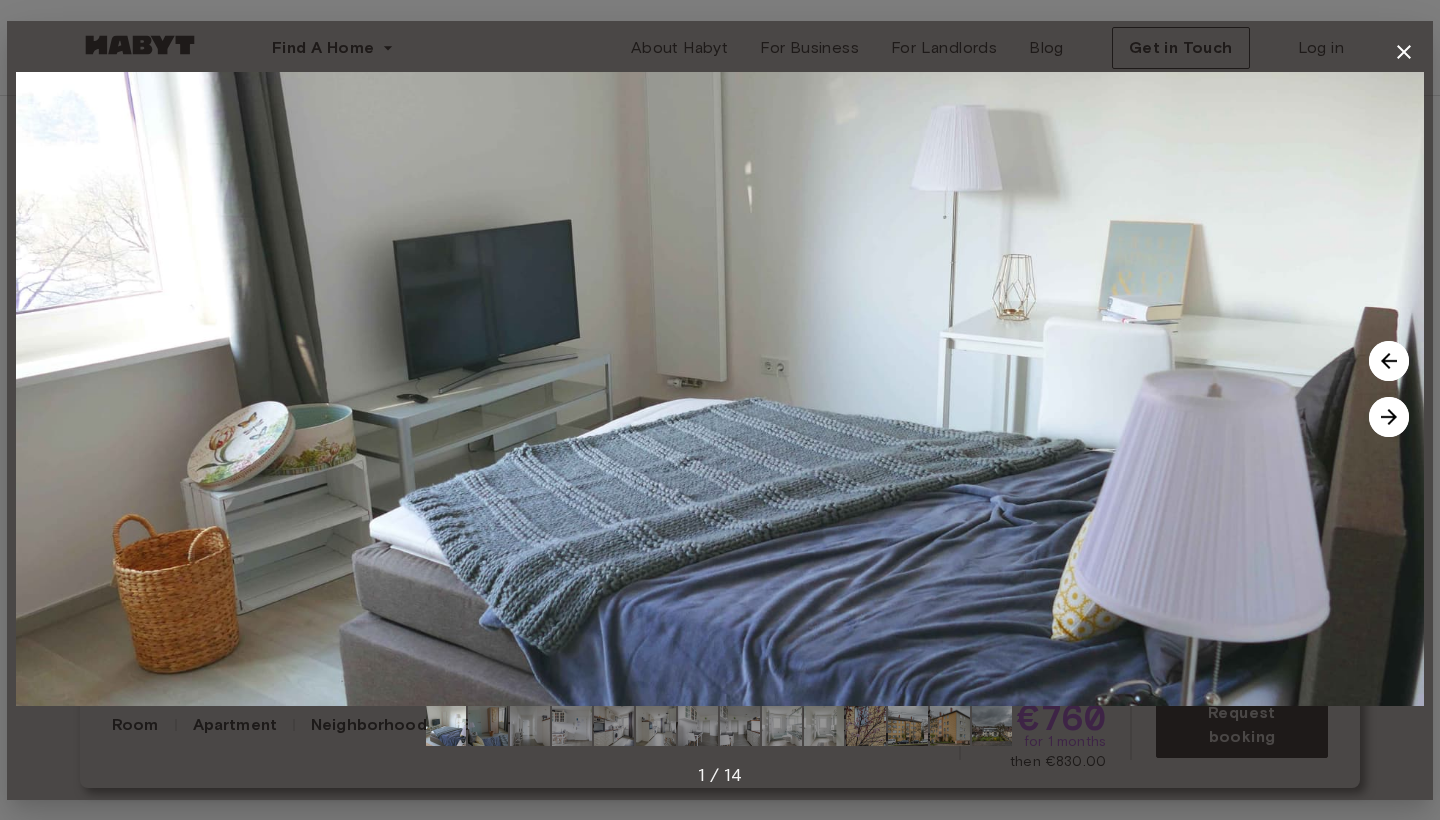 click at bounding box center [1389, 417] 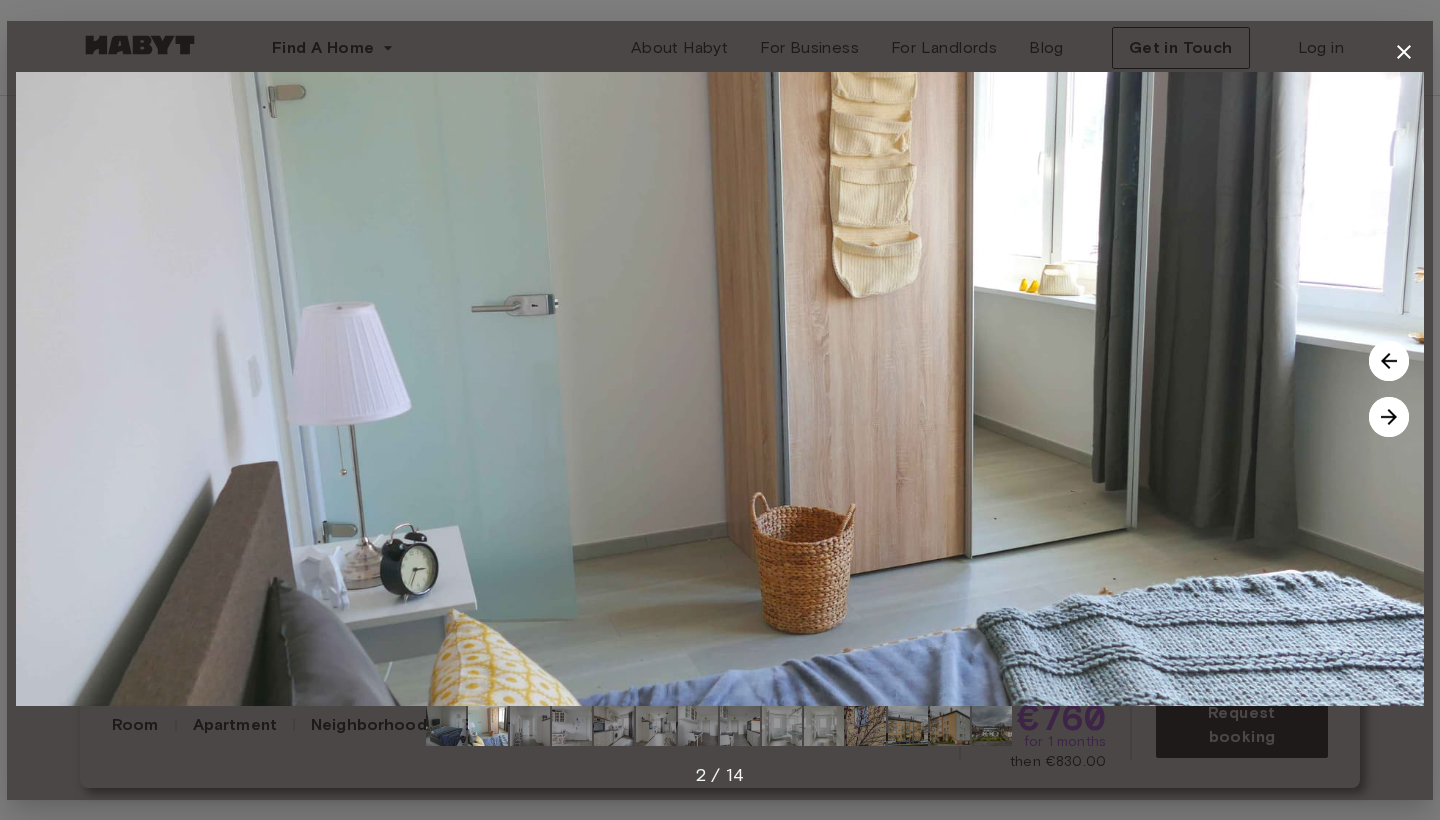 click at bounding box center [1389, 417] 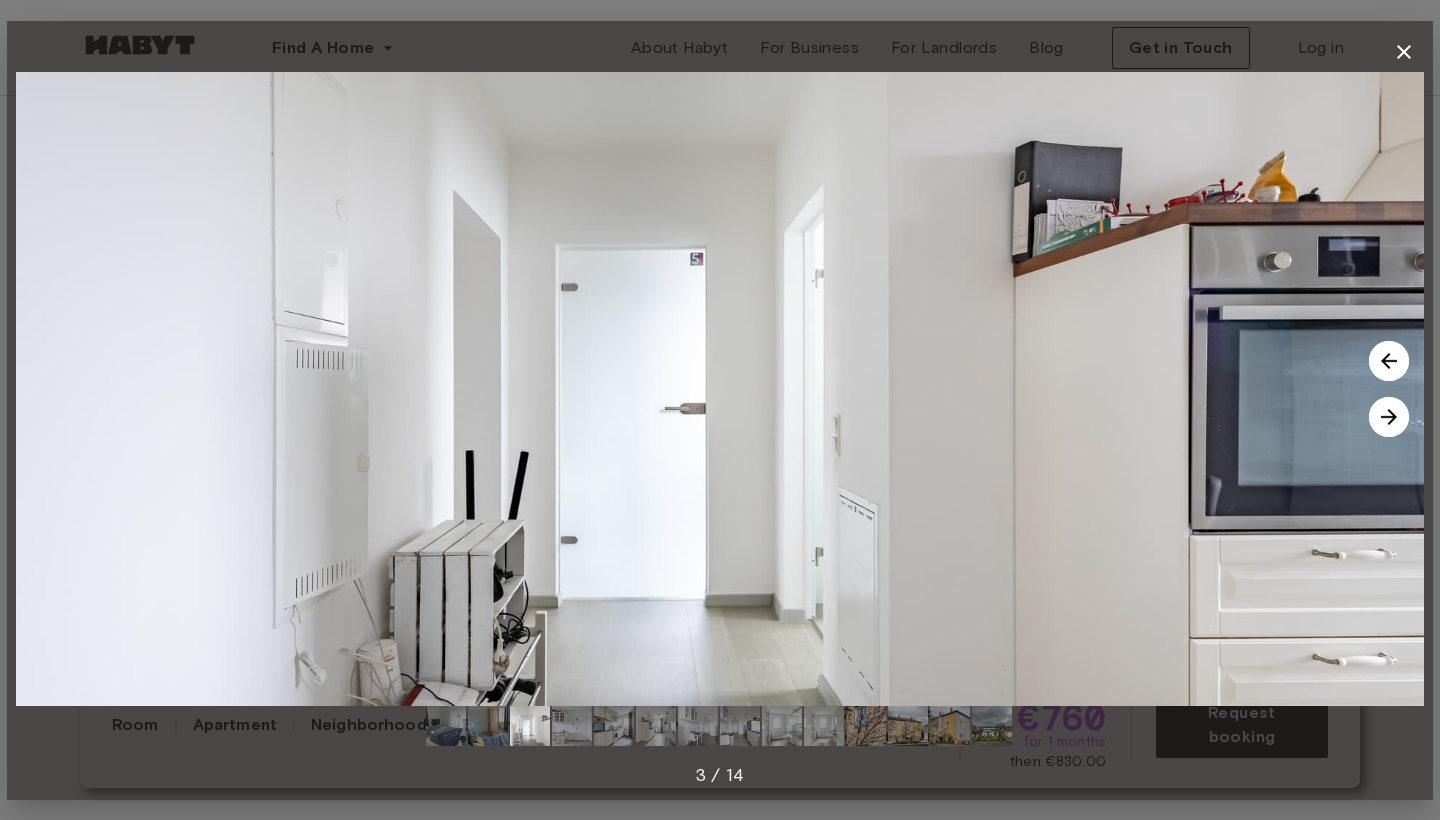 click at bounding box center [1389, 417] 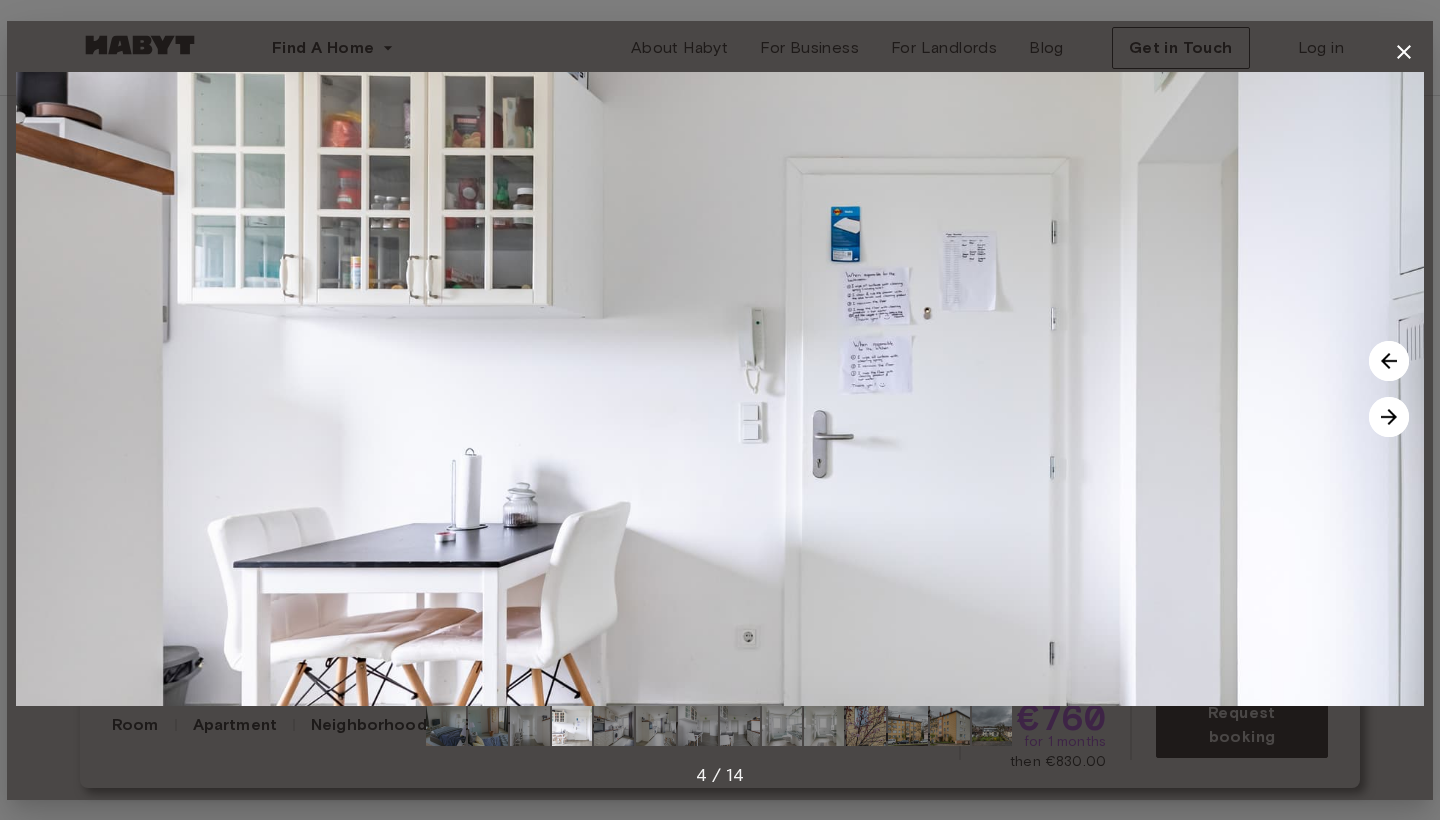 click at bounding box center [1389, 417] 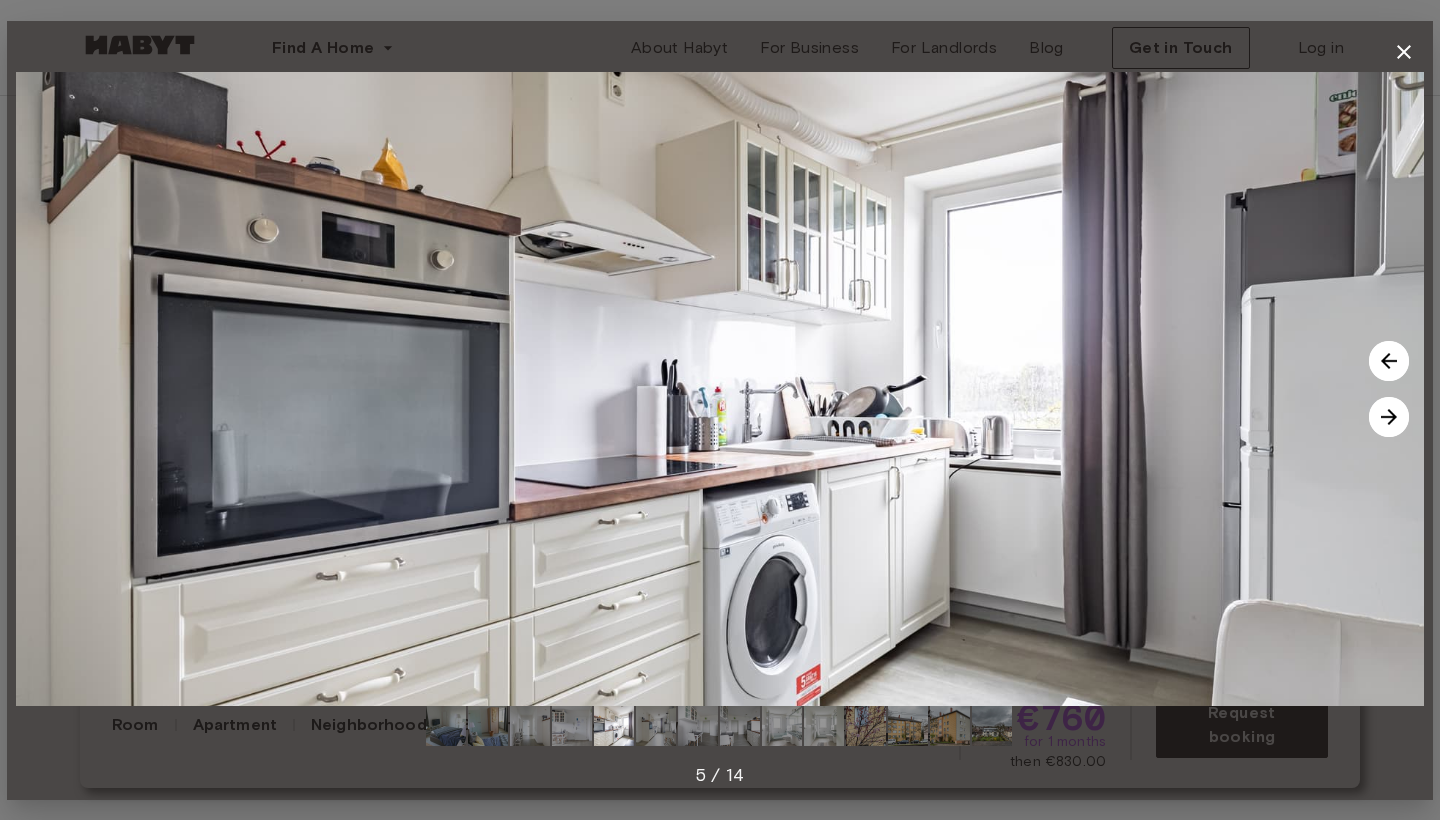 click at bounding box center (1389, 417) 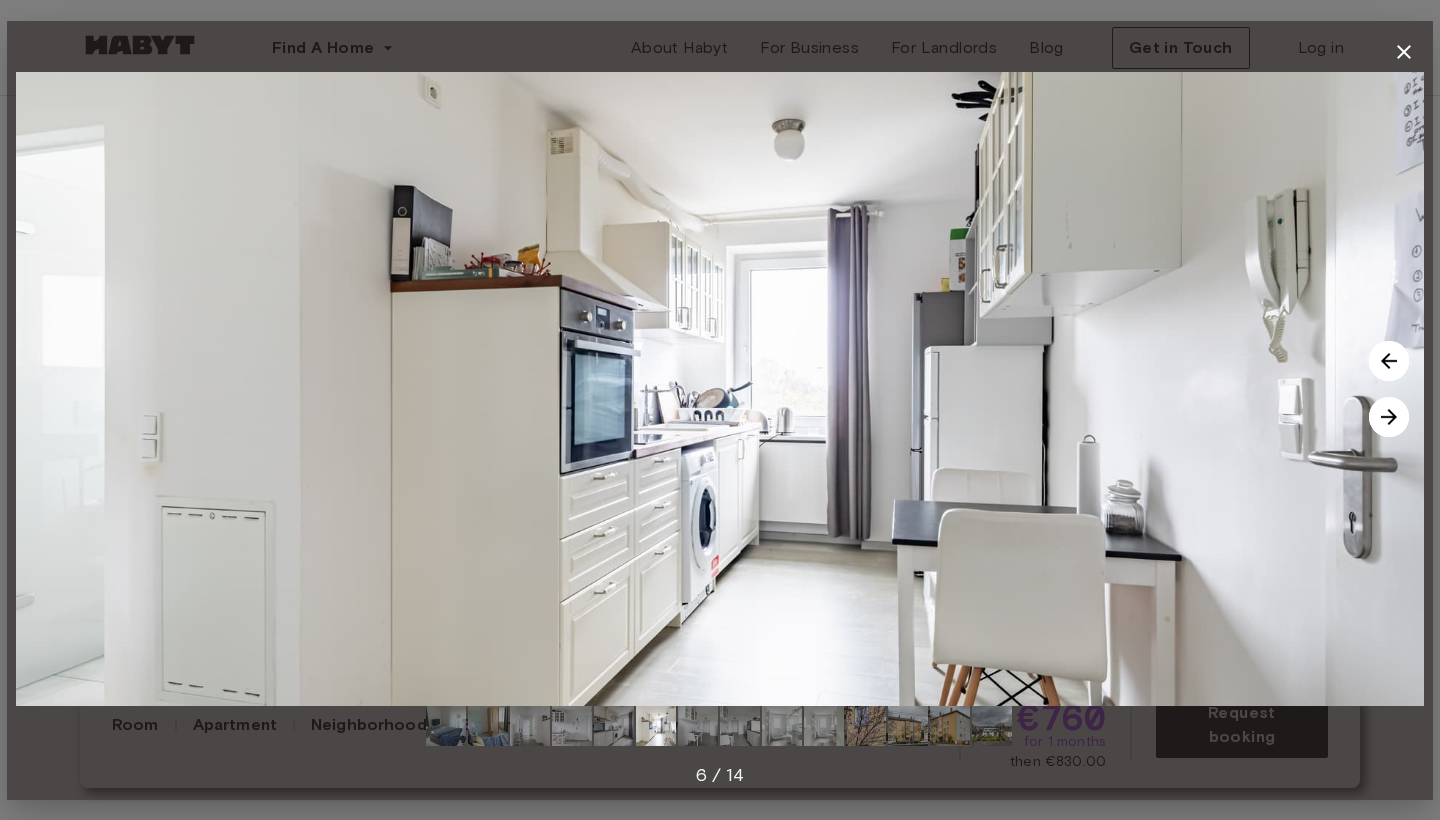 click 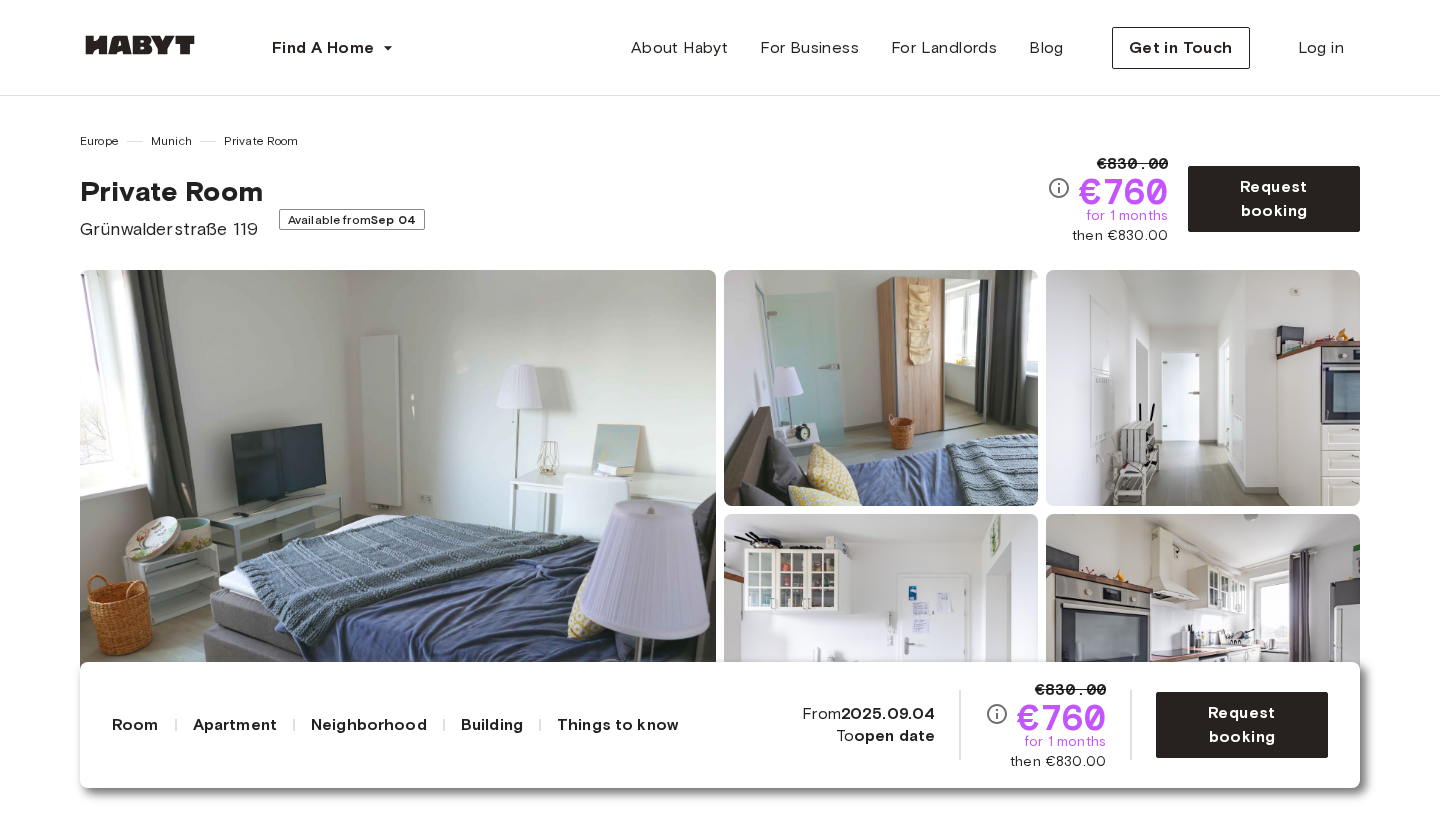 scroll, scrollTop: 0, scrollLeft: 0, axis: both 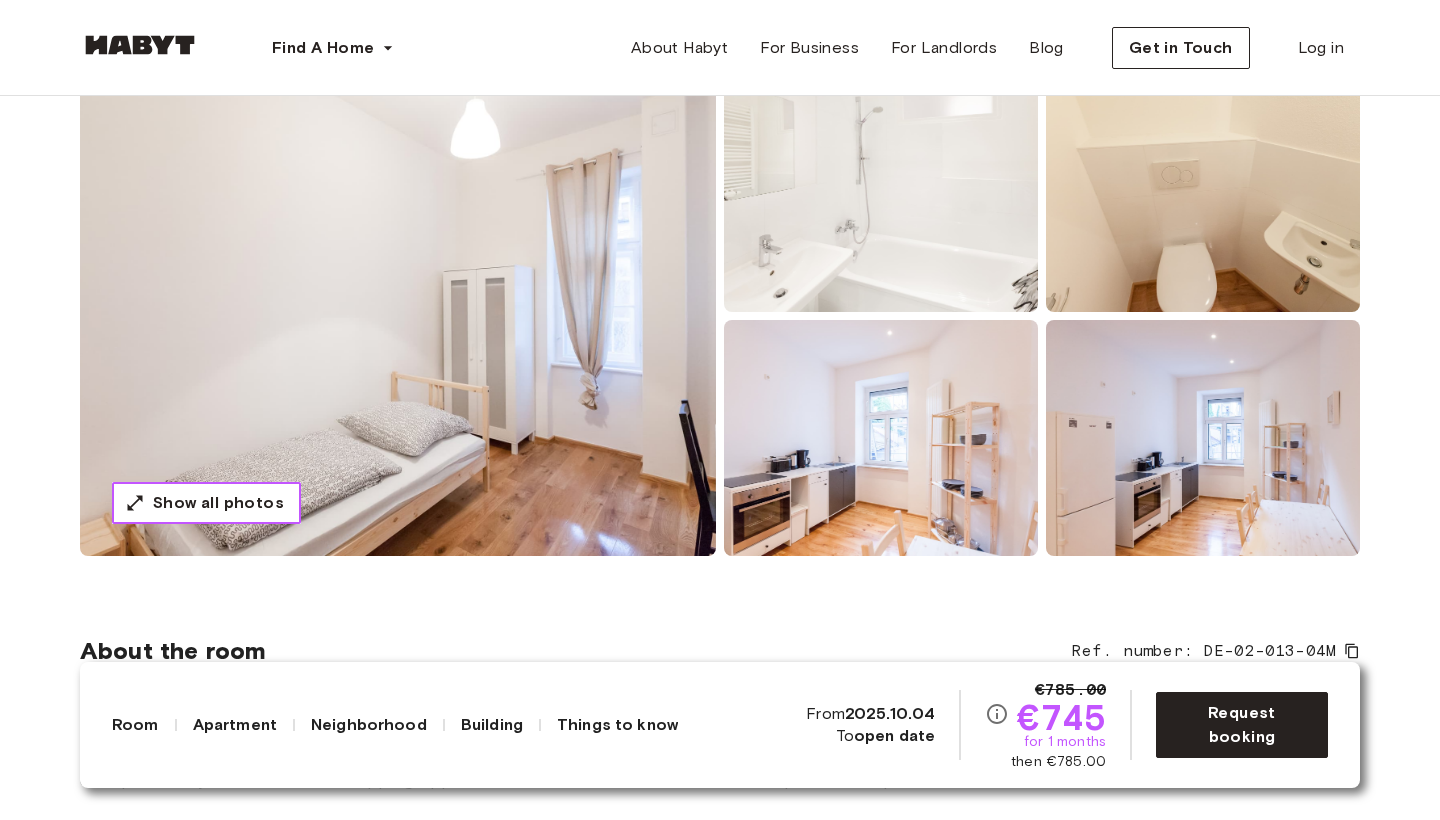 click on "Show all photos" at bounding box center (218, 503) 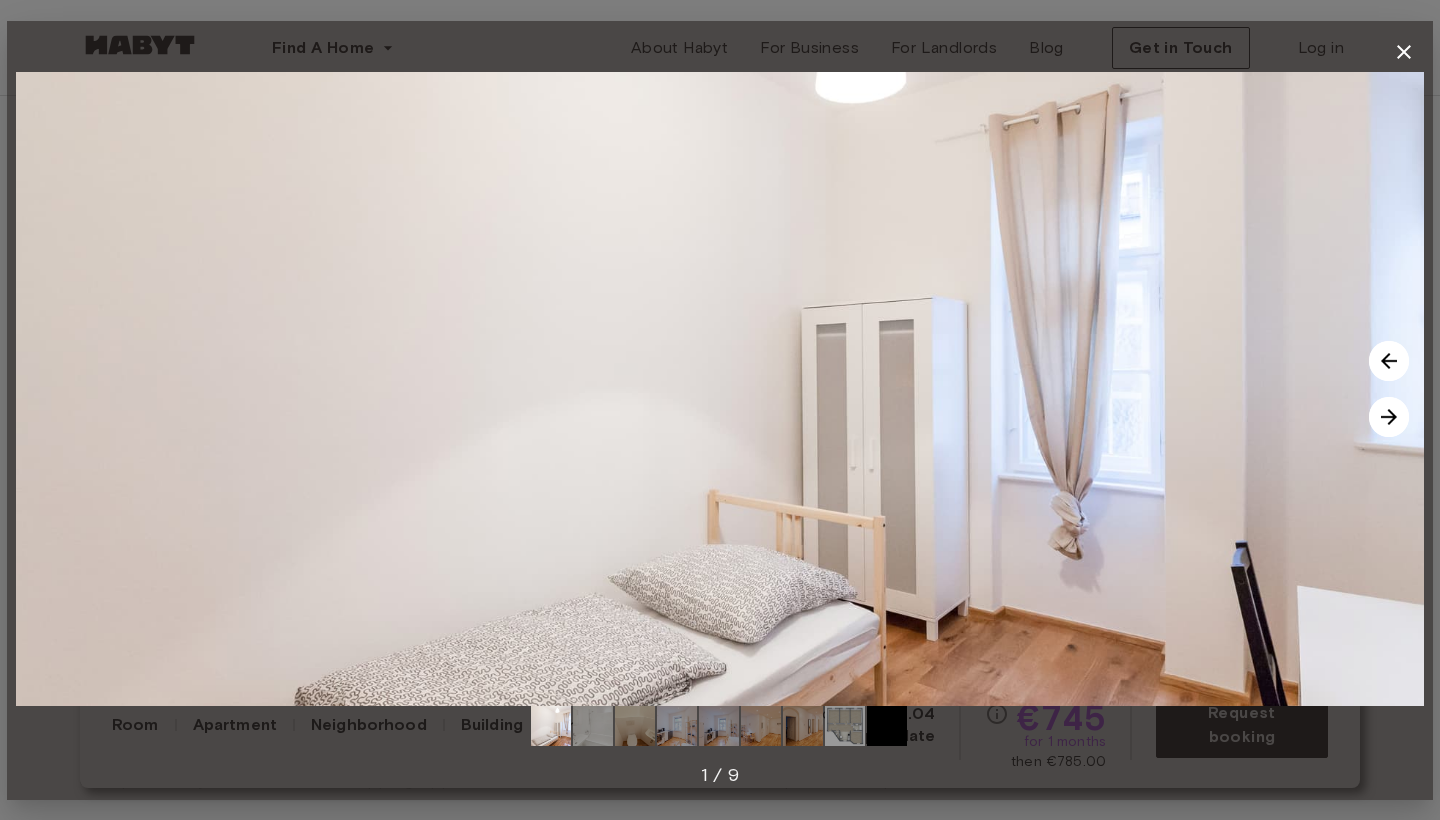click at bounding box center [1389, 417] 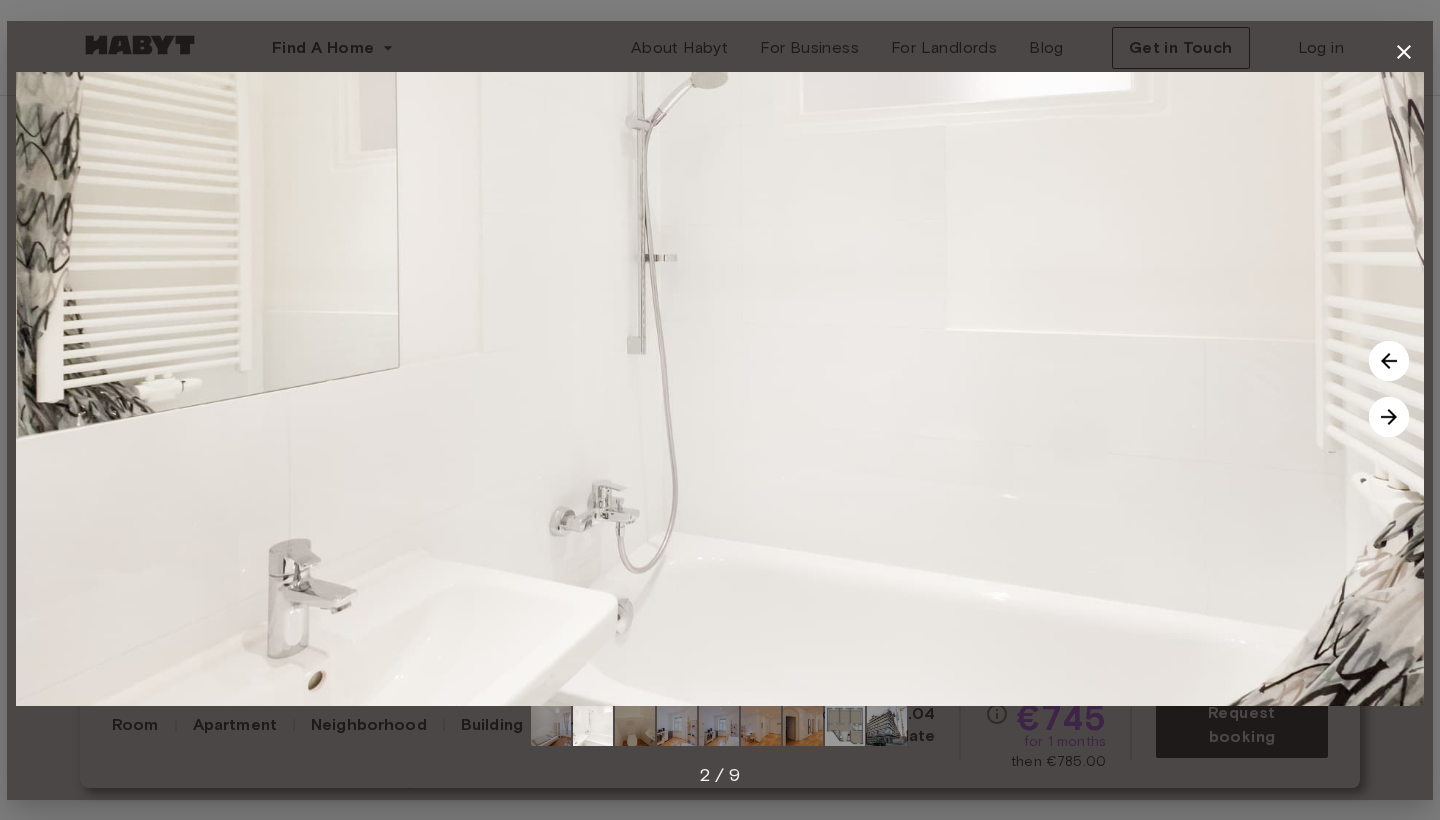 click at bounding box center [1389, 417] 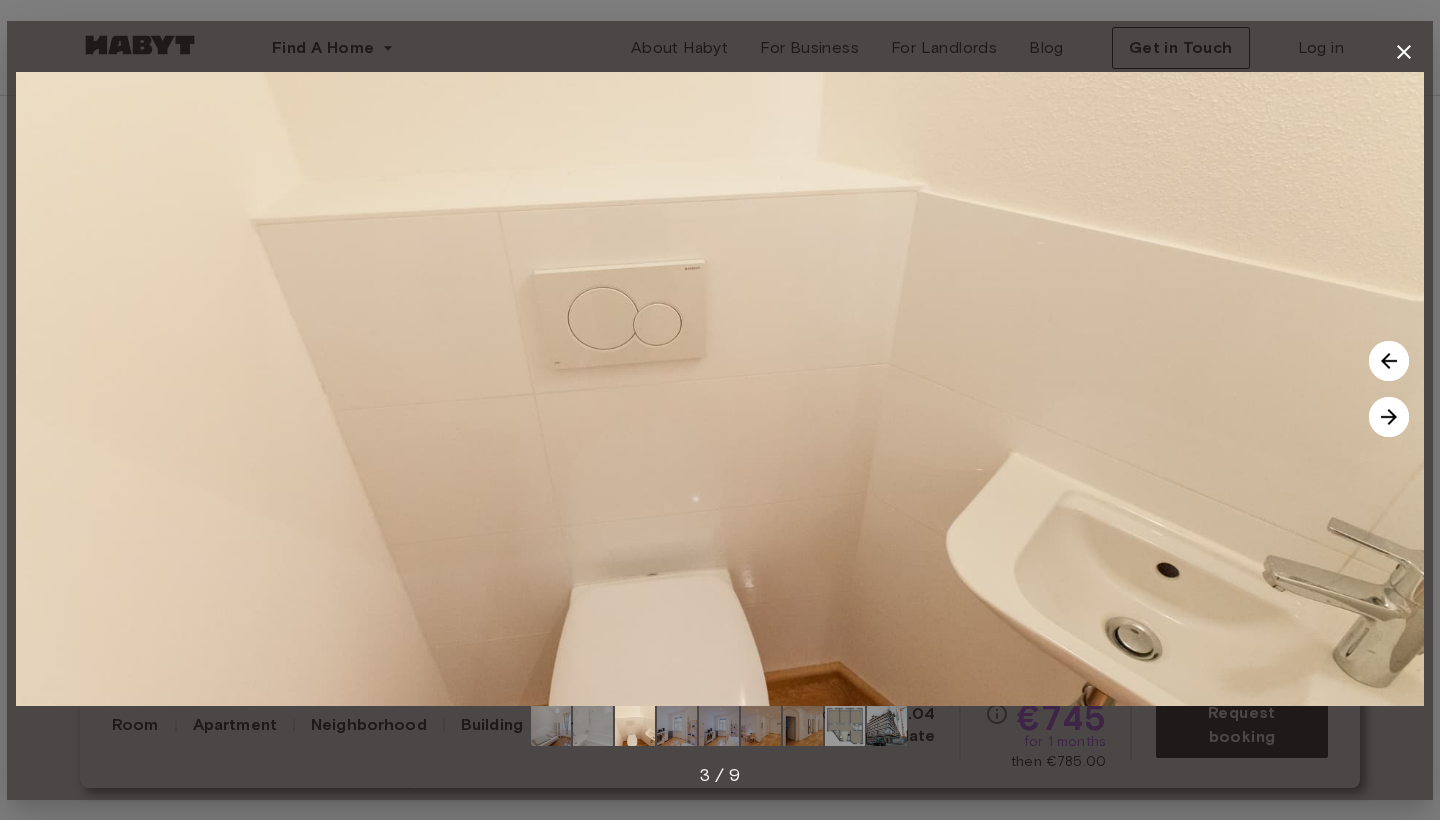 click at bounding box center (1389, 417) 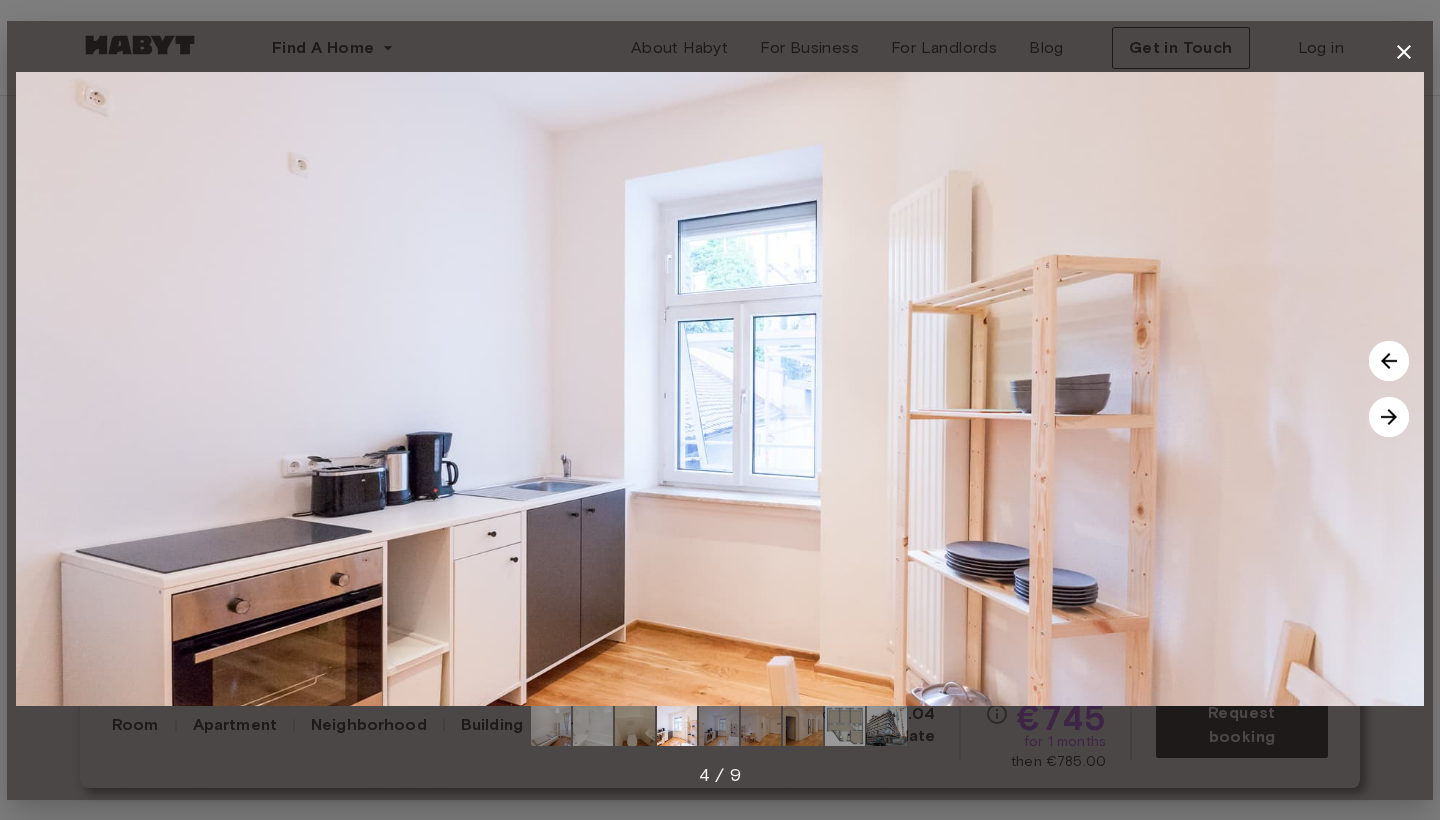 click at bounding box center [1389, 417] 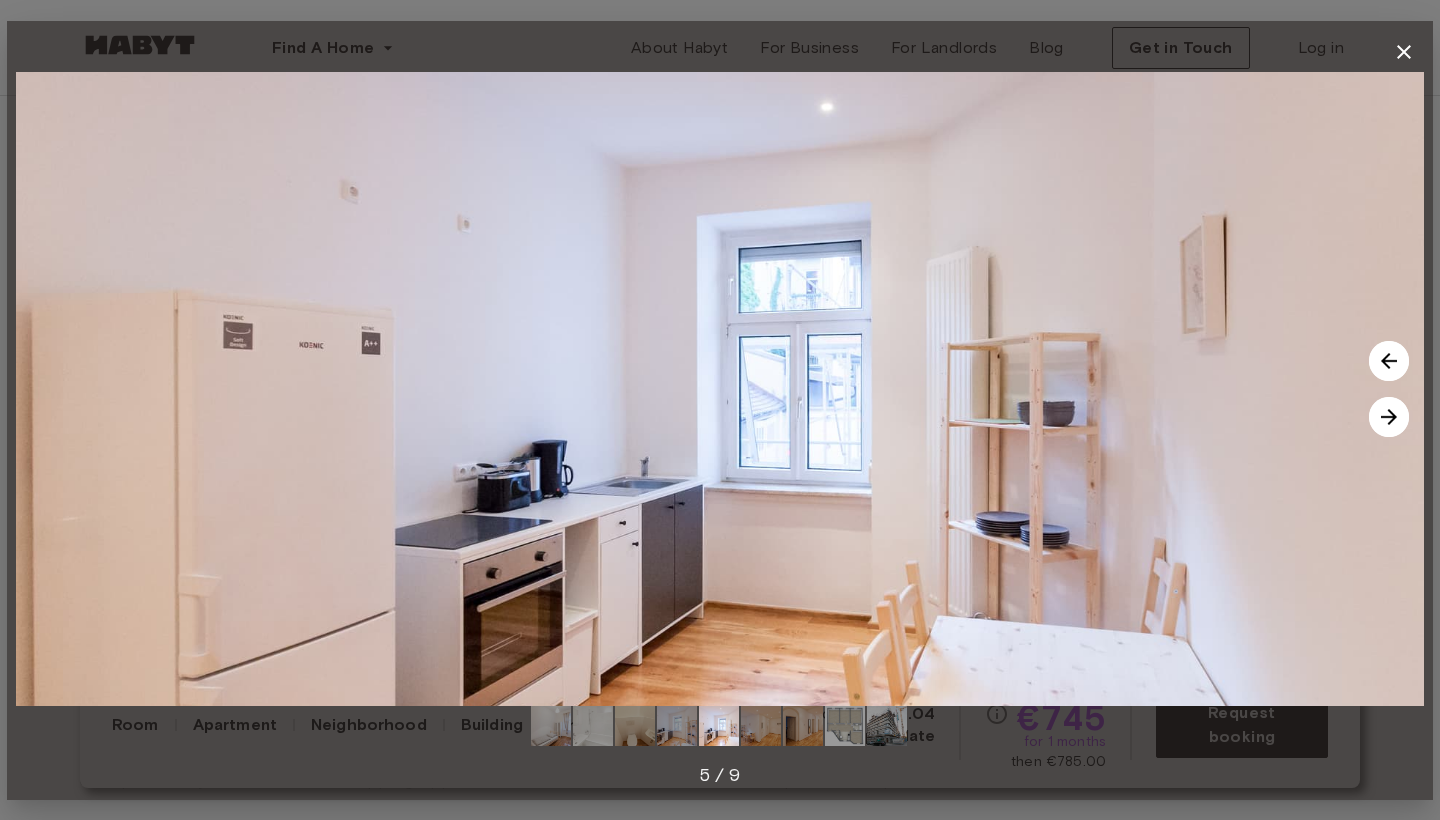 click at bounding box center (1389, 417) 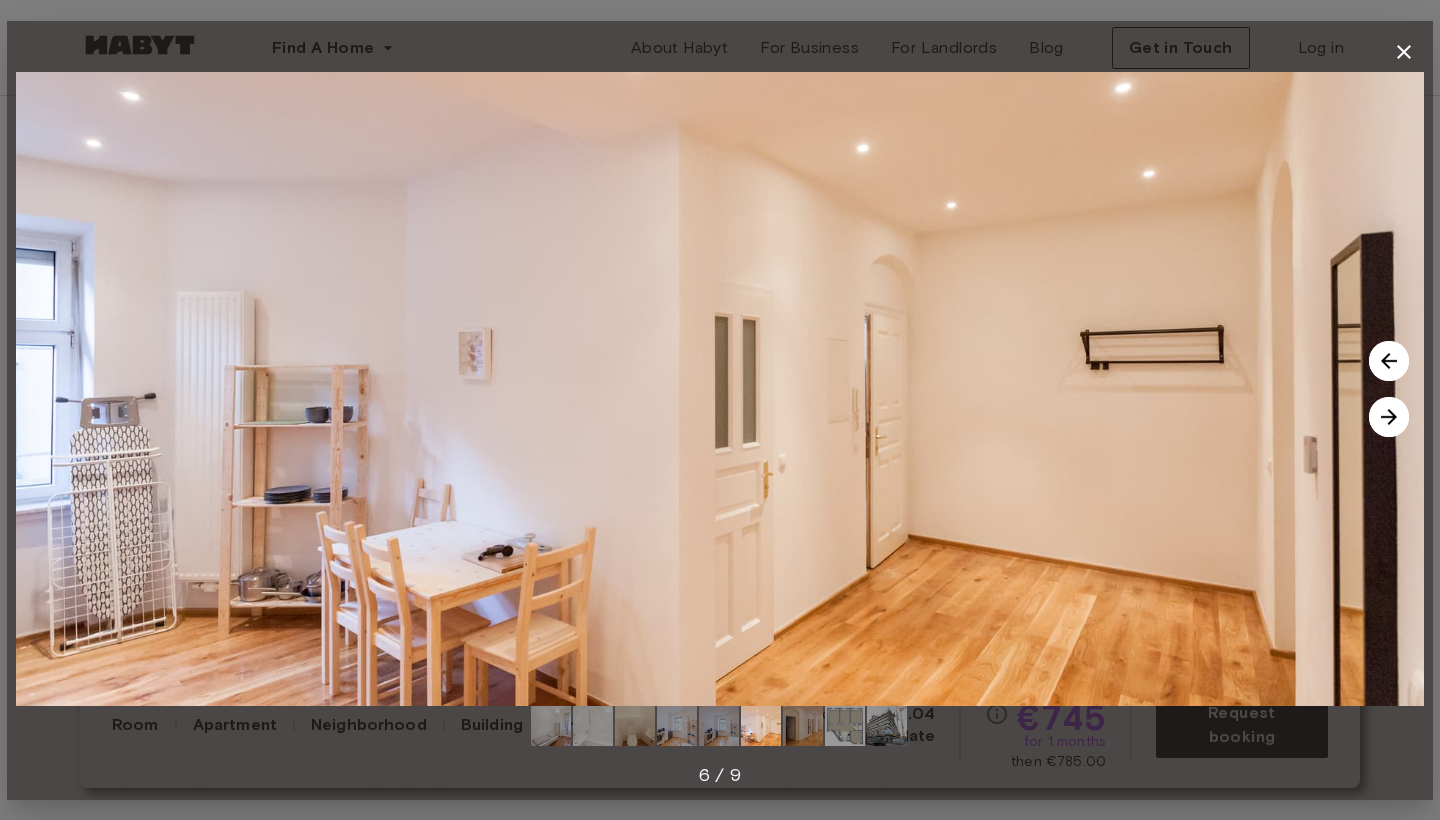 click 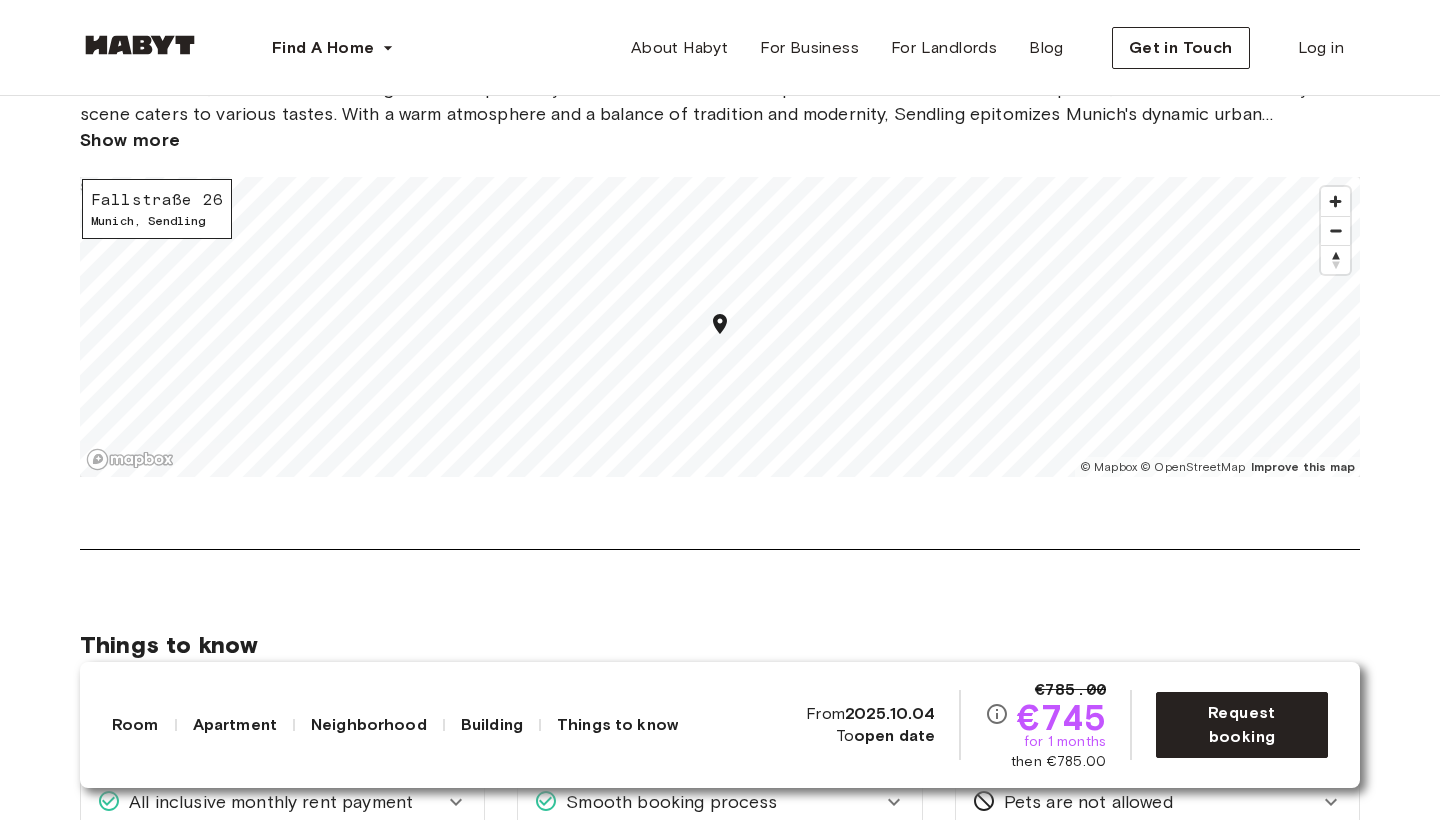 scroll, scrollTop: 2637, scrollLeft: 0, axis: vertical 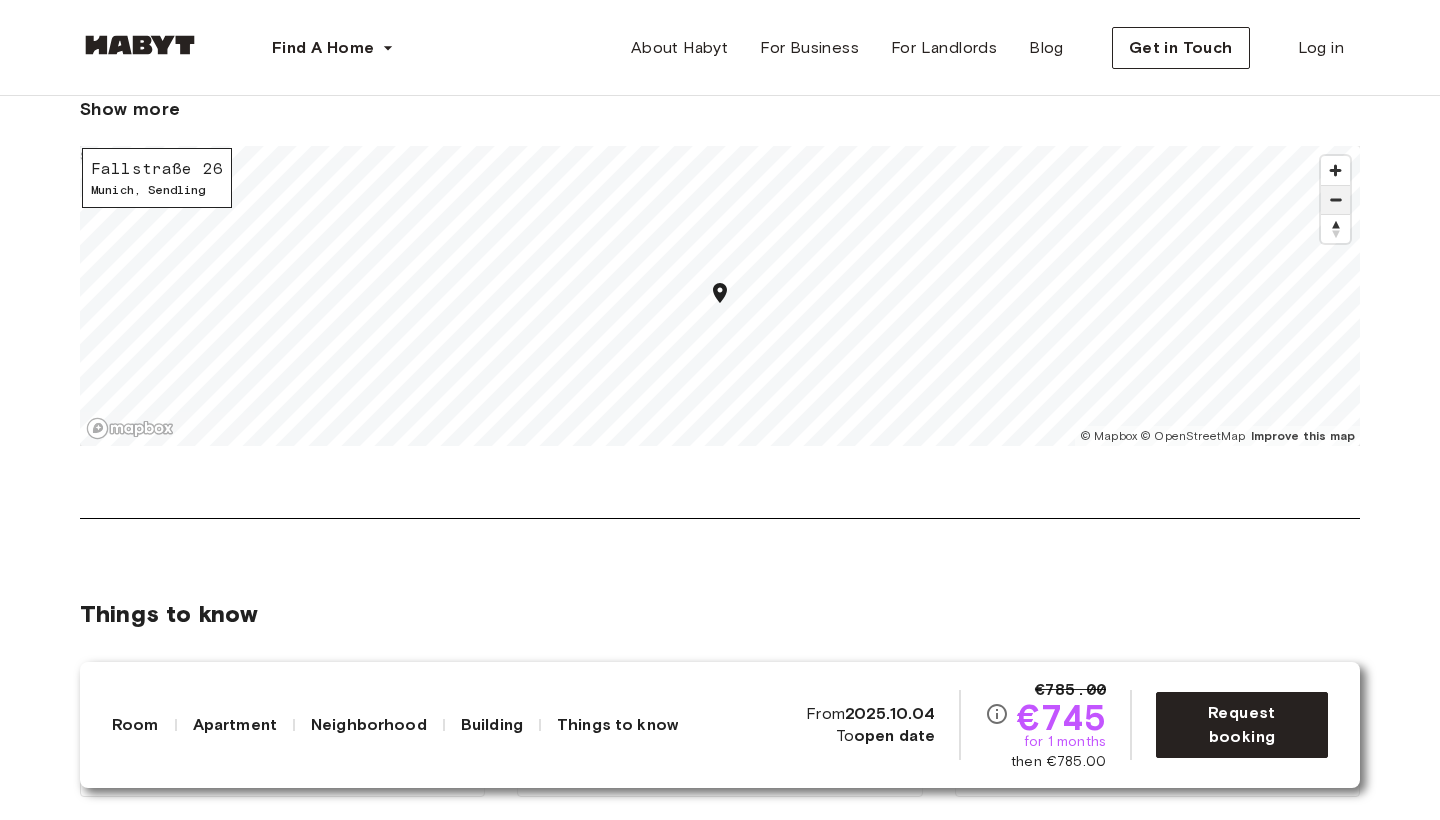 click at bounding box center (1335, 200) 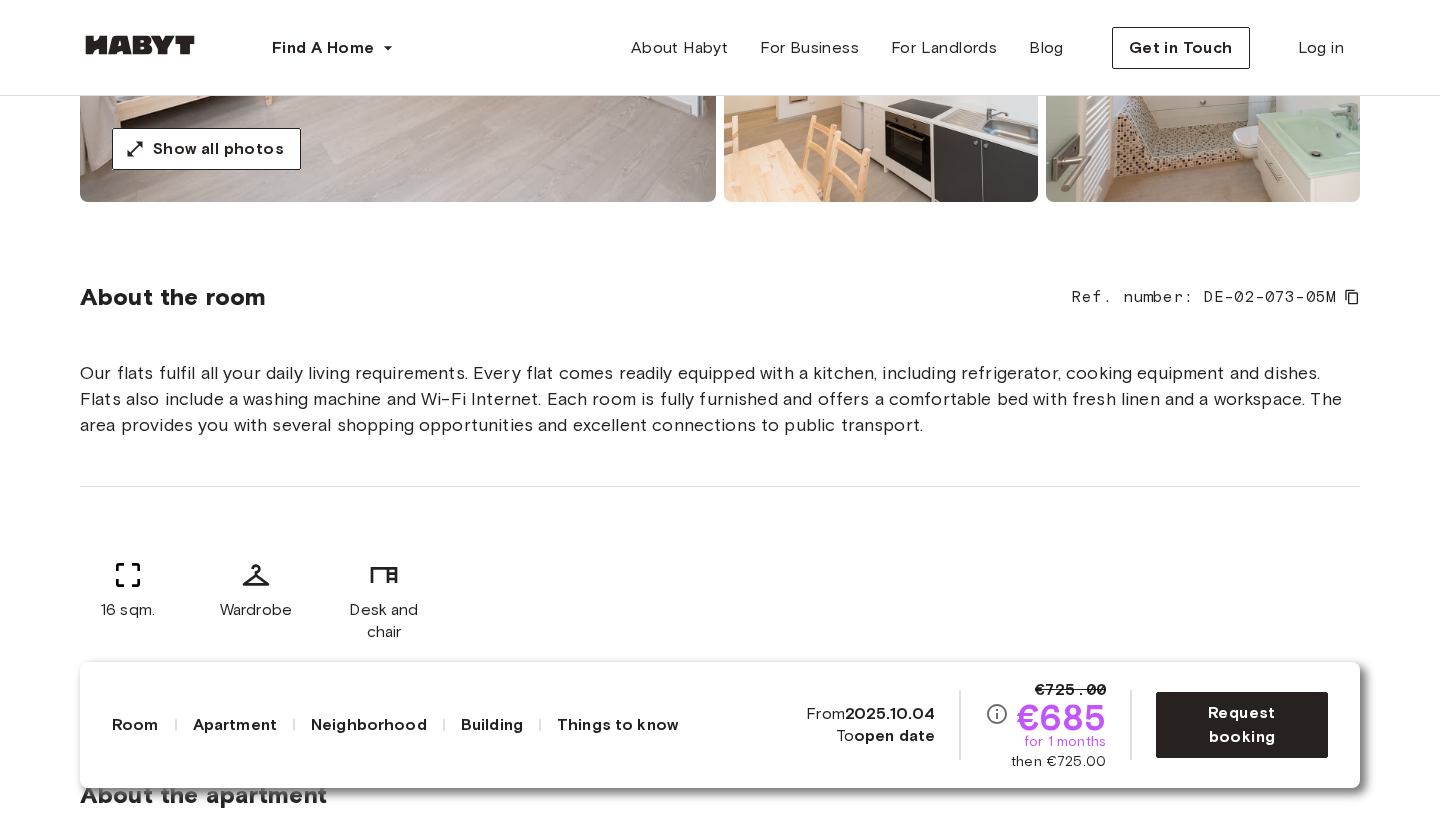 scroll, scrollTop: 0, scrollLeft: 0, axis: both 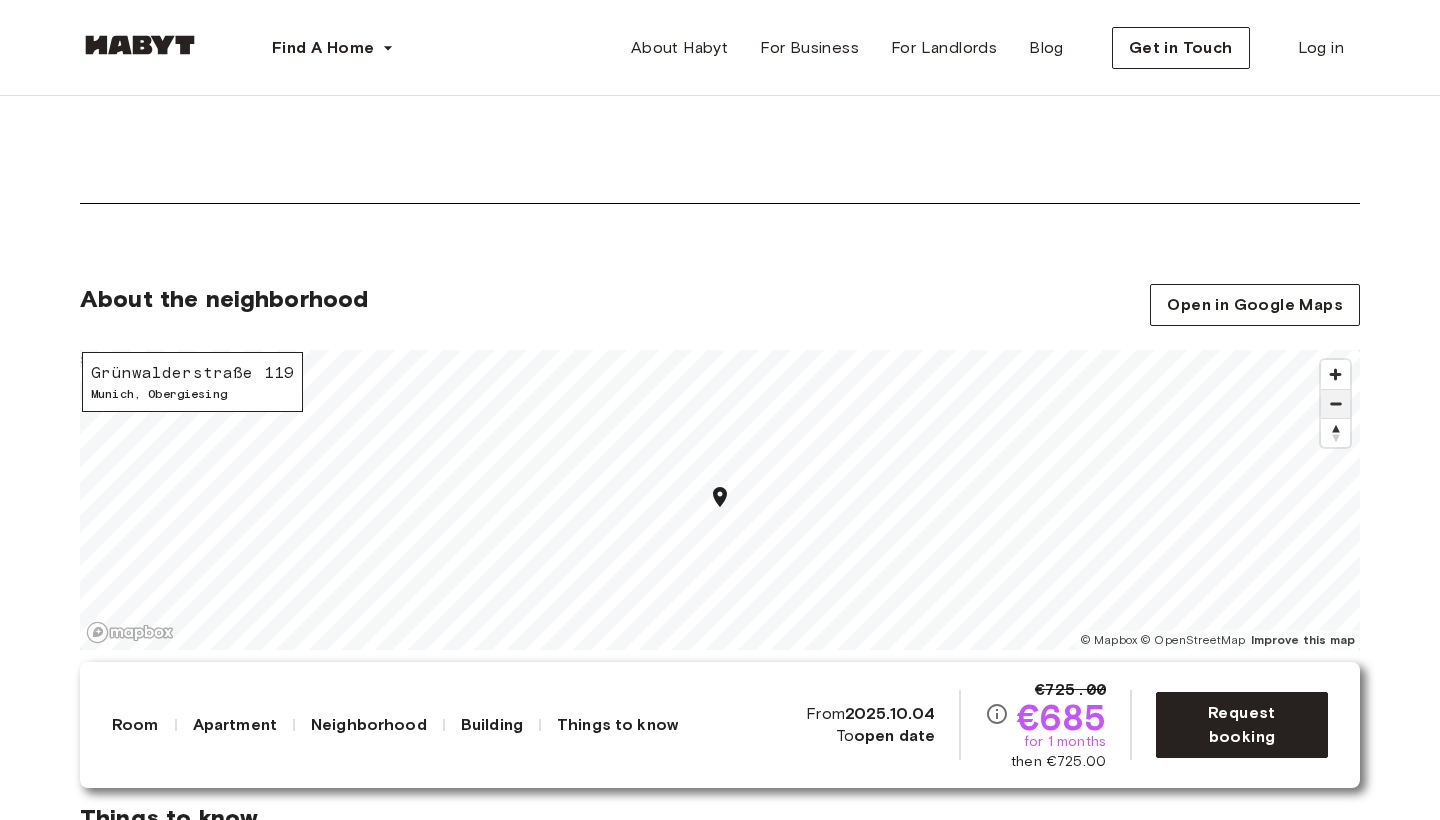 click at bounding box center (1335, 404) 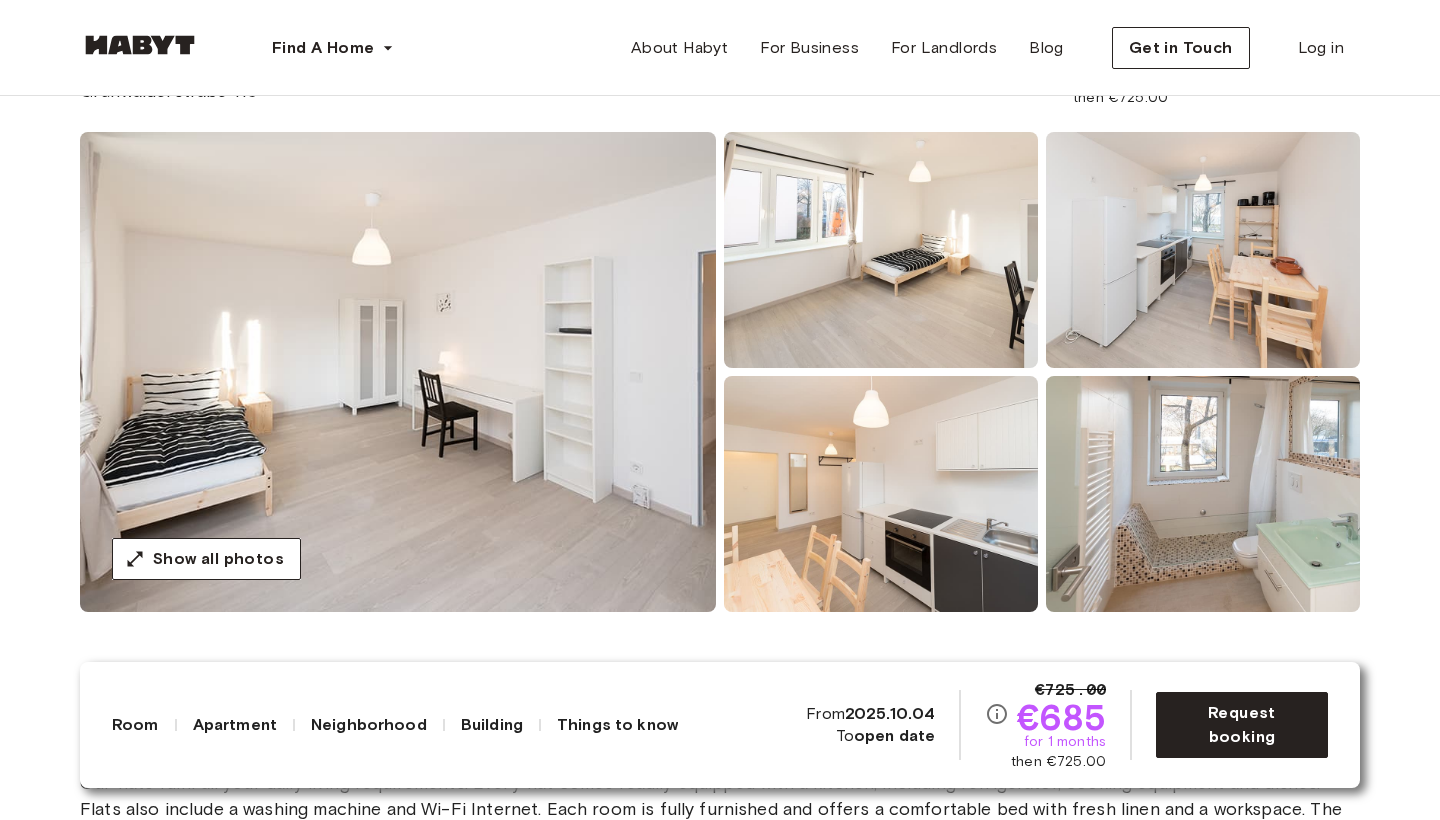 scroll, scrollTop: 117, scrollLeft: 0, axis: vertical 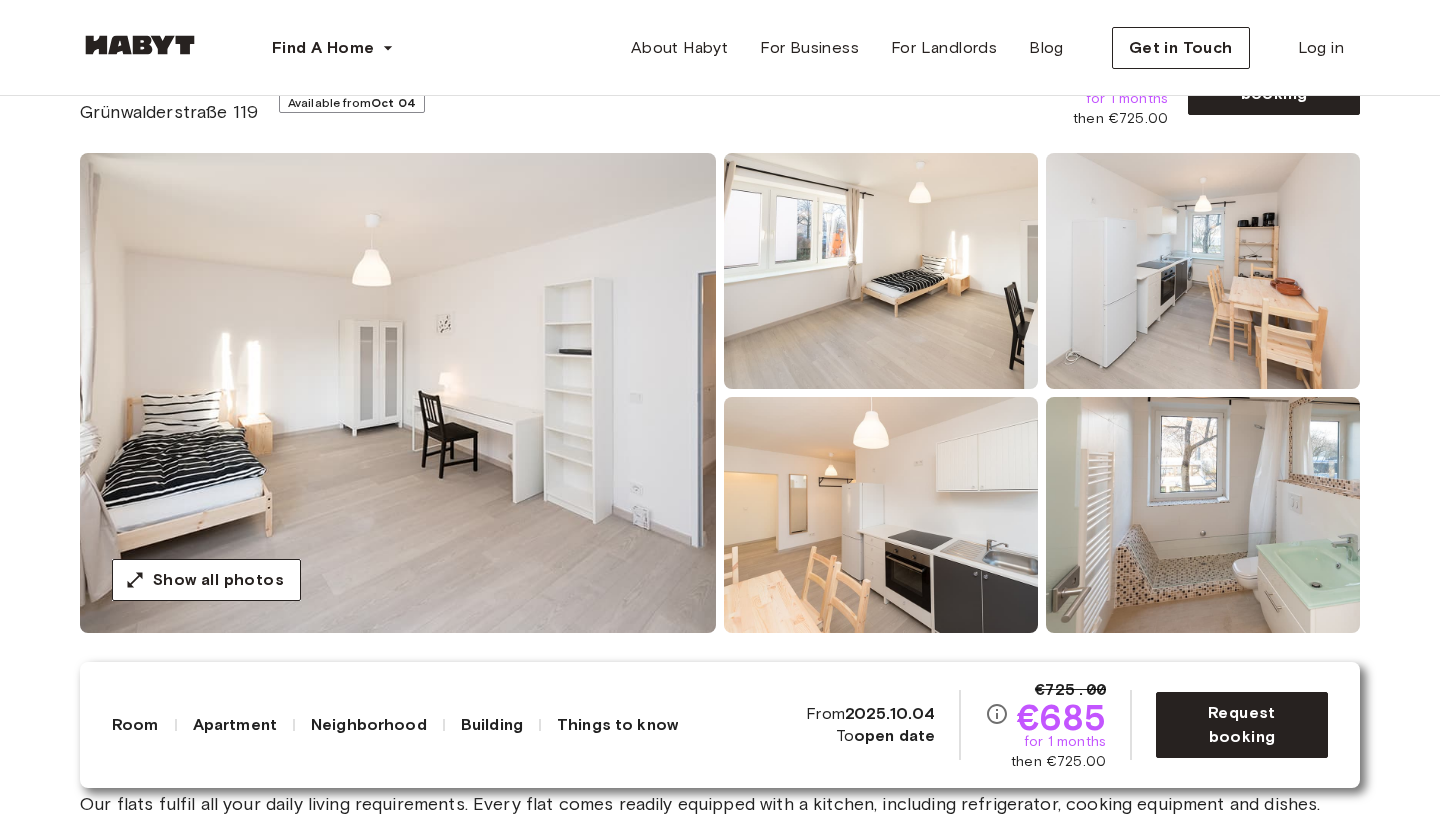 click at bounding box center [398, 393] 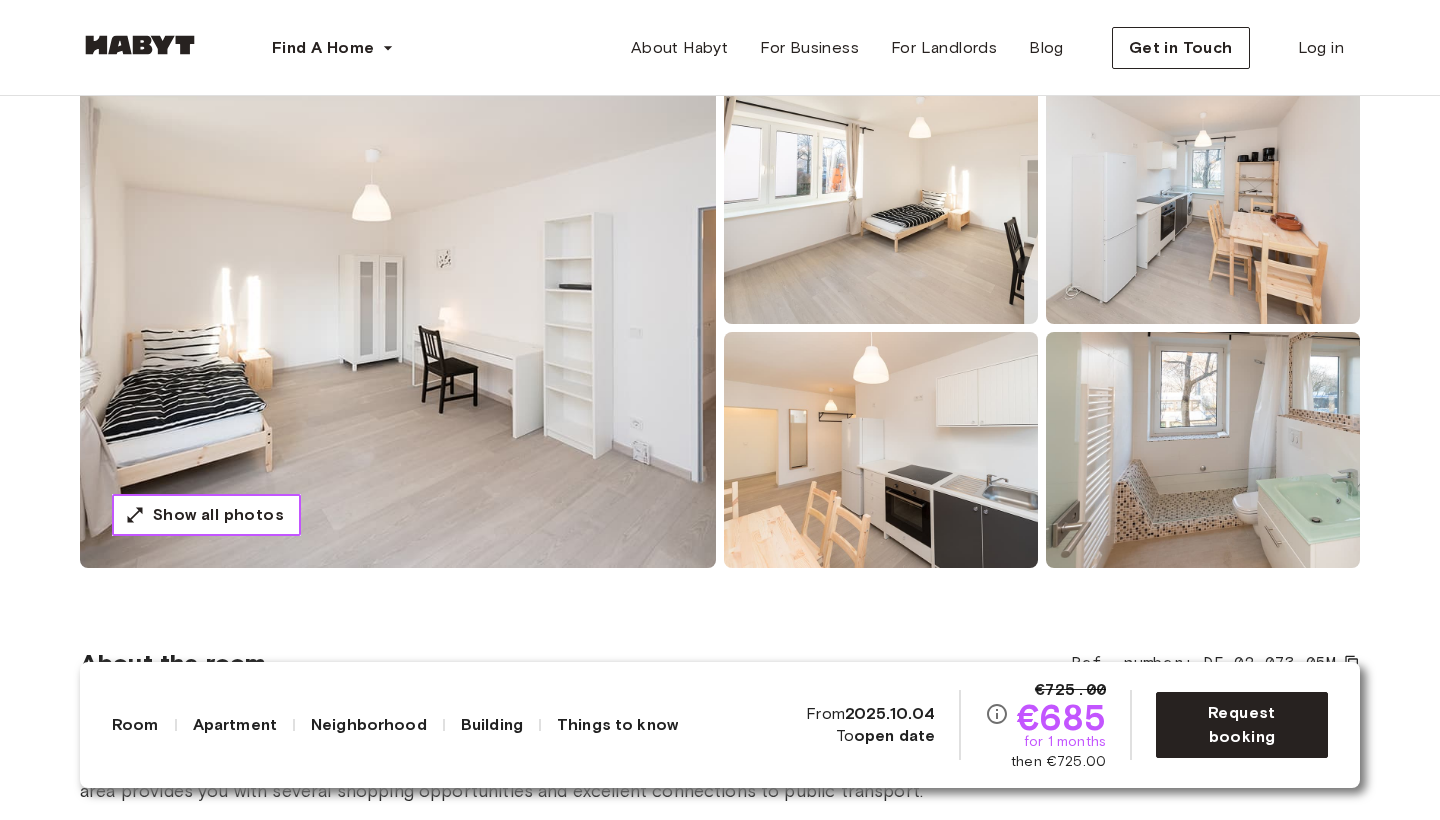 click on "Show all photos" at bounding box center (218, 515) 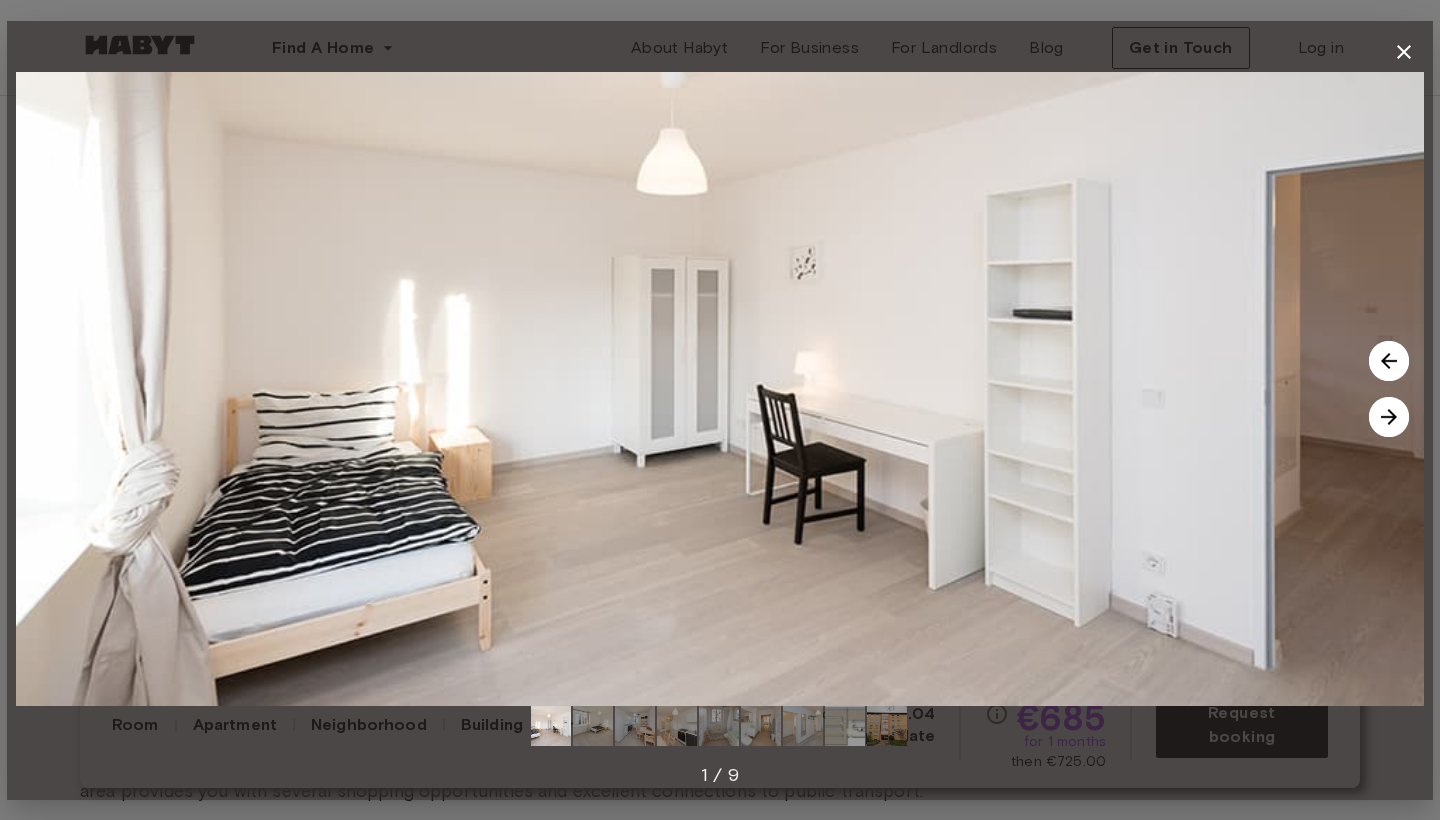 click at bounding box center [1389, 417] 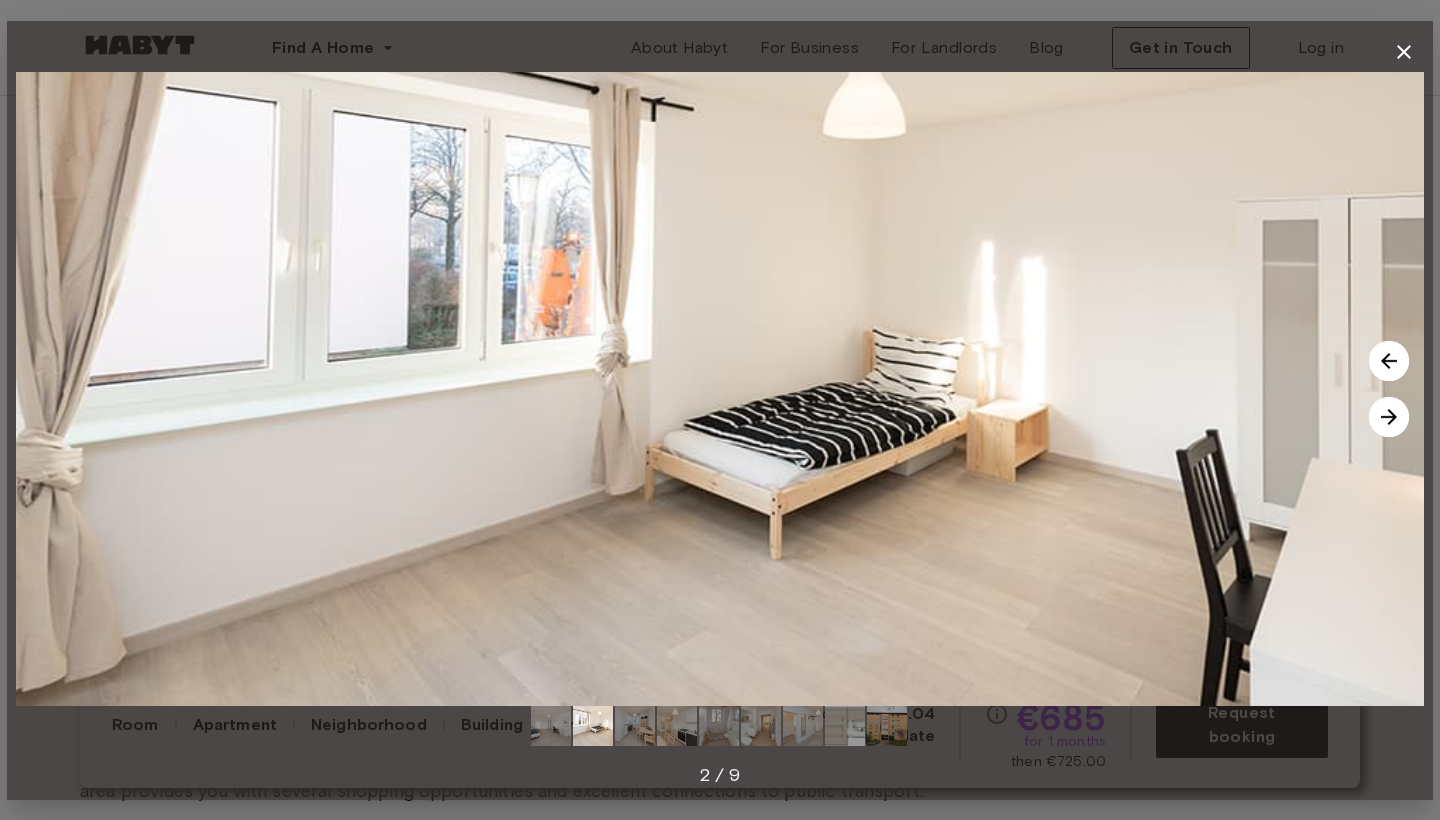 click at bounding box center (1389, 417) 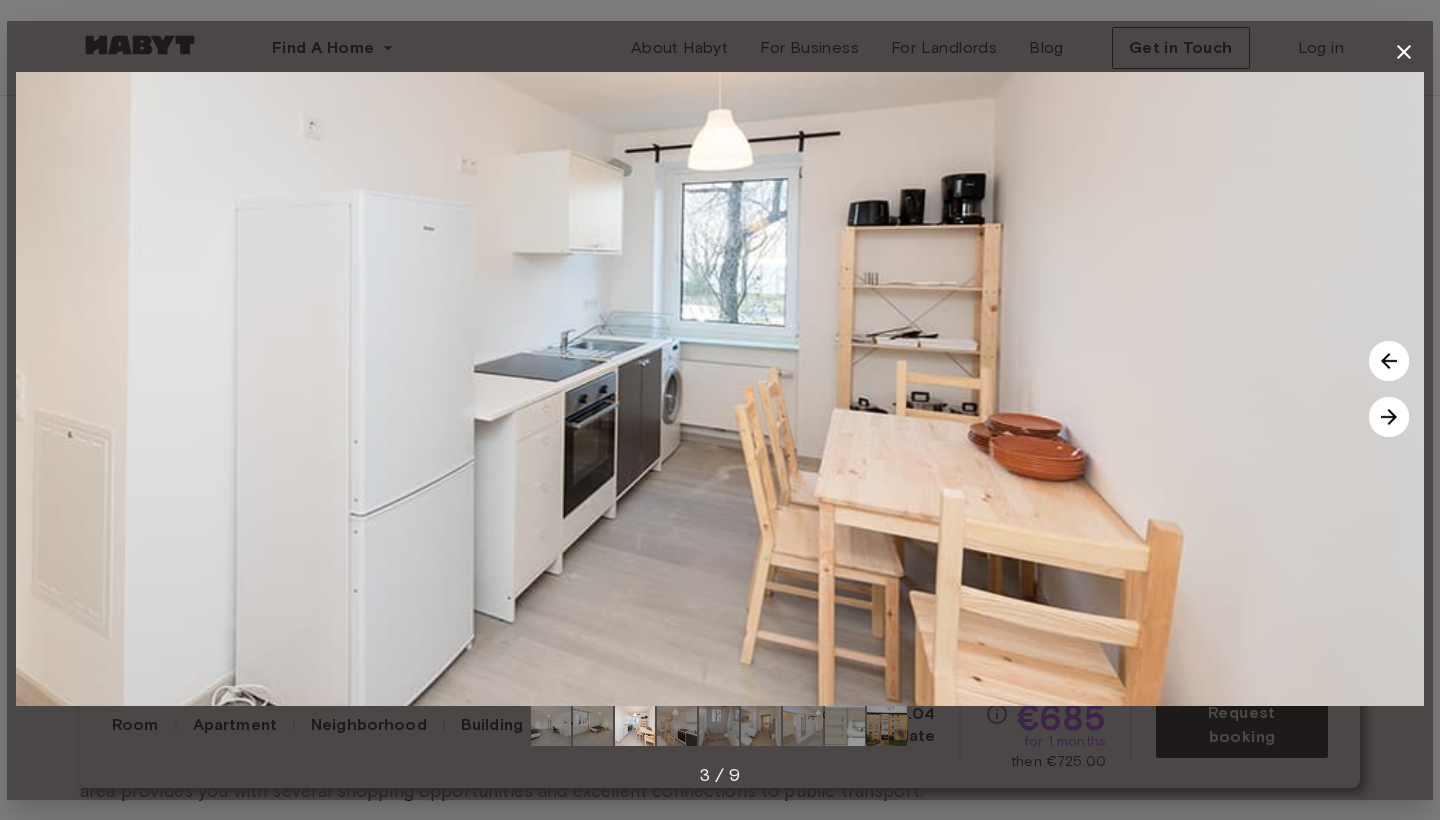 click at bounding box center (1389, 417) 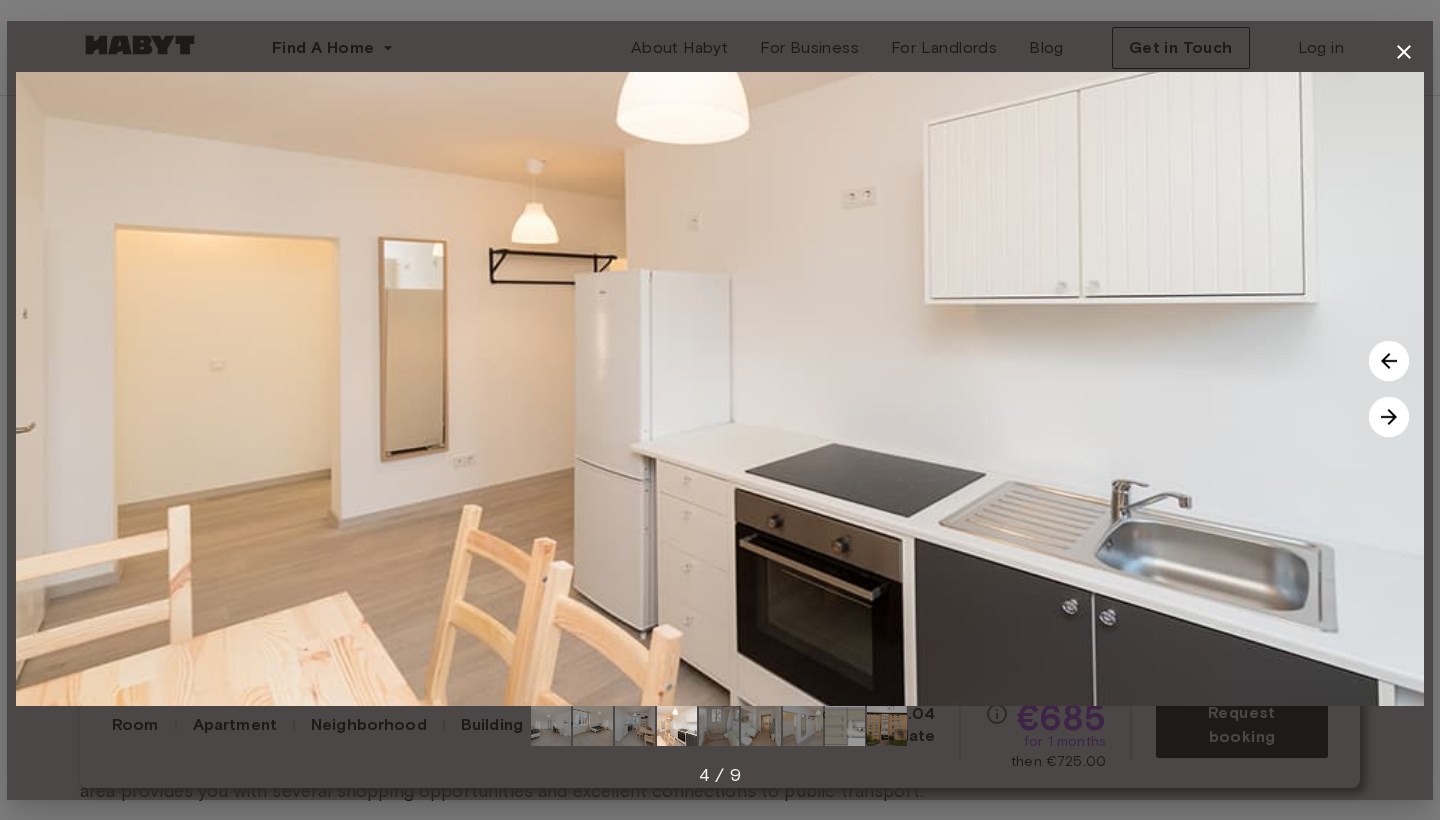 click at bounding box center [1389, 417] 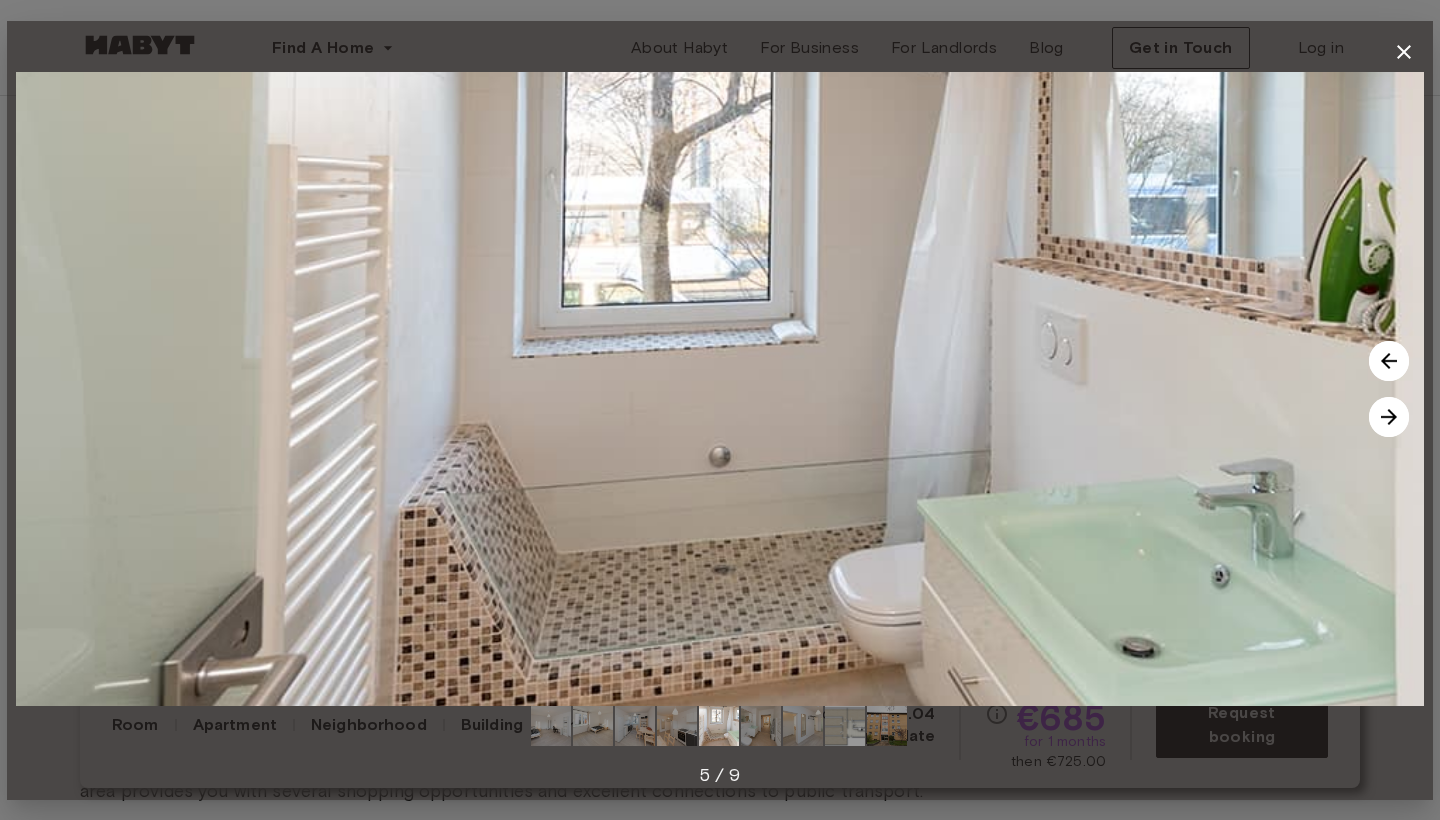 click at bounding box center (1389, 417) 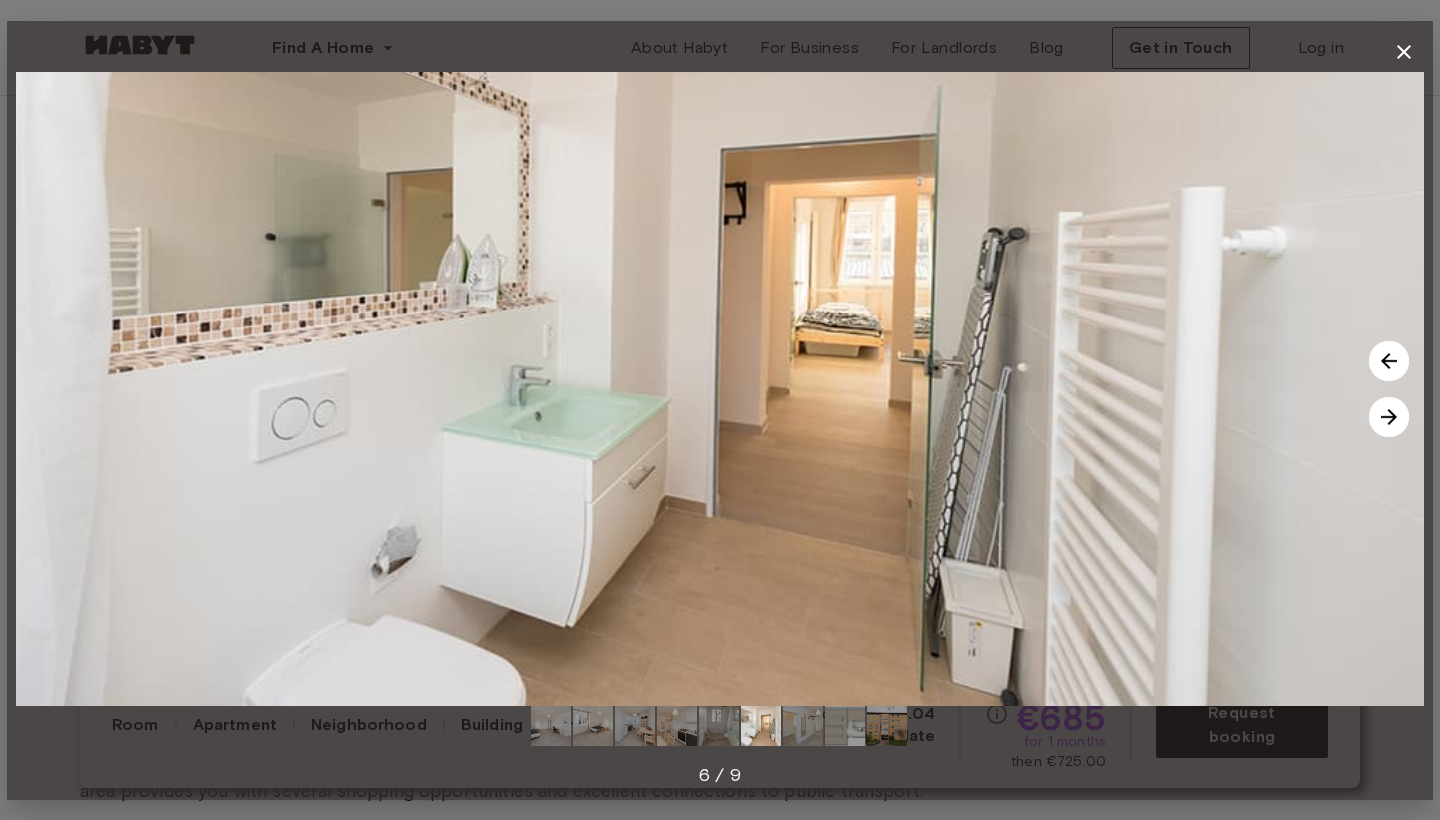 click at bounding box center (1389, 417) 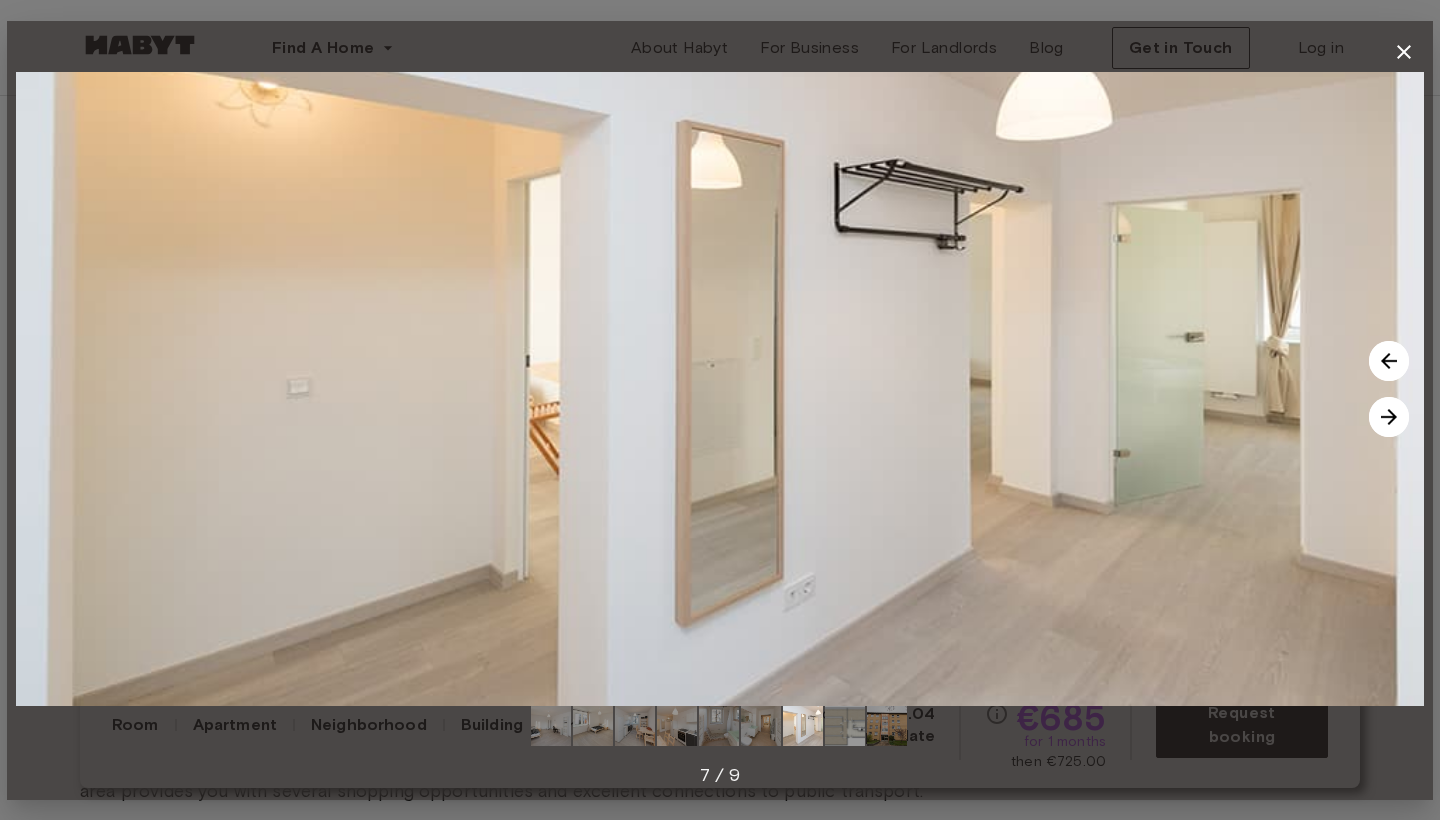 click 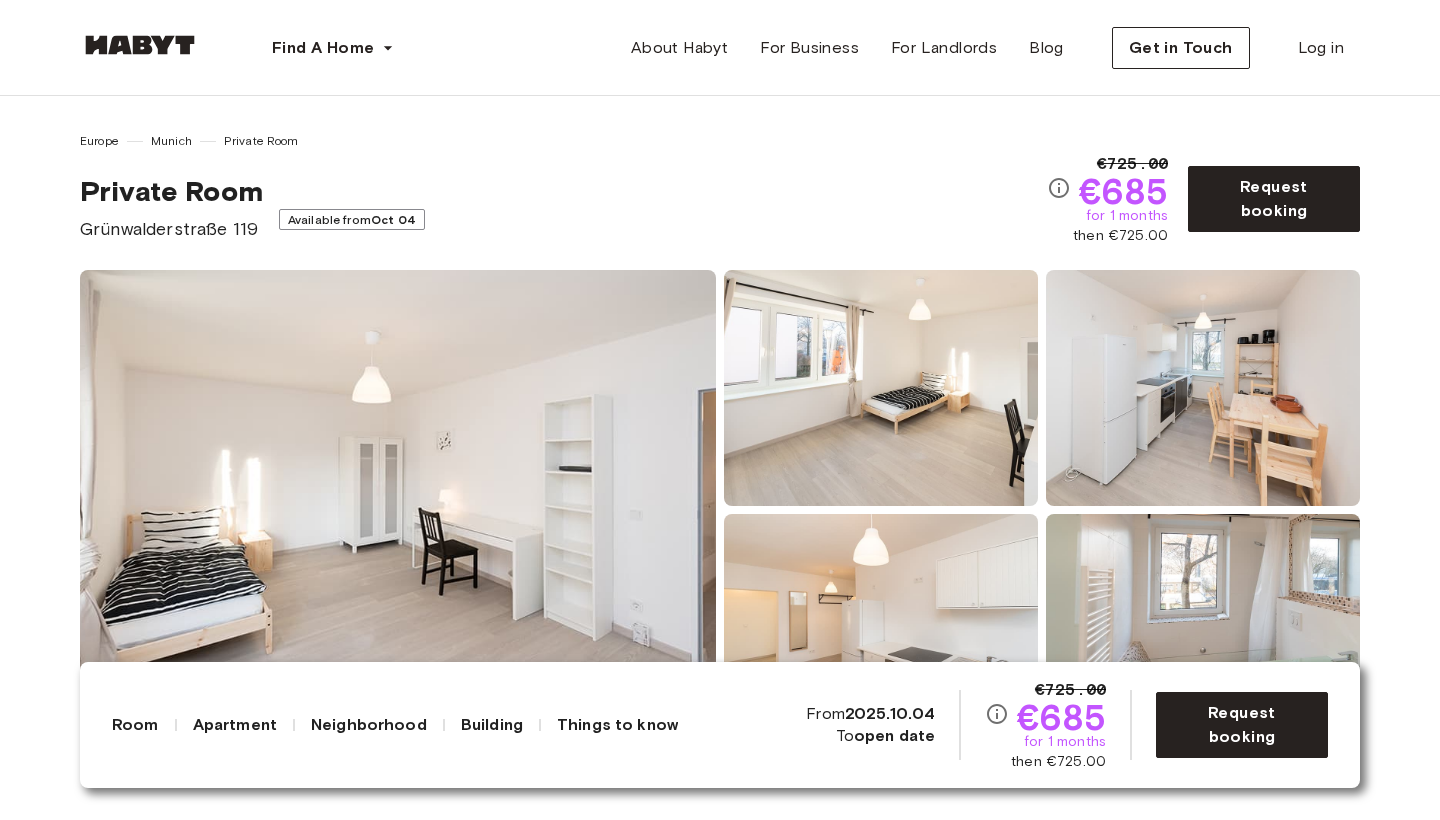 scroll, scrollTop: 12, scrollLeft: 0, axis: vertical 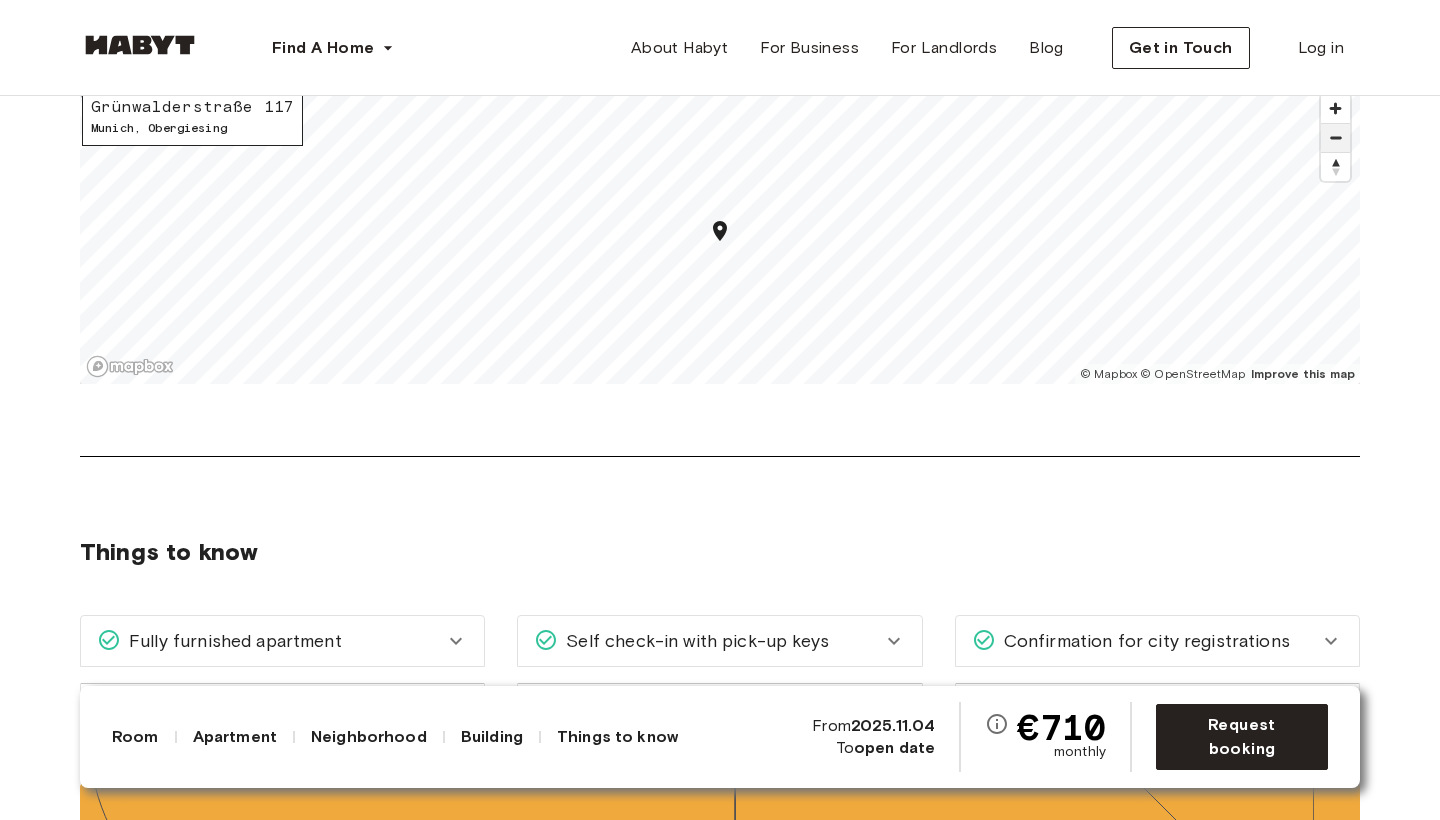 click at bounding box center (1335, 138) 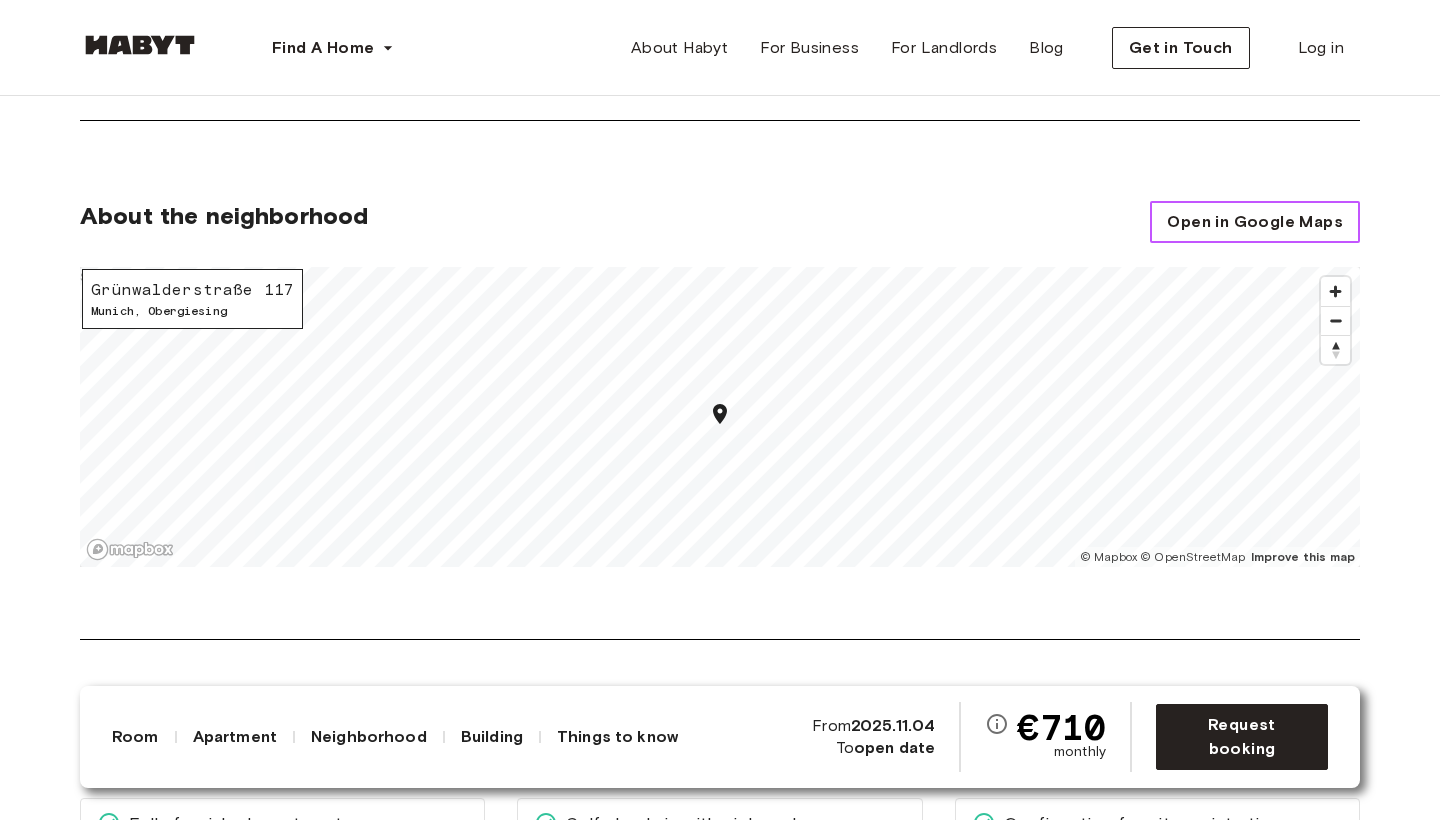 click on "Open in Google Maps" at bounding box center [1255, 222] 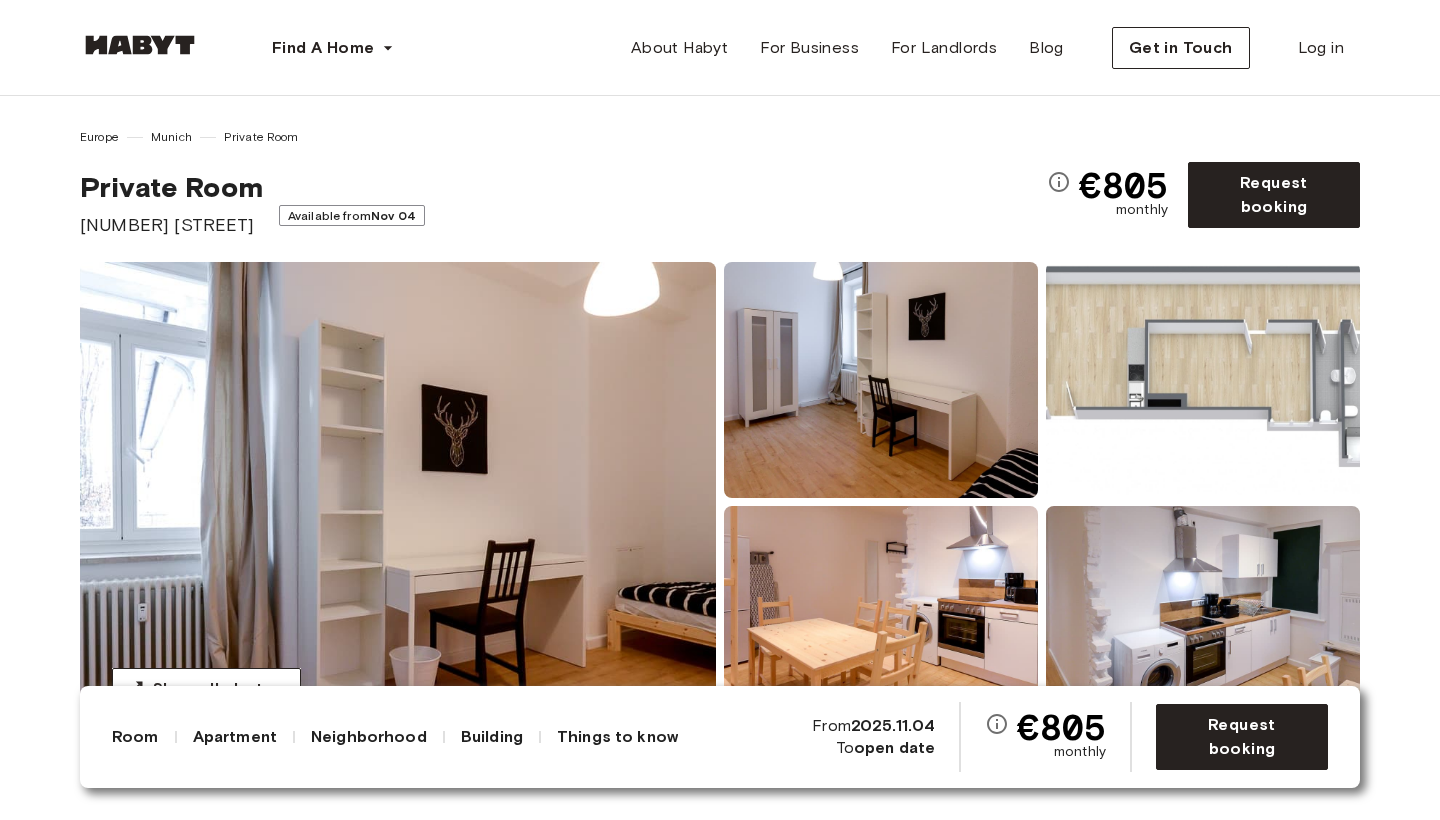 scroll, scrollTop: 0, scrollLeft: 0, axis: both 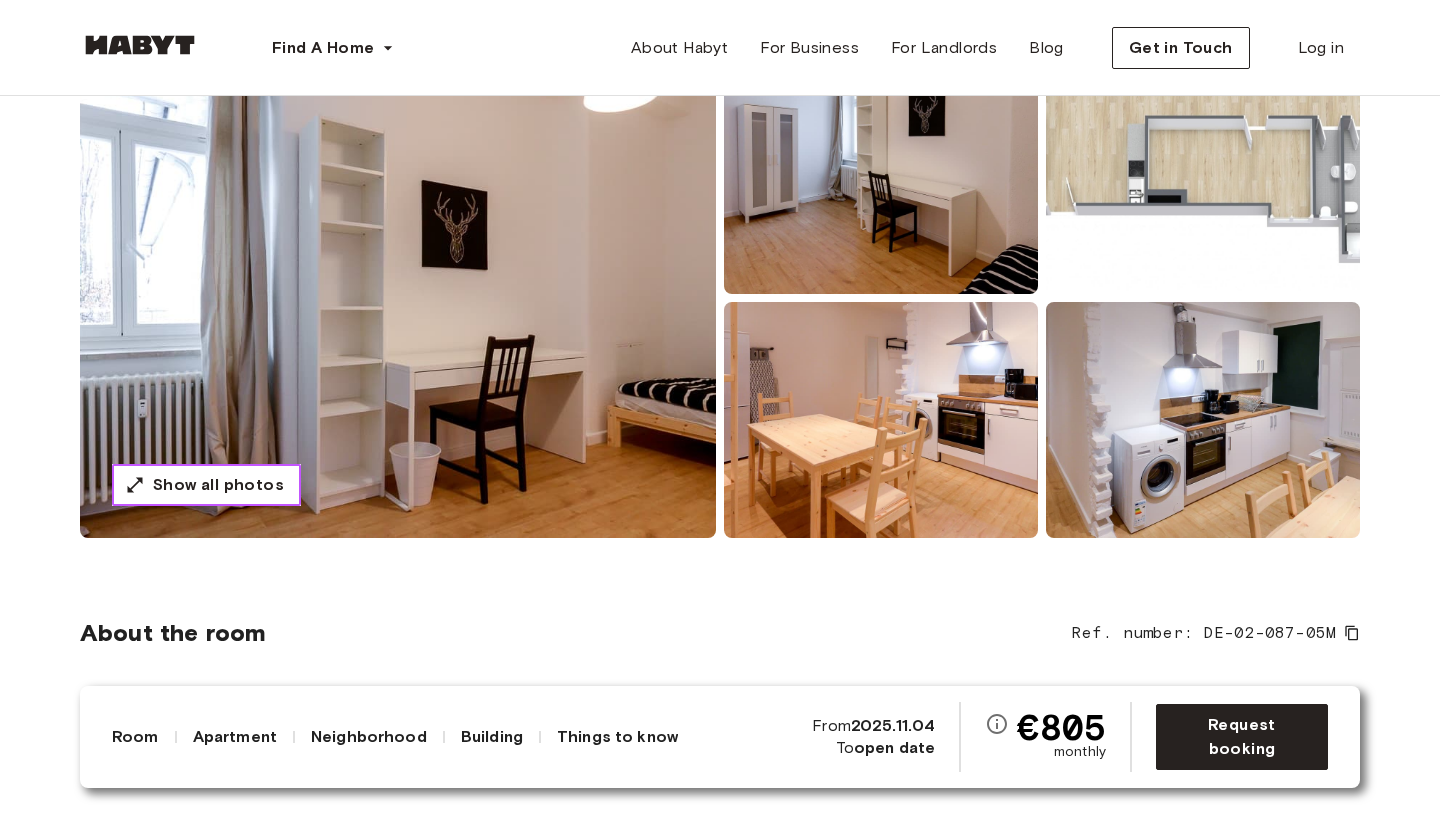 click on "Show all photos" at bounding box center [218, 485] 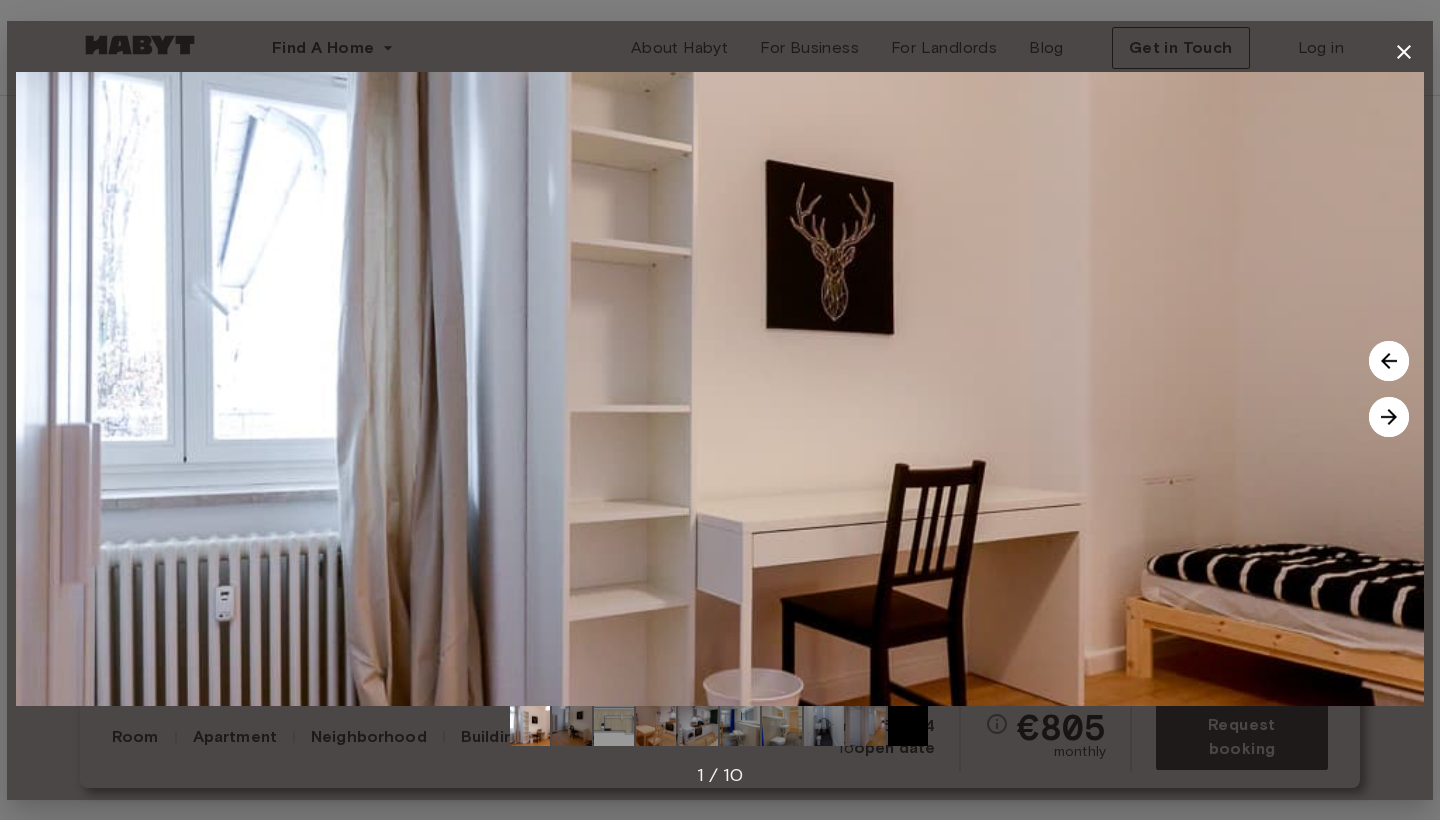 click at bounding box center [1389, 417] 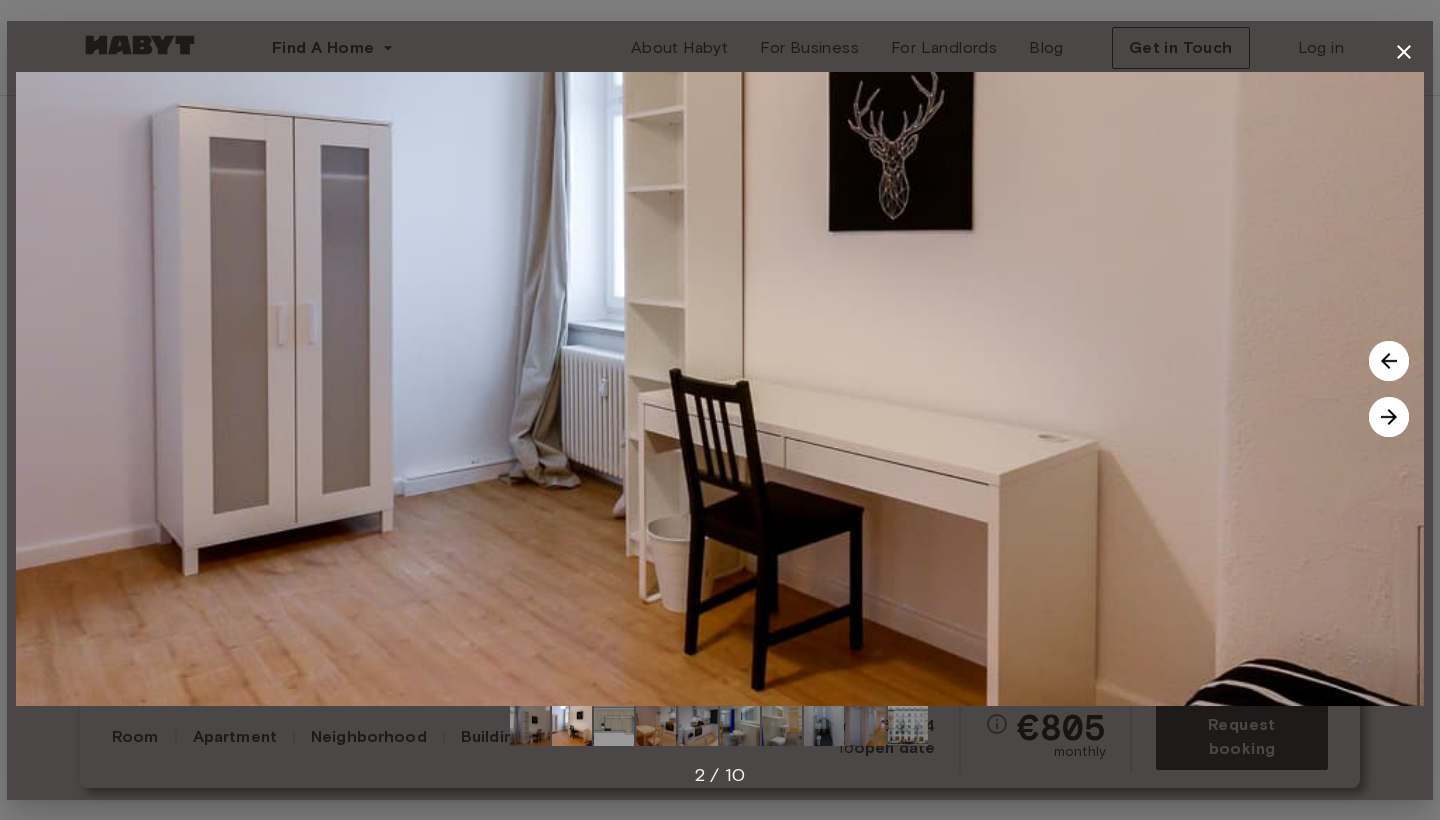 click at bounding box center [1389, 417] 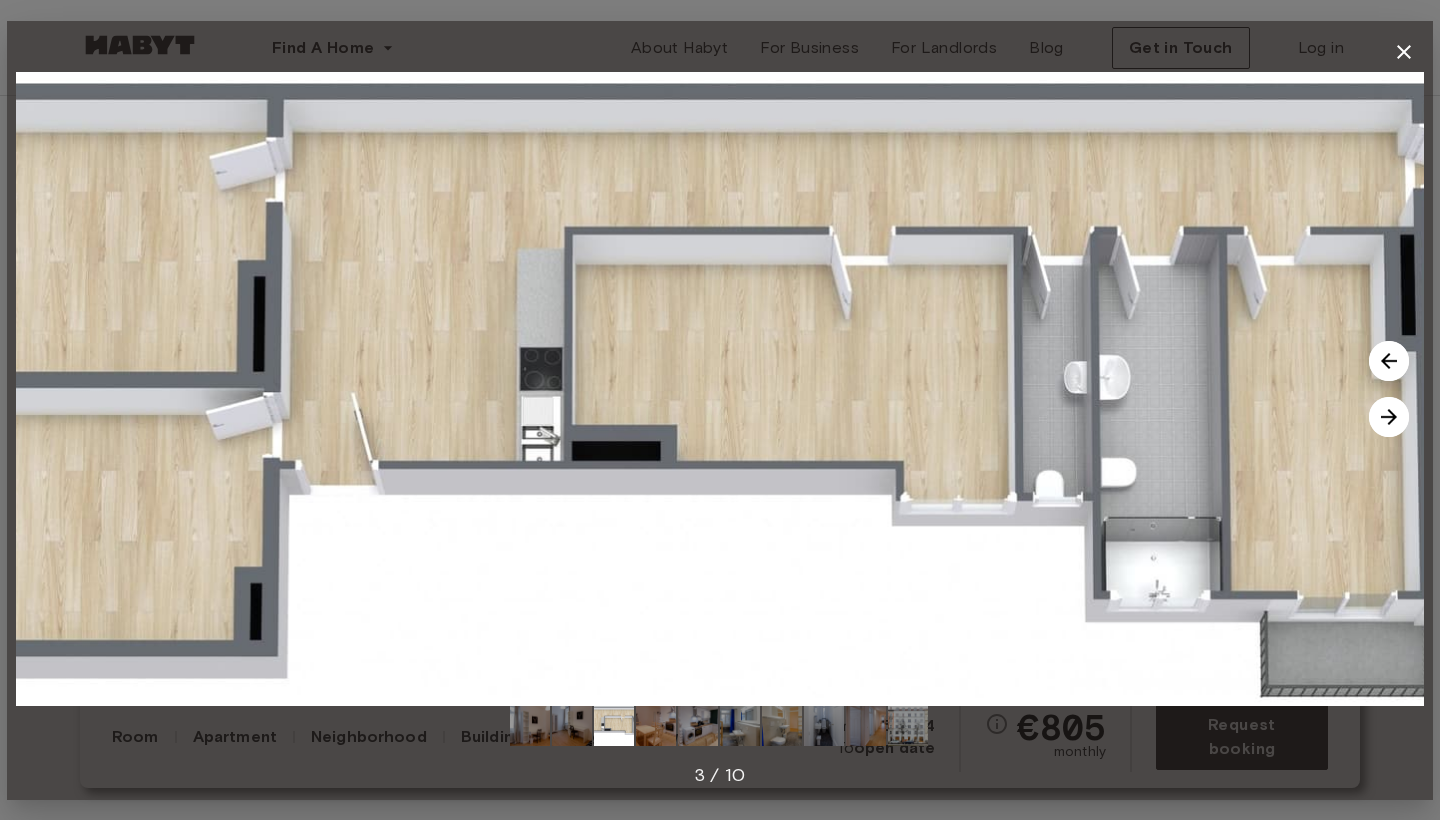 click at bounding box center [1389, 417] 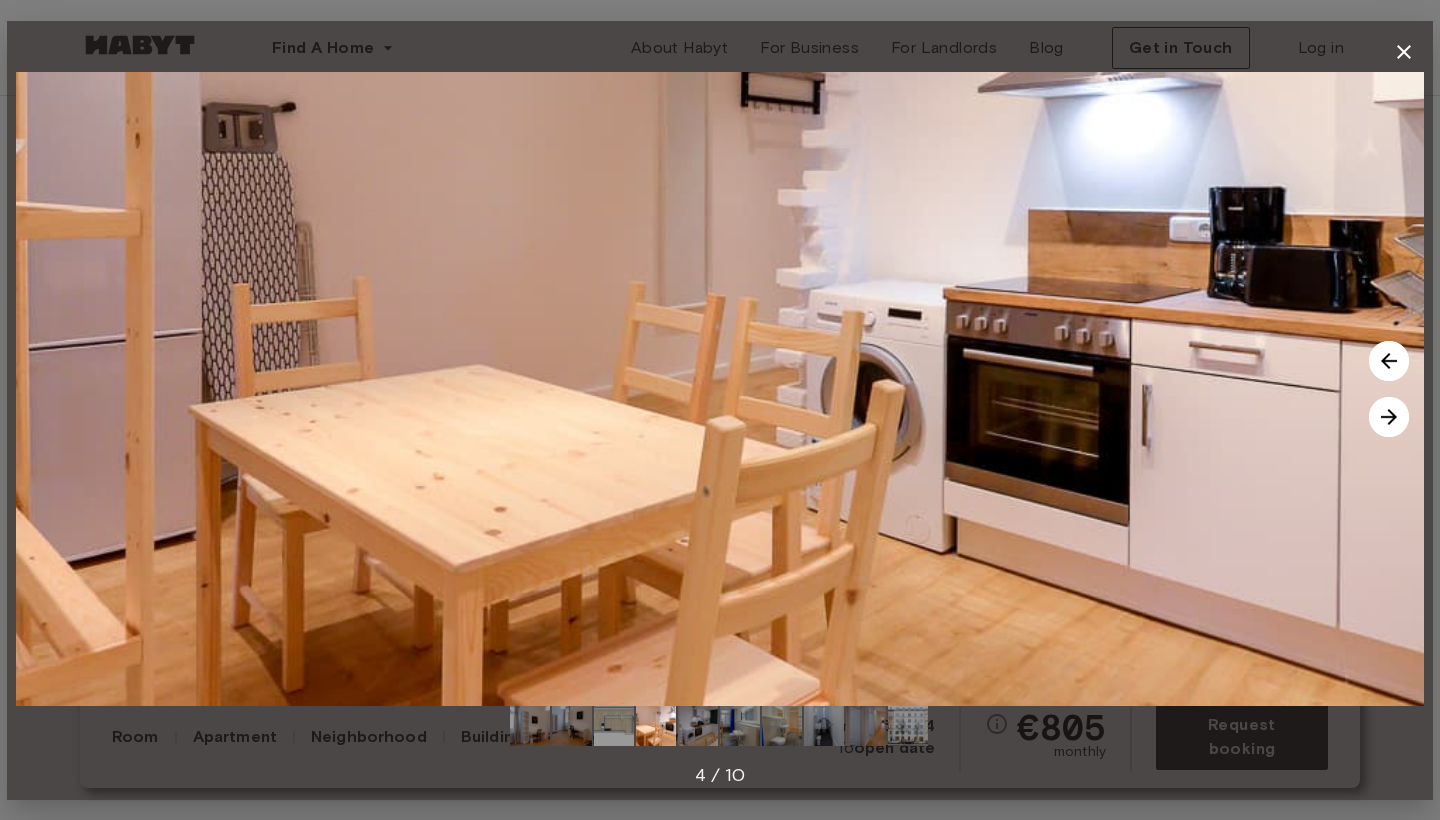 click at bounding box center [1389, 417] 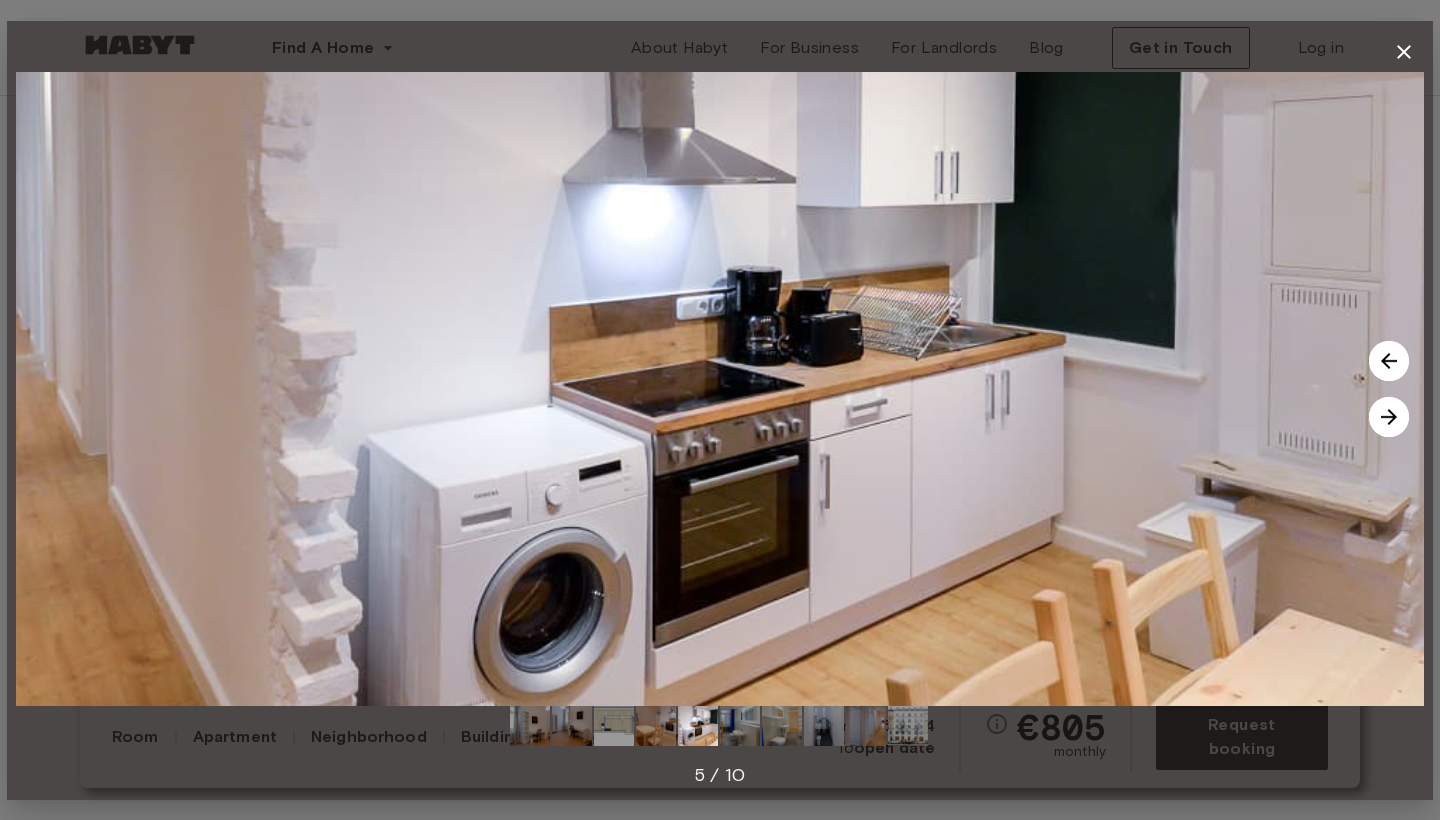 click at bounding box center (1389, 417) 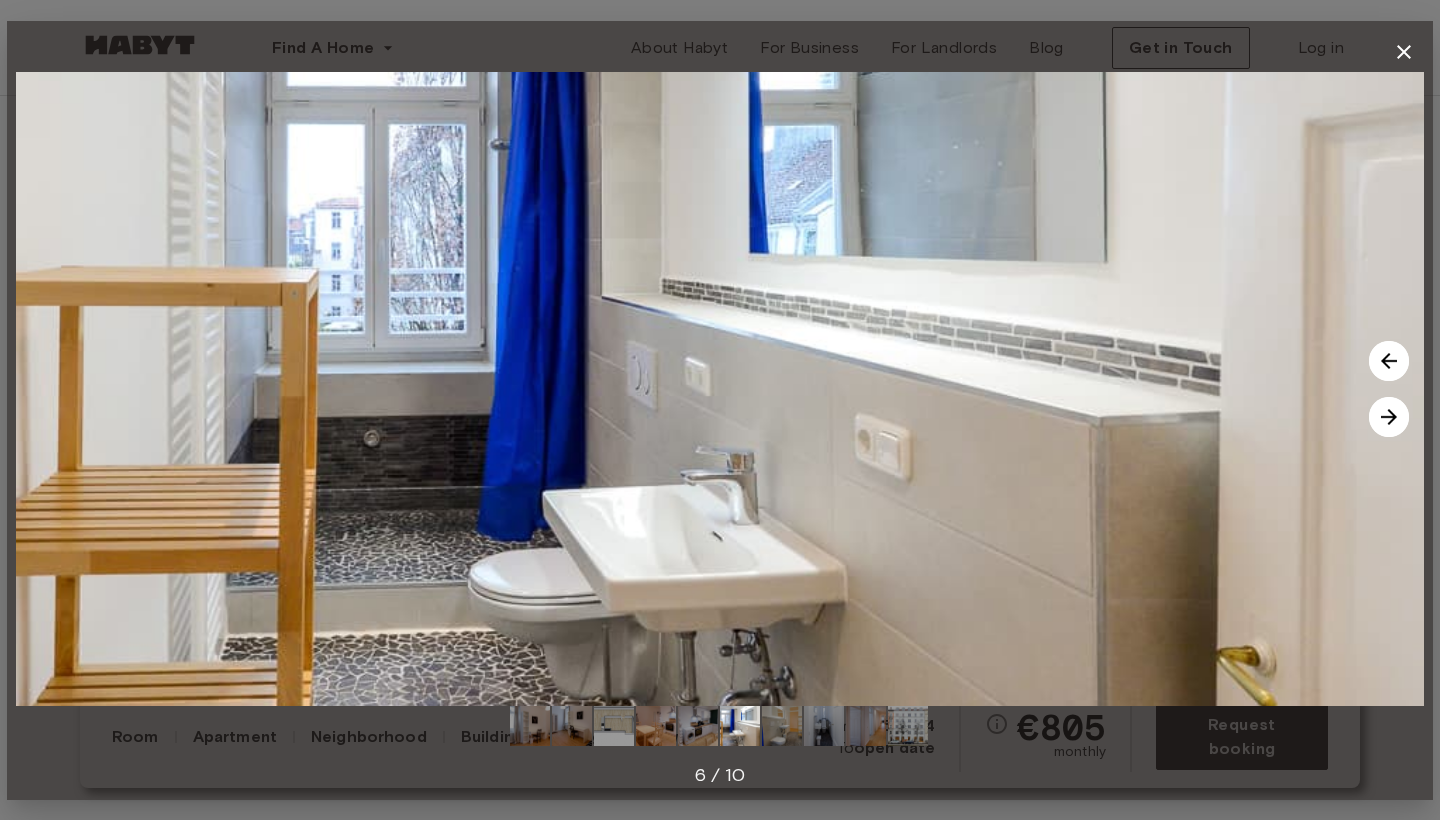click at bounding box center (1389, 417) 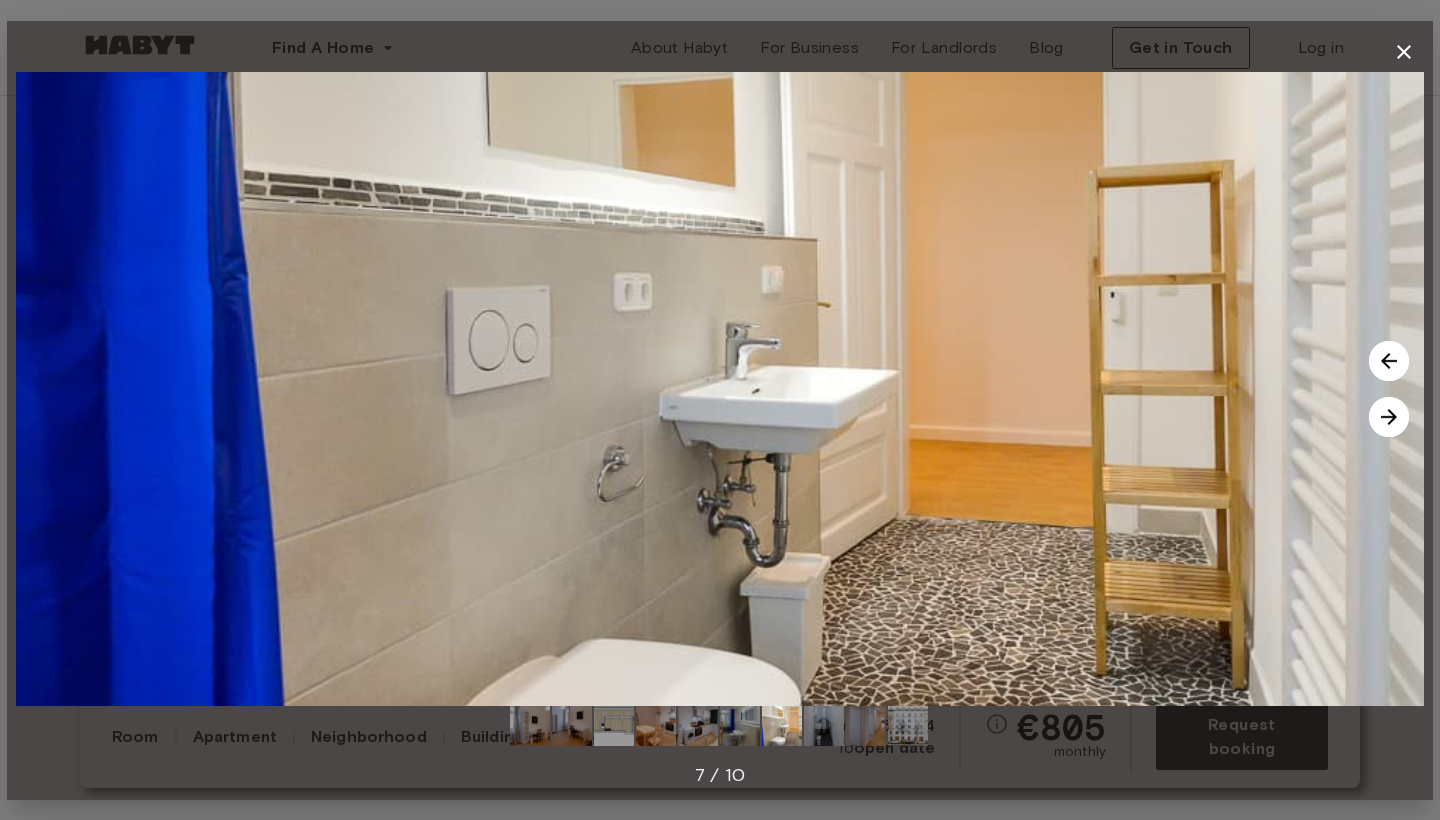 click at bounding box center (1389, 417) 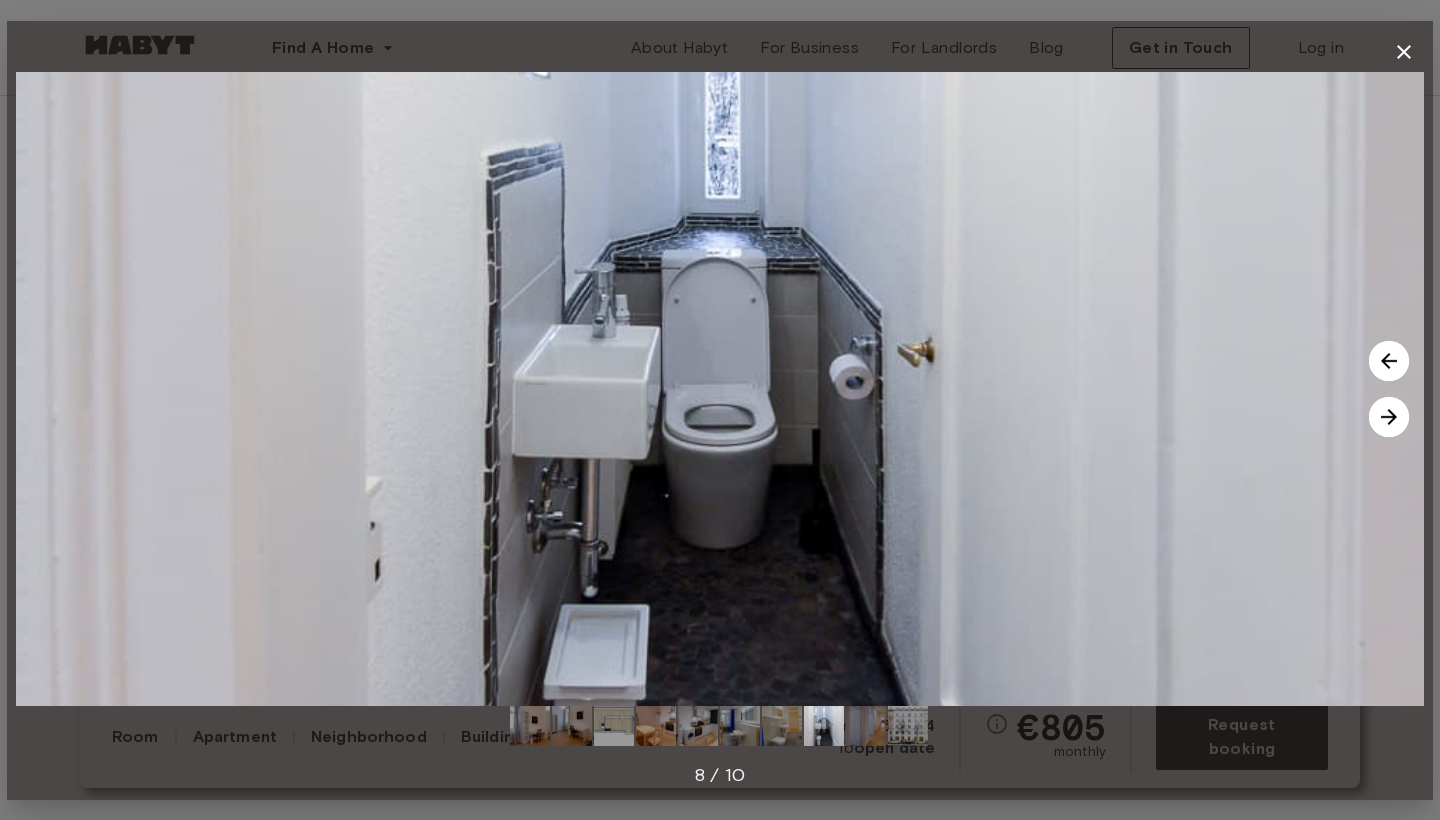 click at bounding box center [1389, 417] 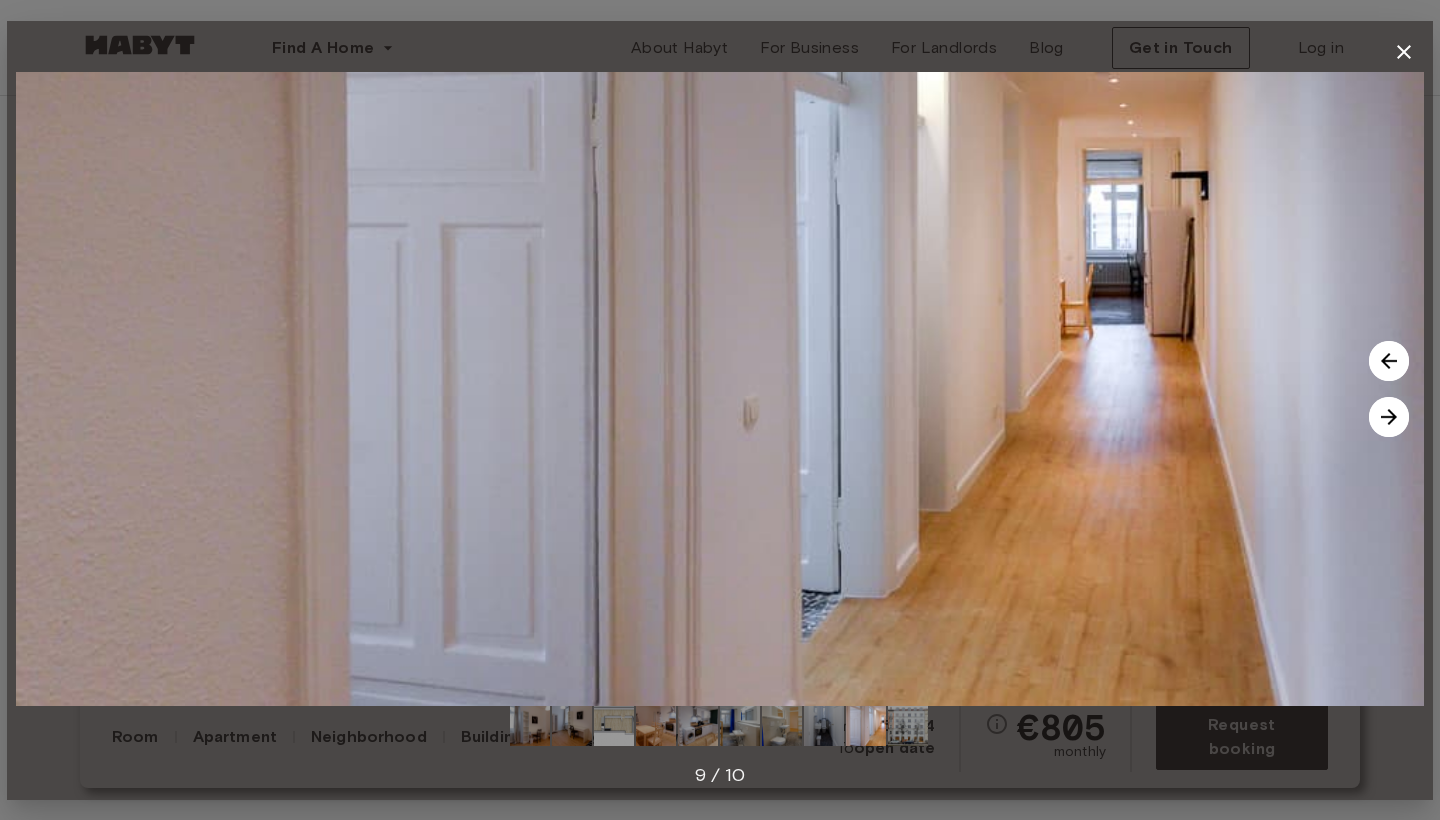 click 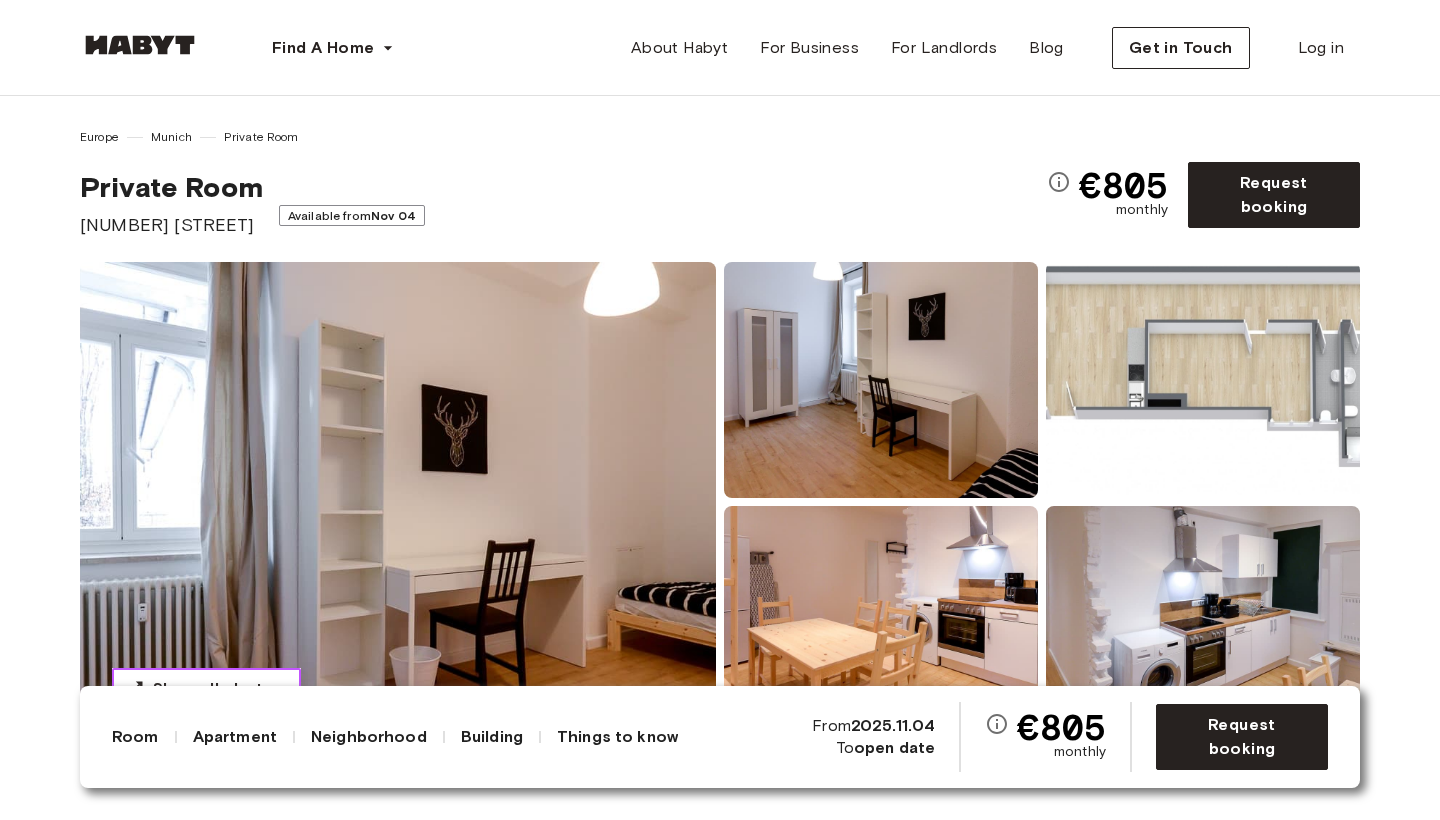 scroll, scrollTop: 0, scrollLeft: 0, axis: both 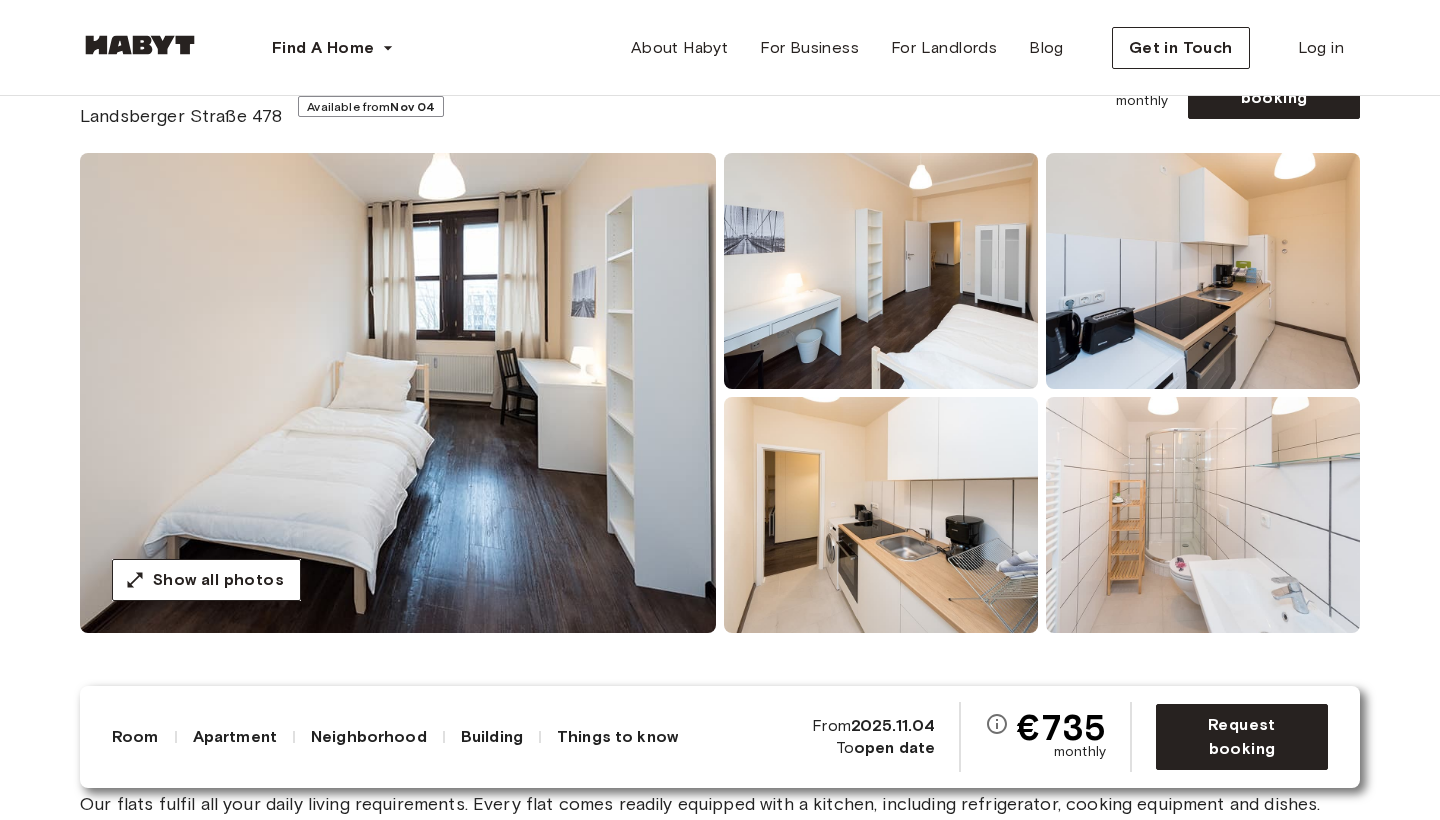 click at bounding box center [398, 393] 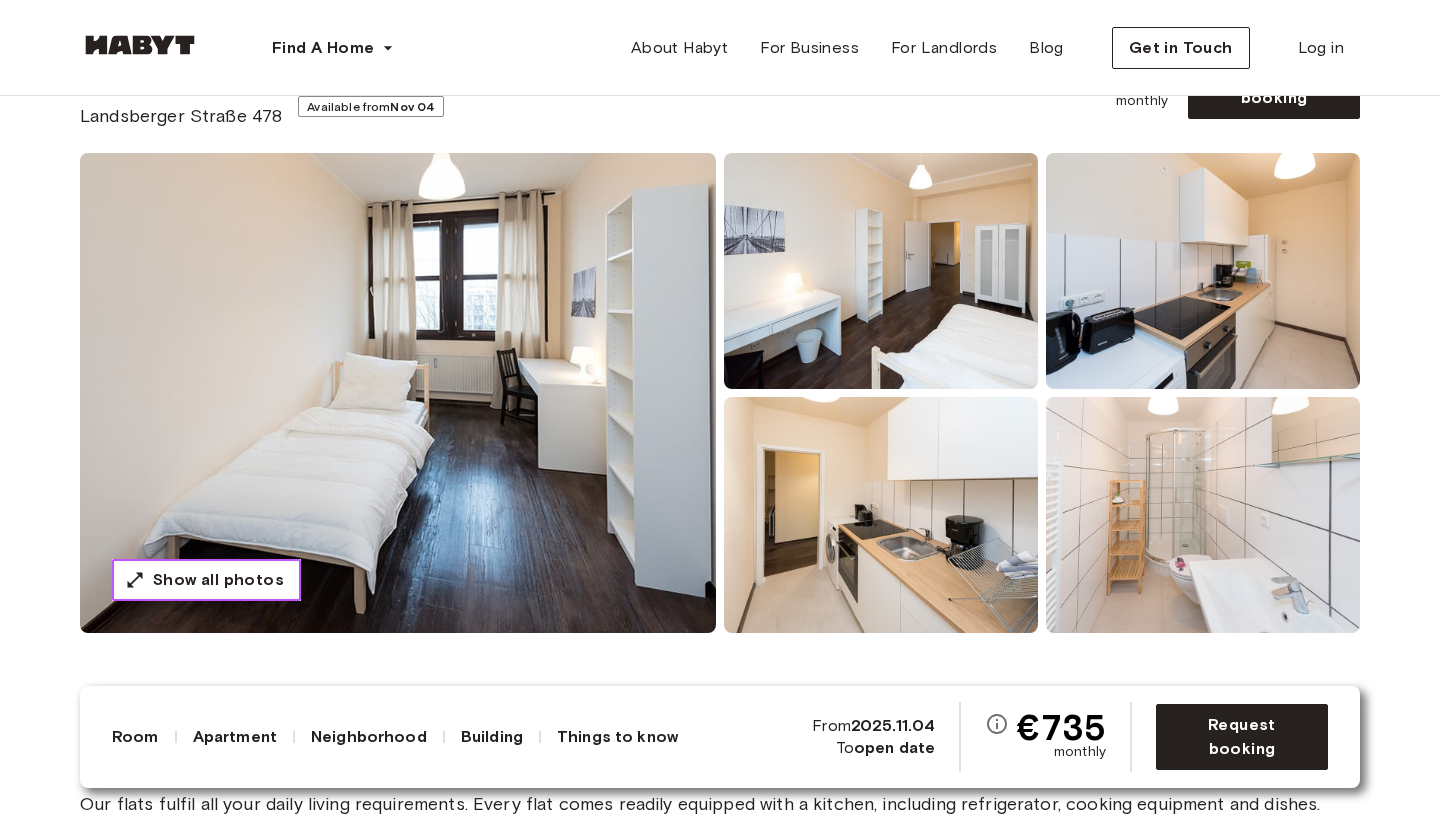 click on "Show all photos" at bounding box center (218, 580) 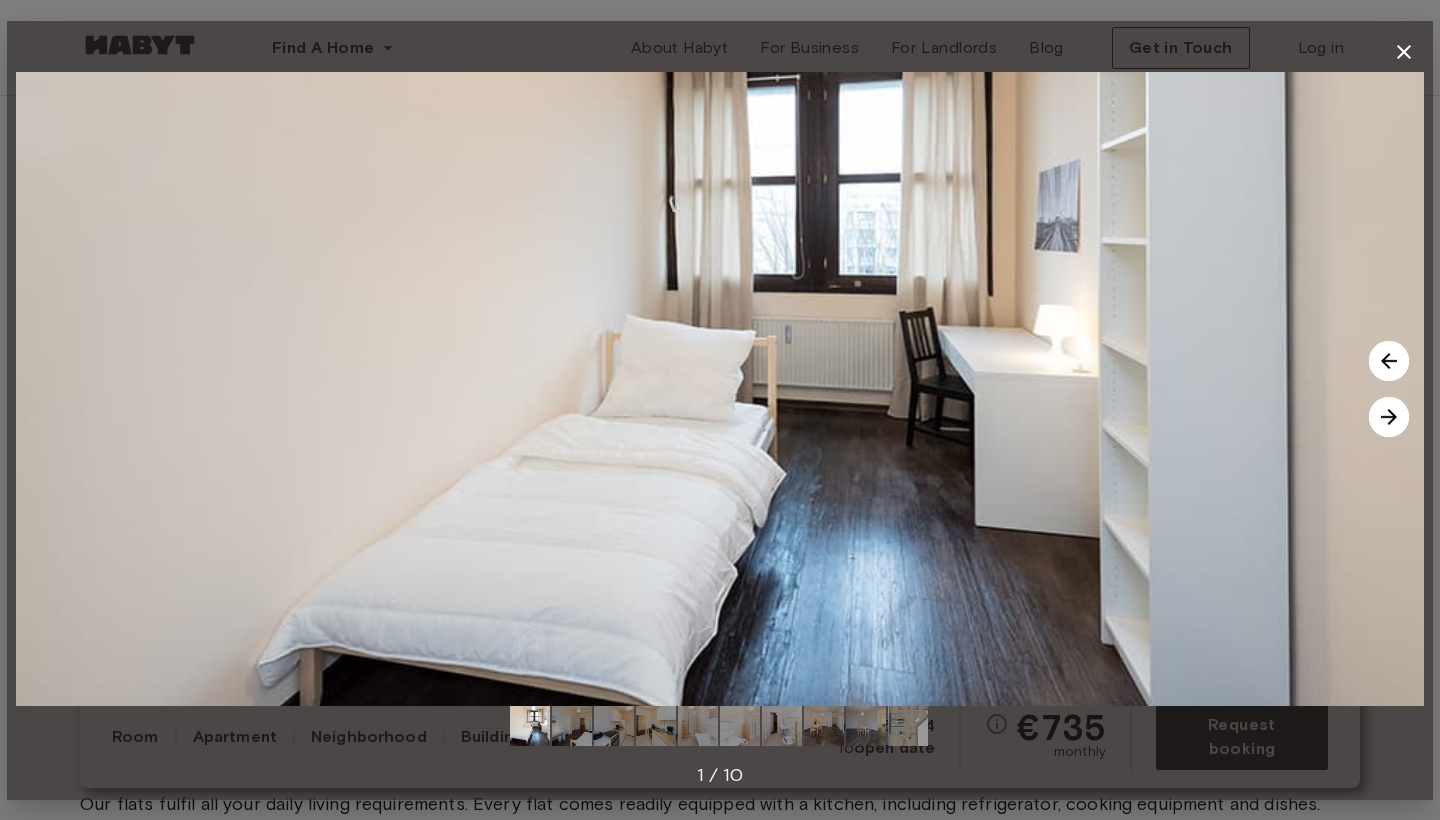 click at bounding box center (1389, 417) 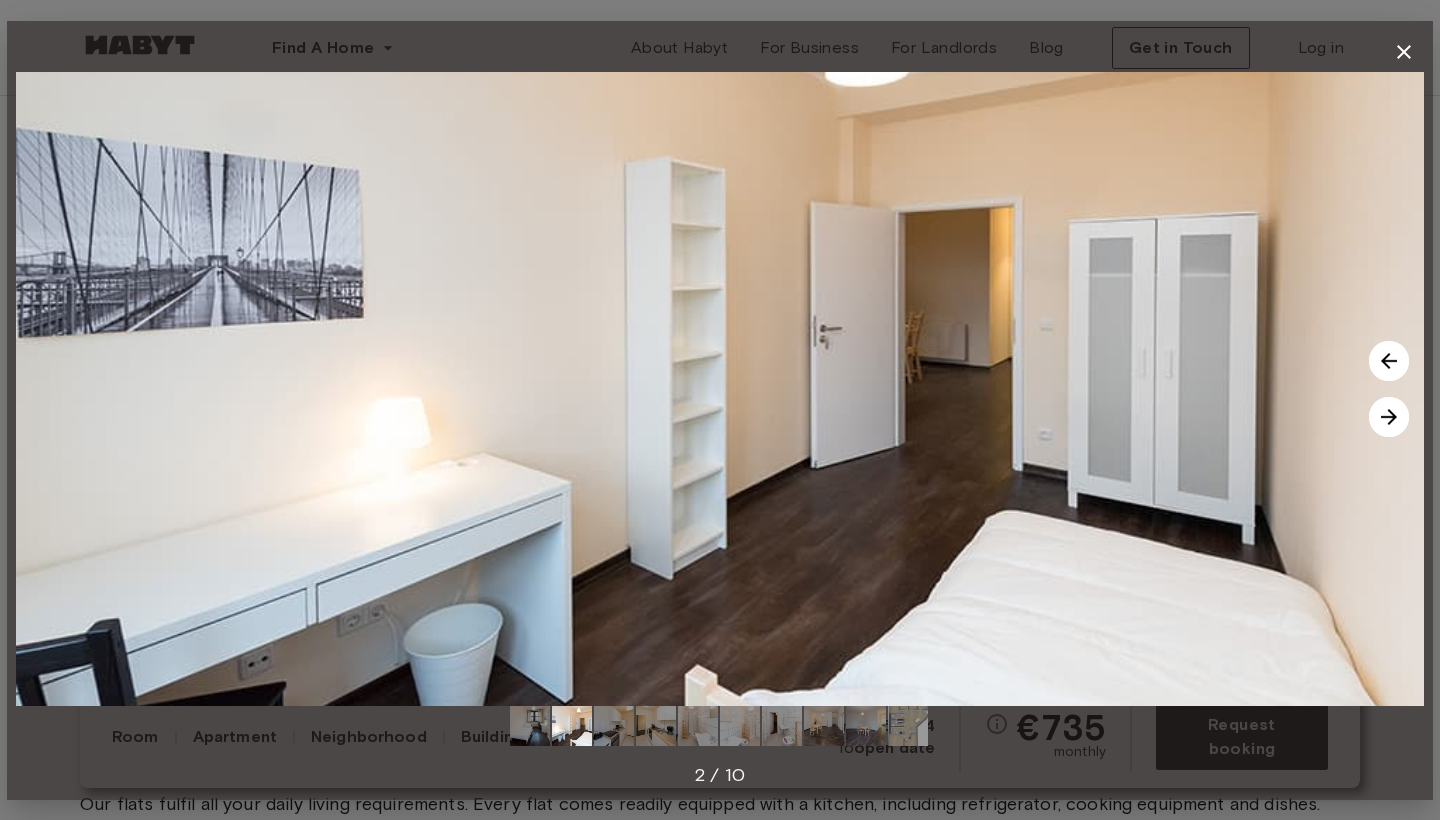 click at bounding box center [1389, 417] 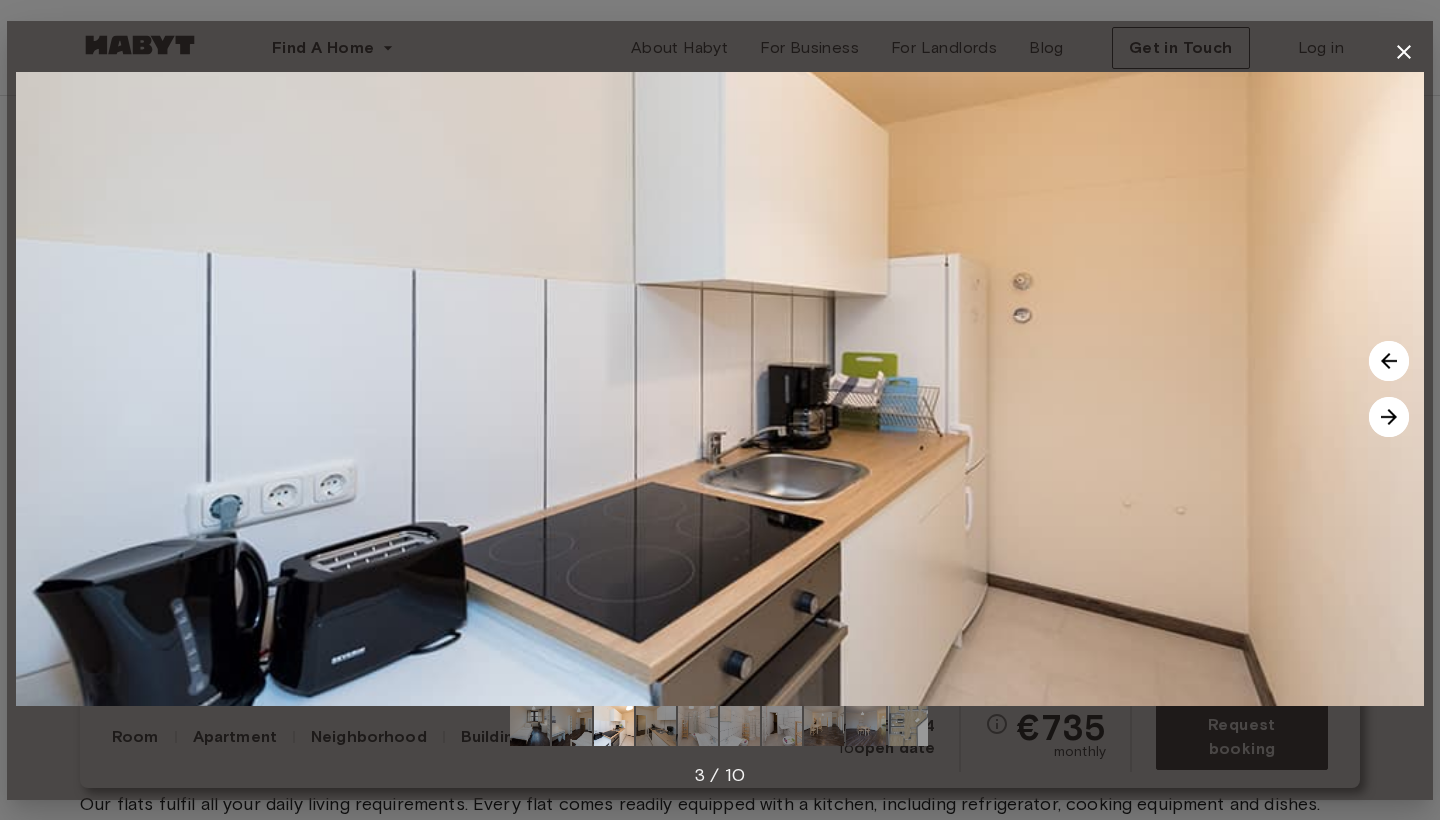 click at bounding box center [1389, 417] 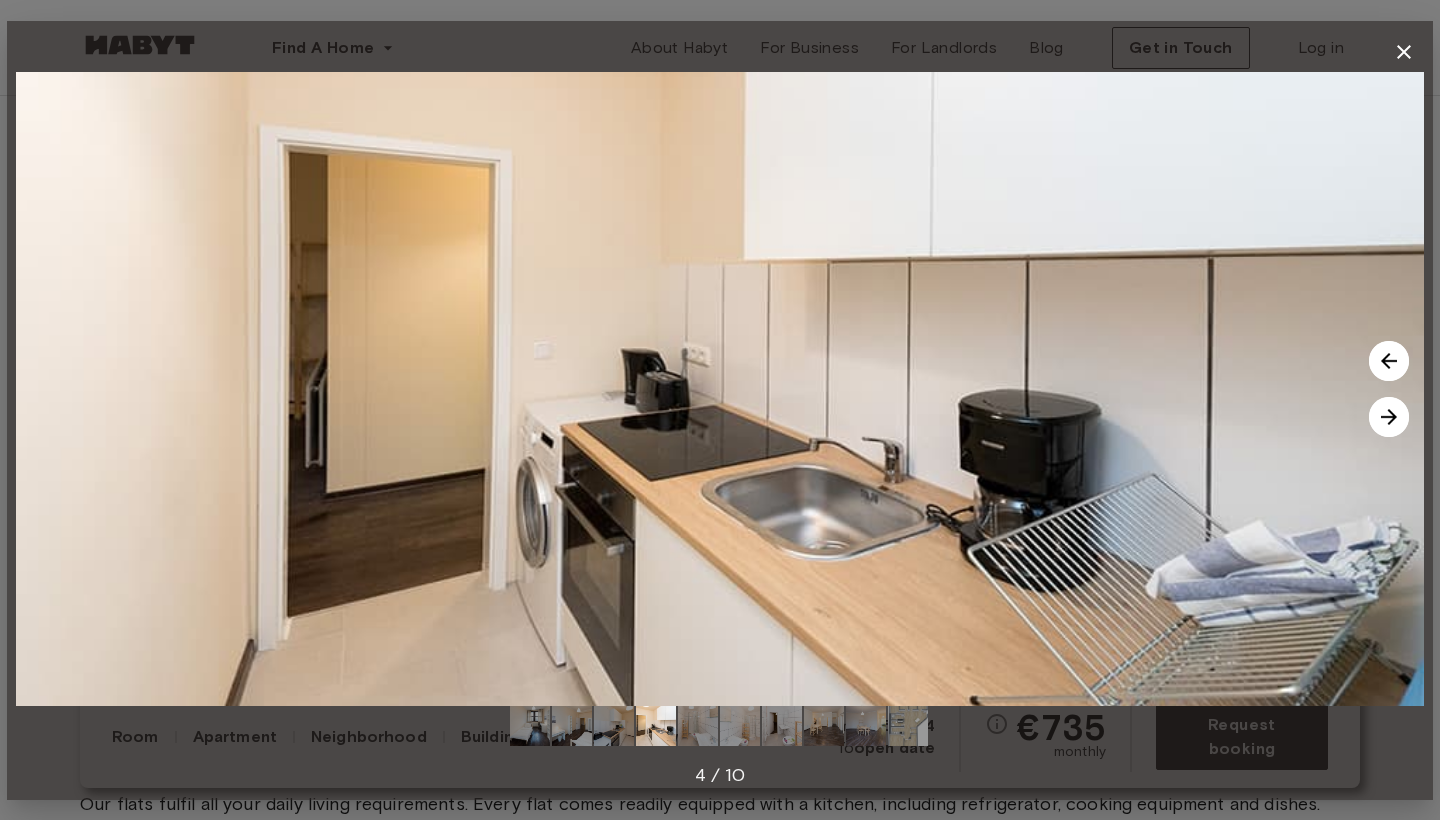 click at bounding box center (1389, 417) 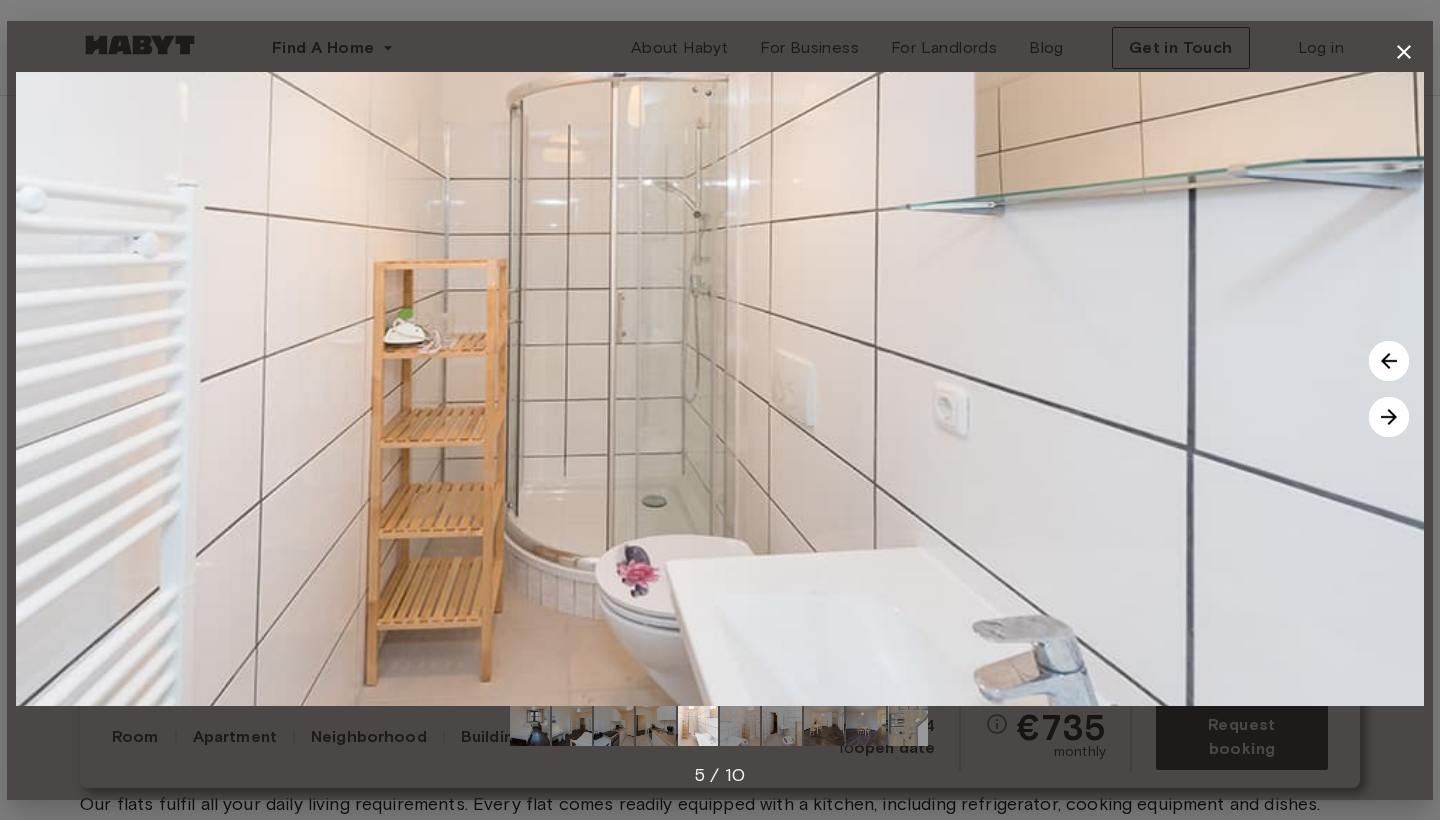 click at bounding box center [1389, 417] 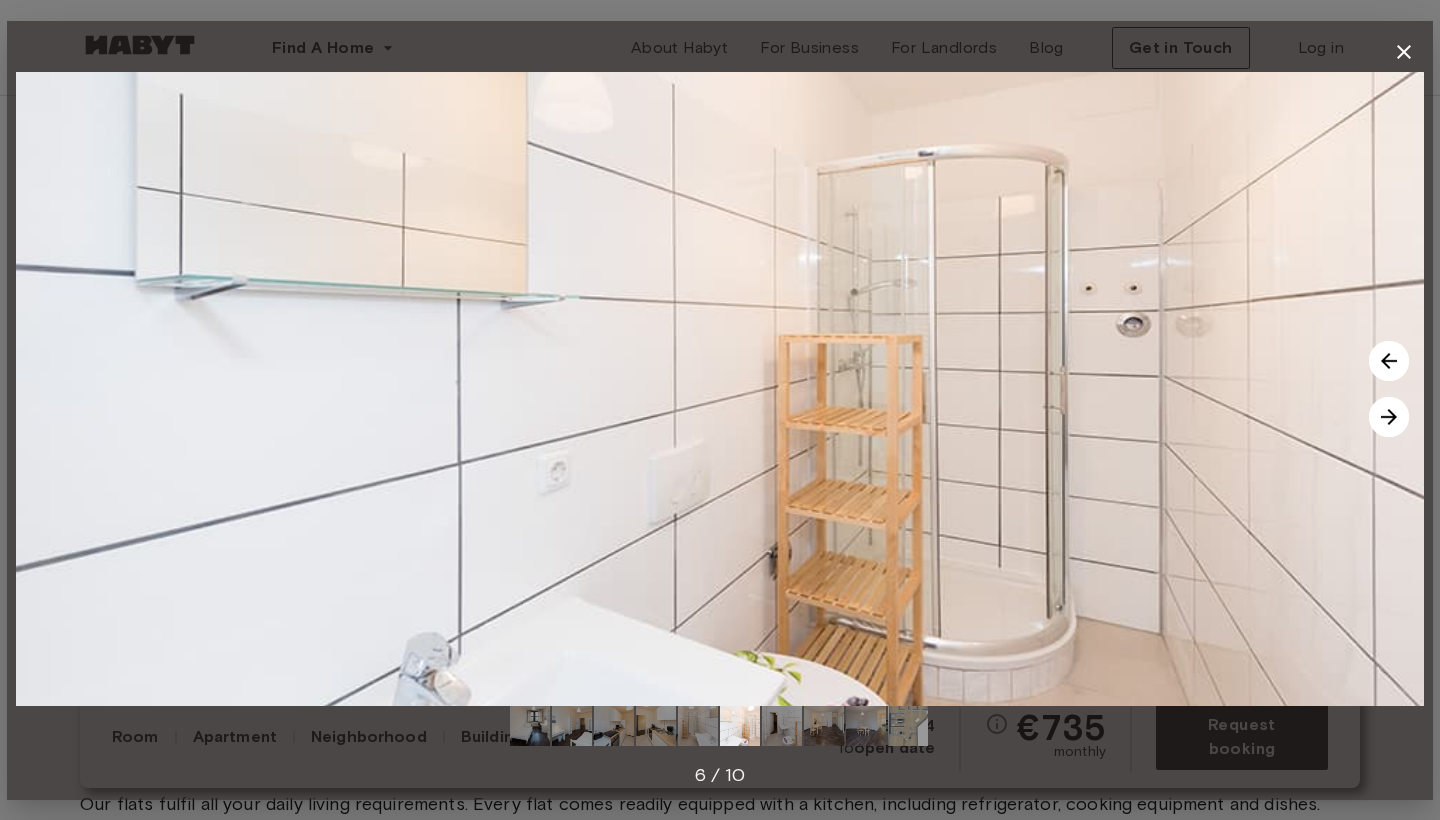 click at bounding box center [1389, 417] 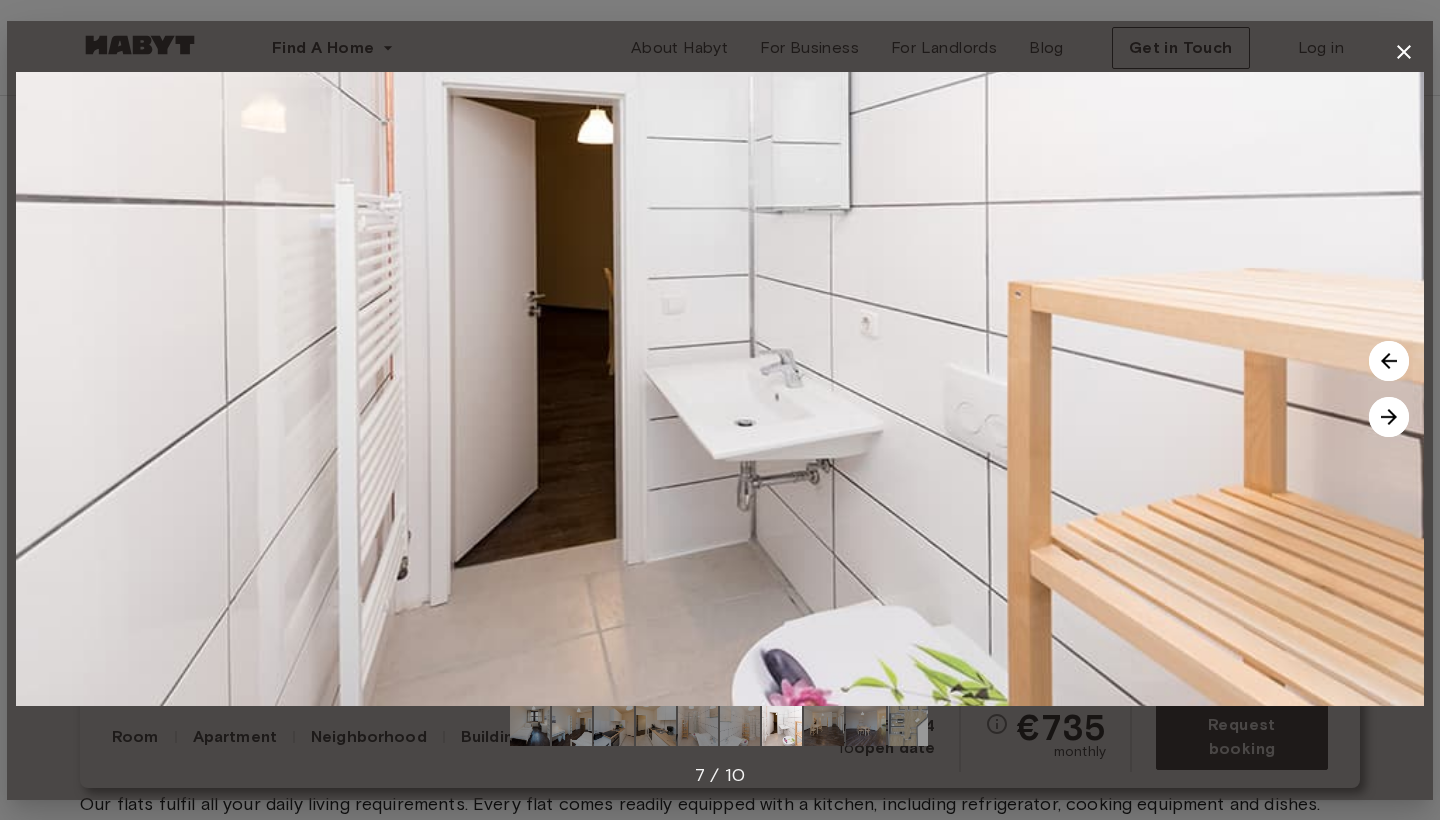 click at bounding box center (1389, 417) 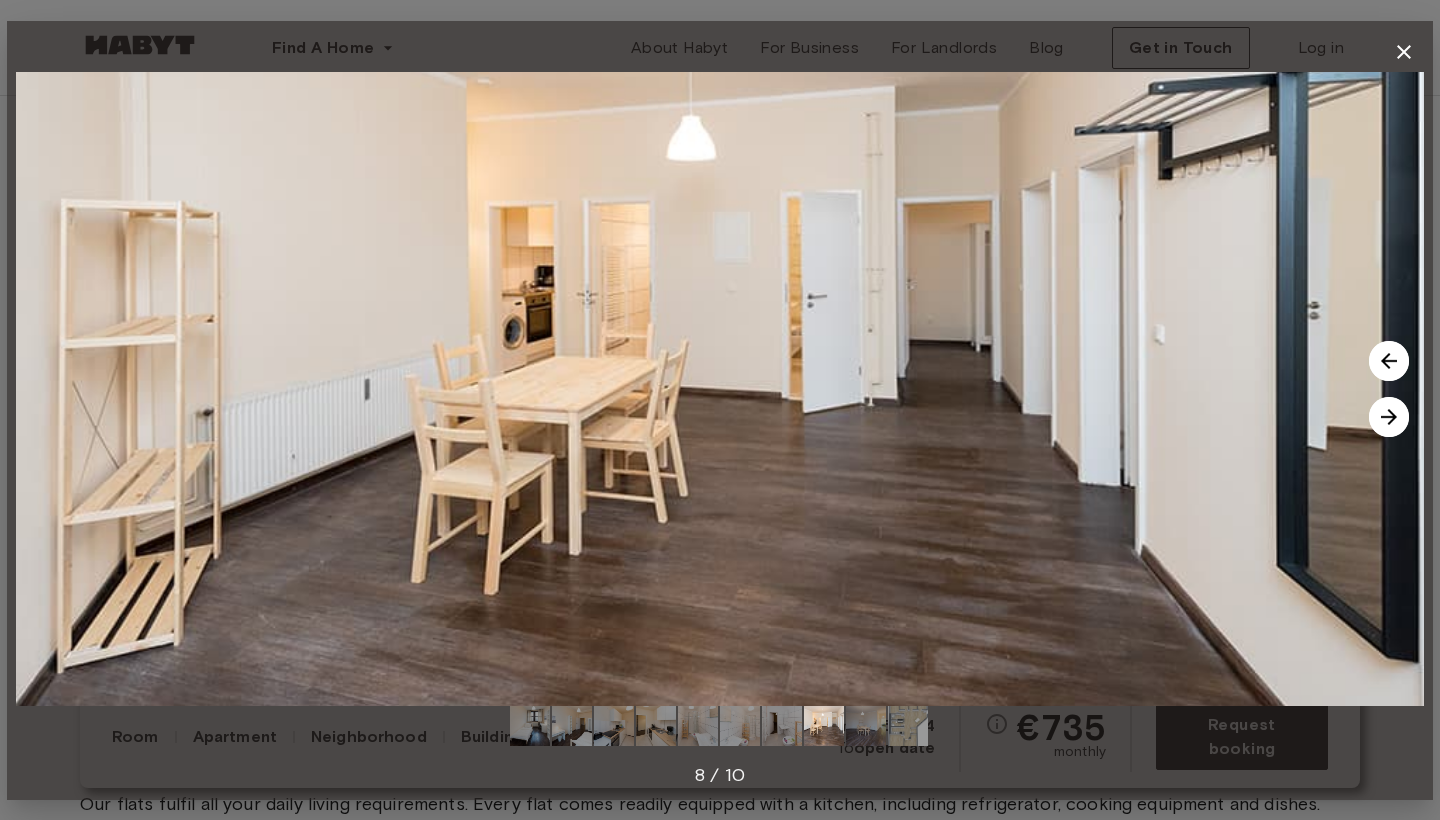 click at bounding box center [1389, 417] 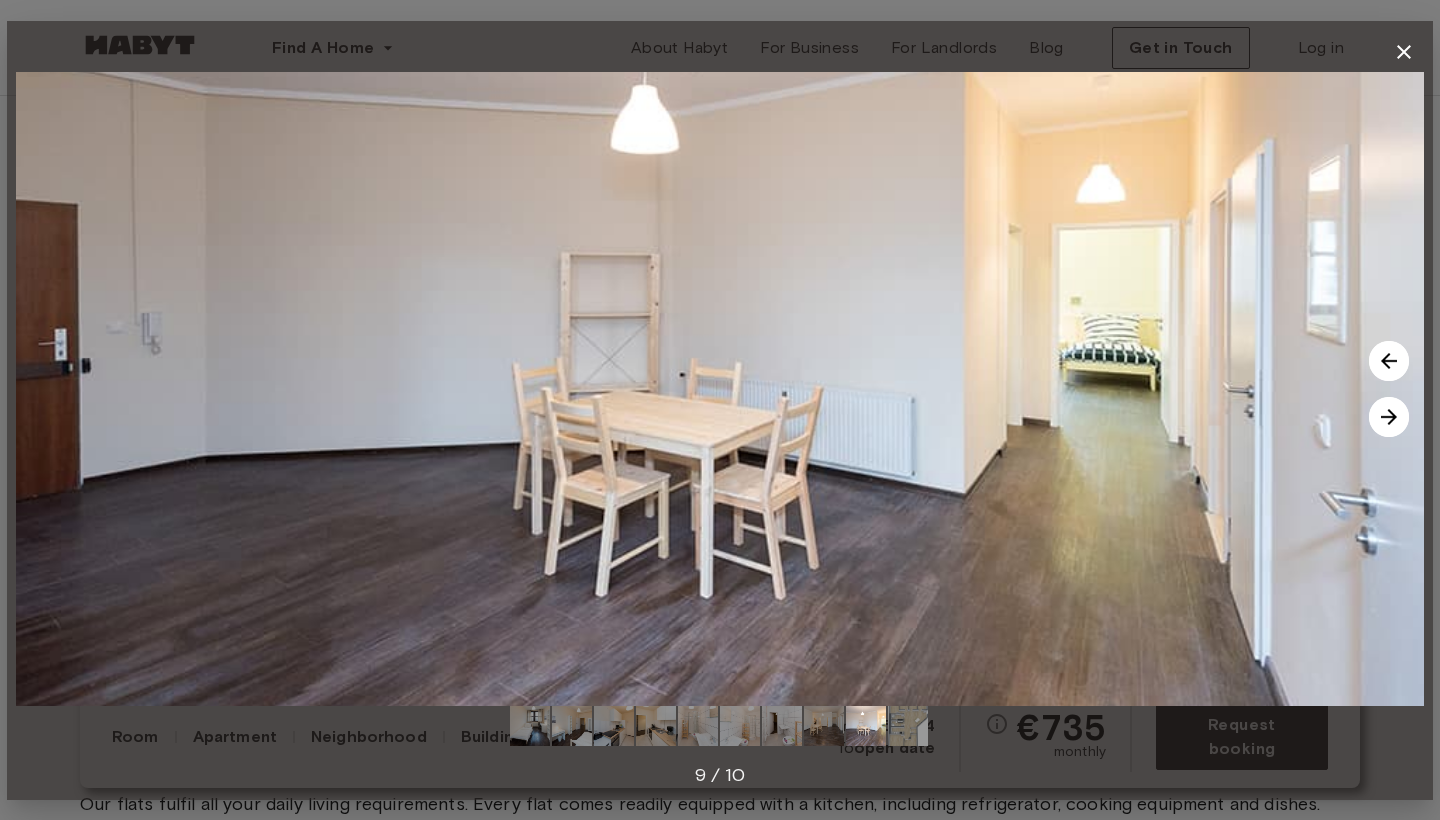 click at bounding box center [1389, 417] 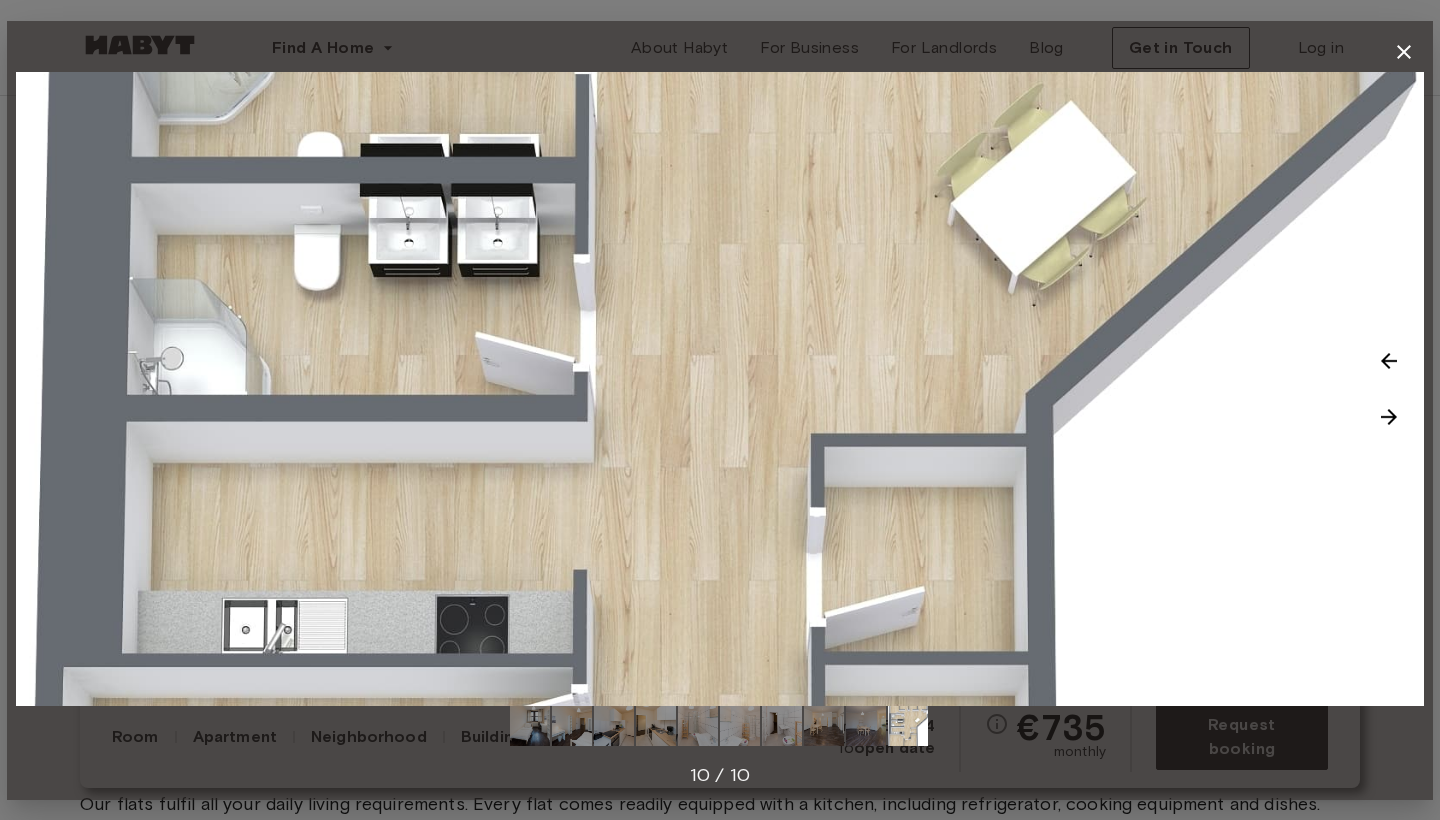 click 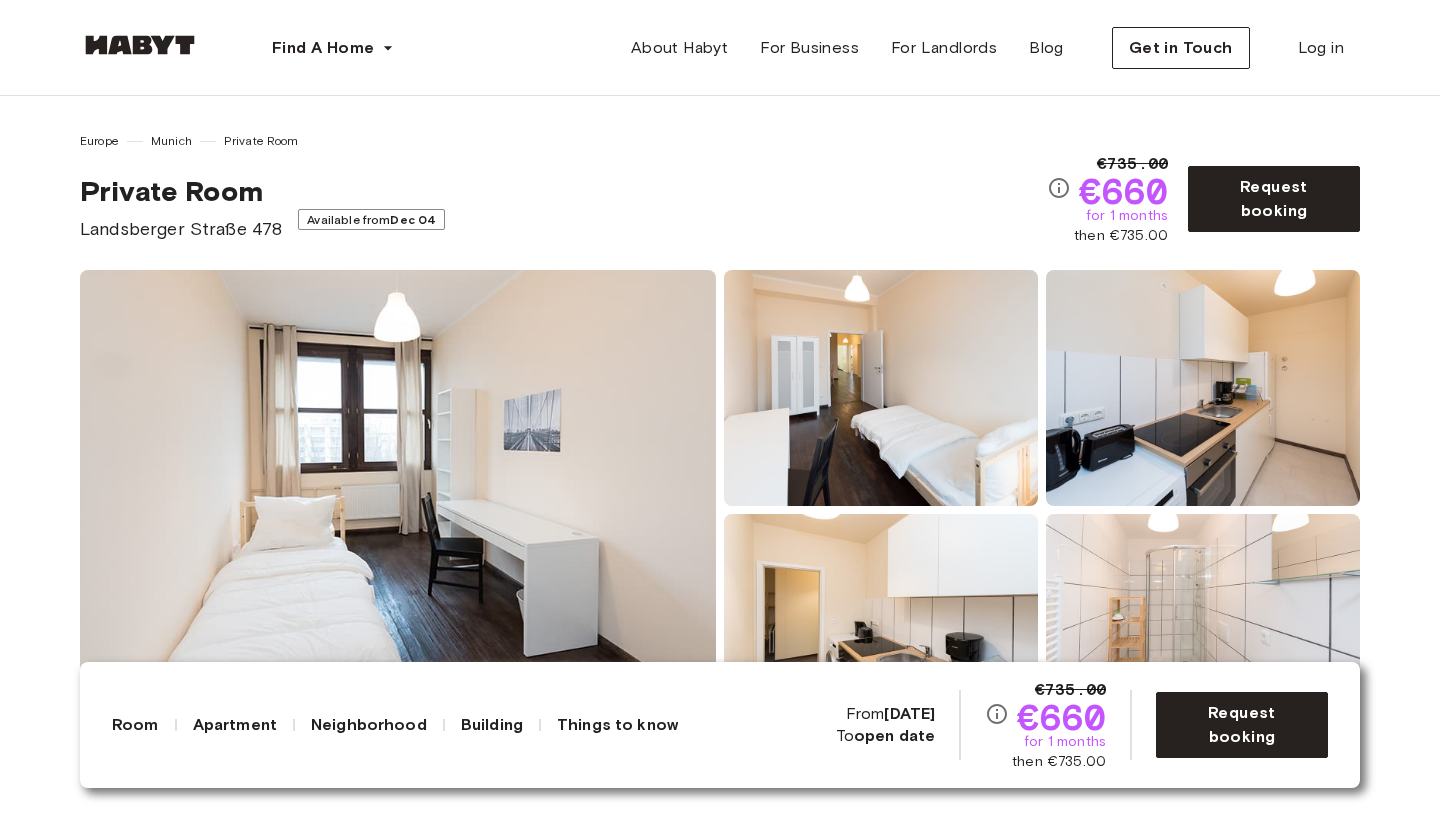 scroll, scrollTop: 0, scrollLeft: 0, axis: both 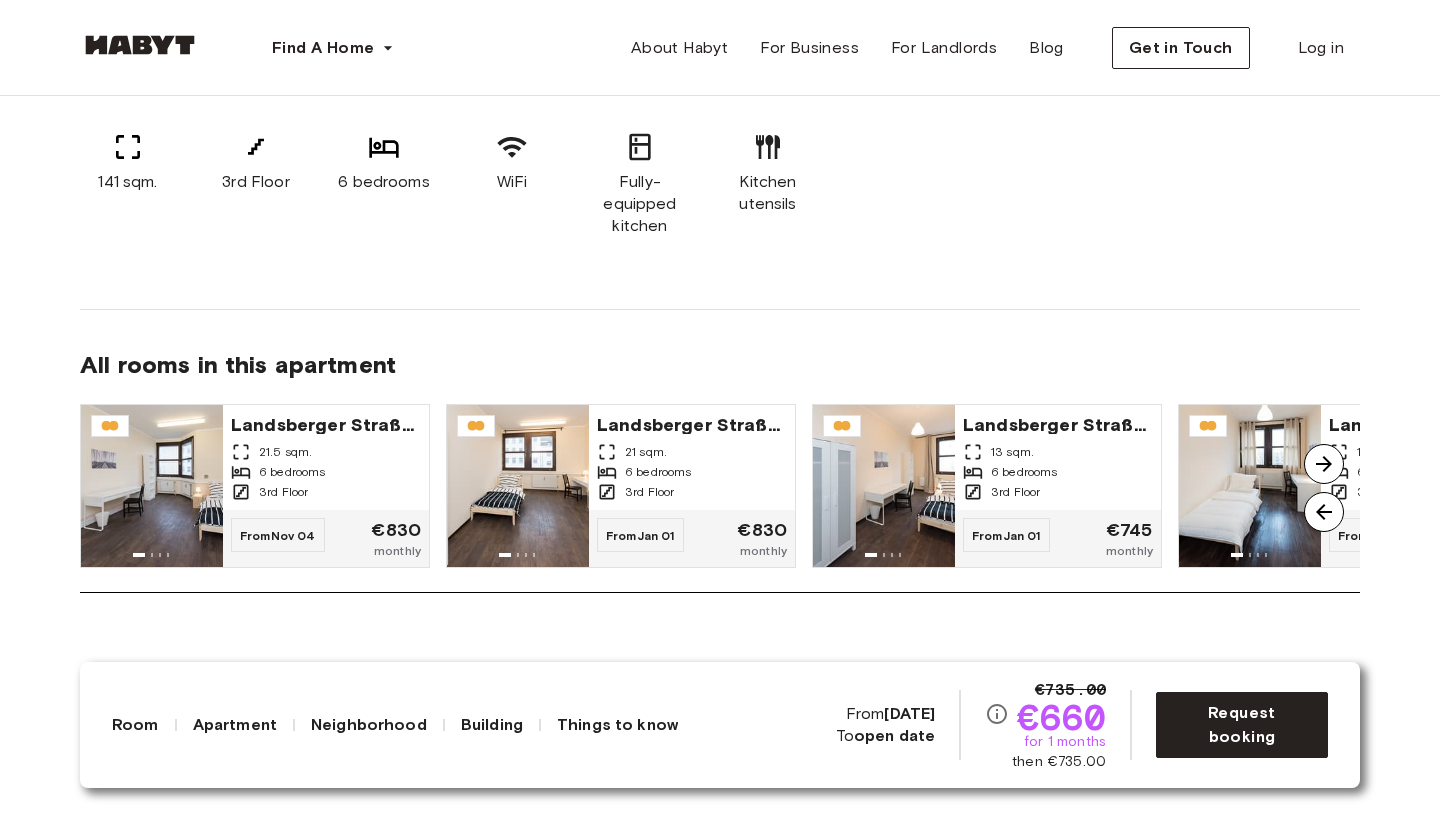 click at bounding box center [1324, 464] 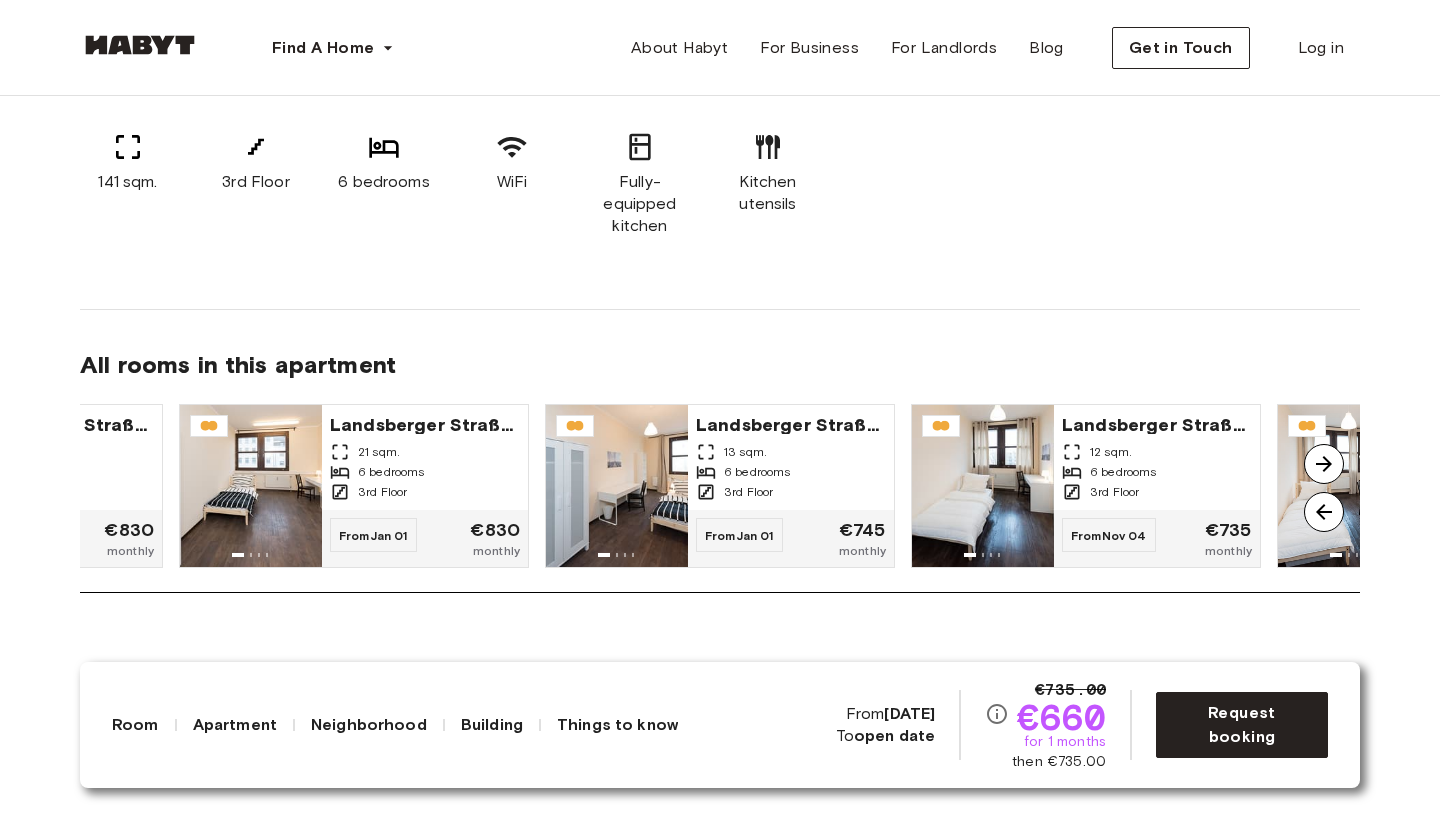 click at bounding box center [1324, 464] 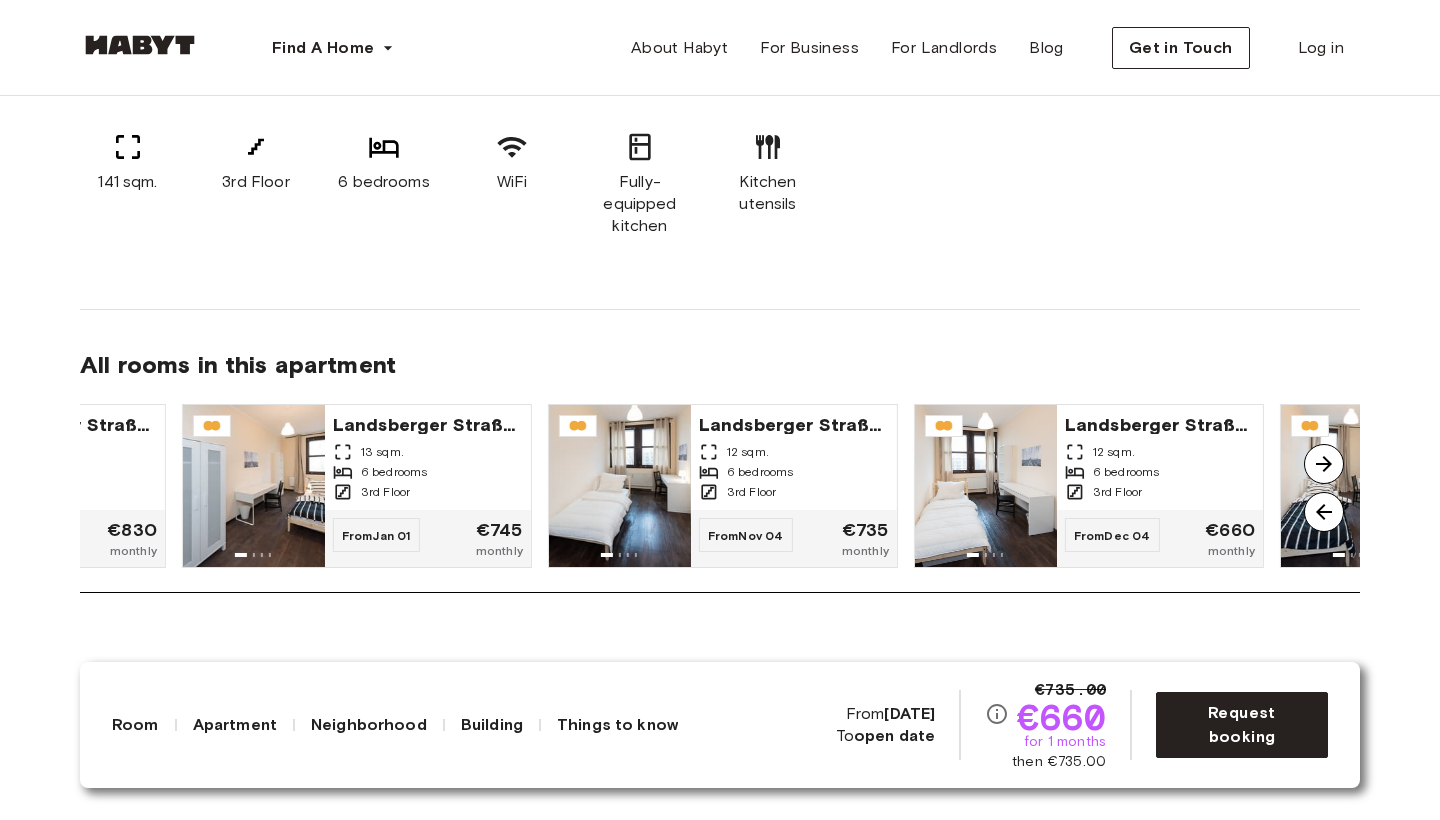 click at bounding box center [1324, 464] 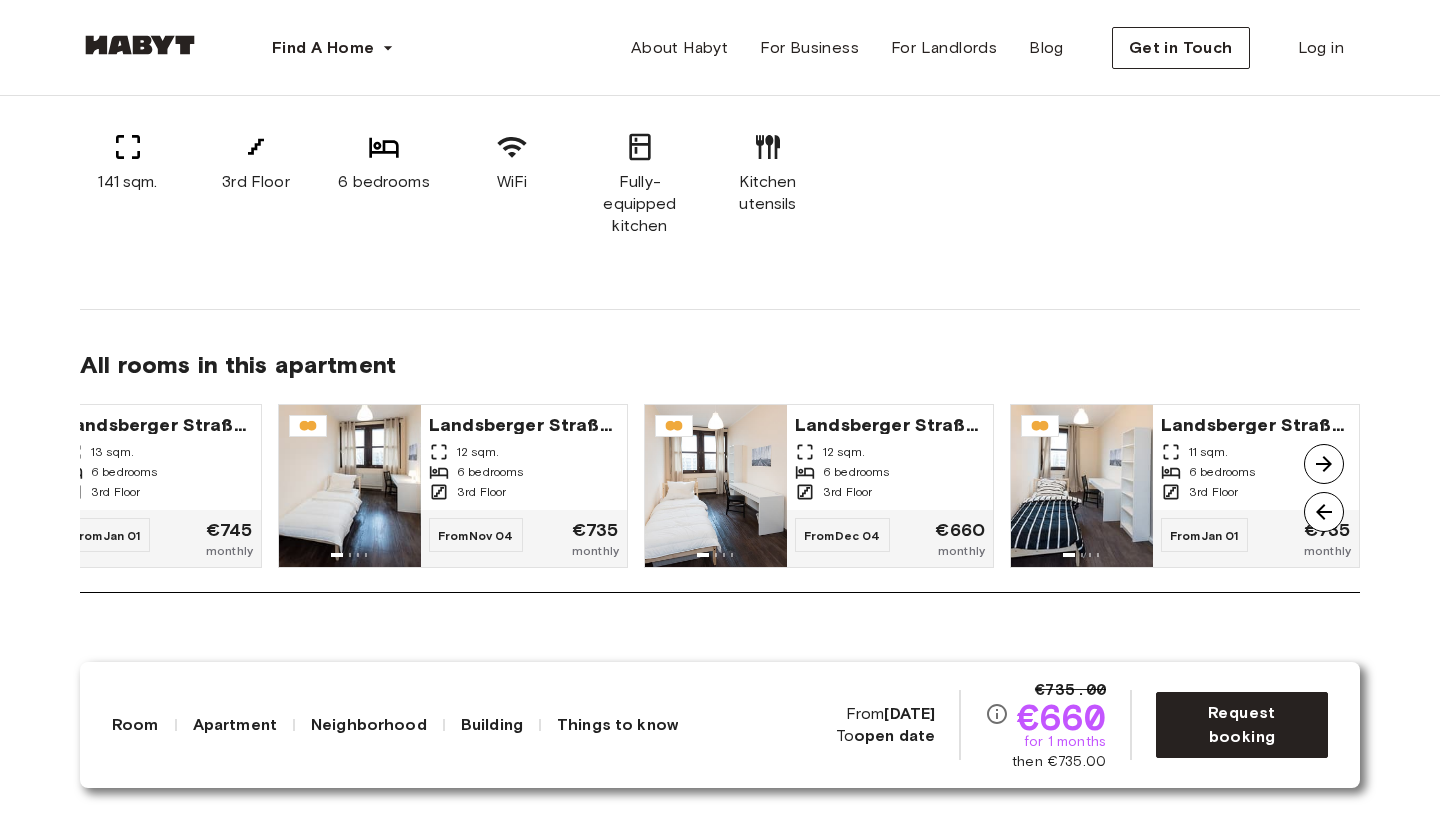 click at bounding box center (1324, 464) 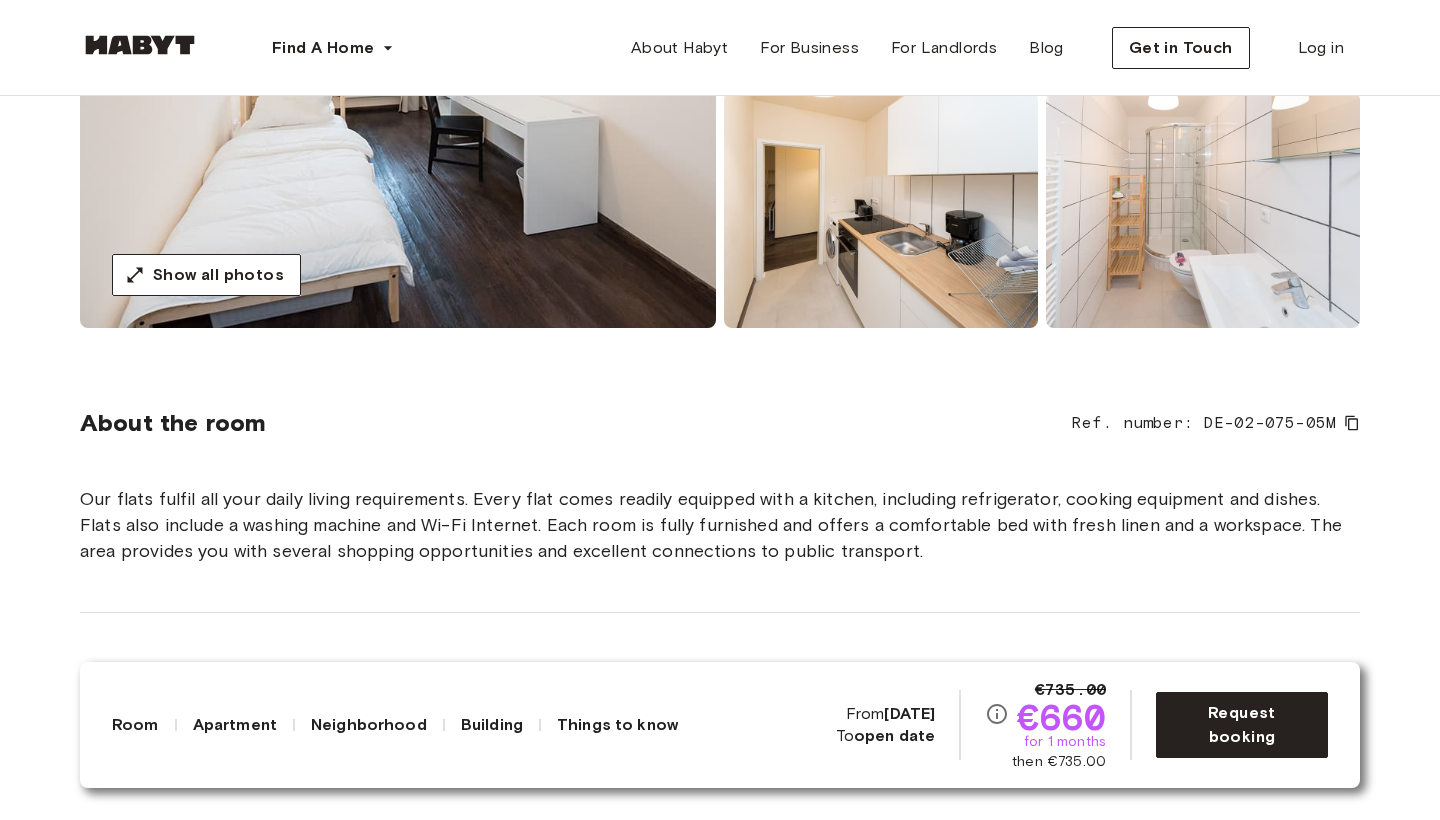 scroll, scrollTop: 530, scrollLeft: 0, axis: vertical 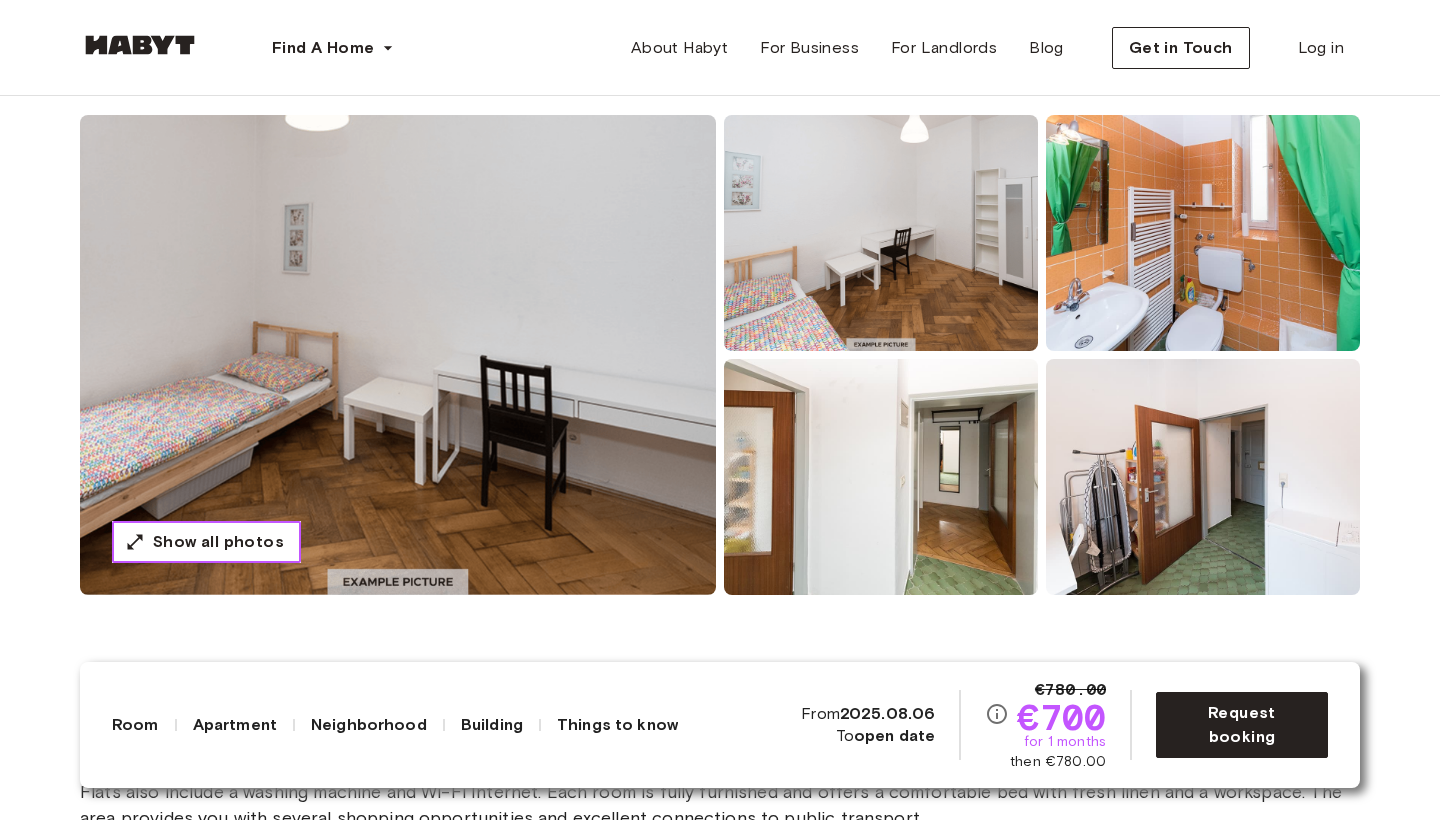 click on "Show all photos" at bounding box center [218, 542] 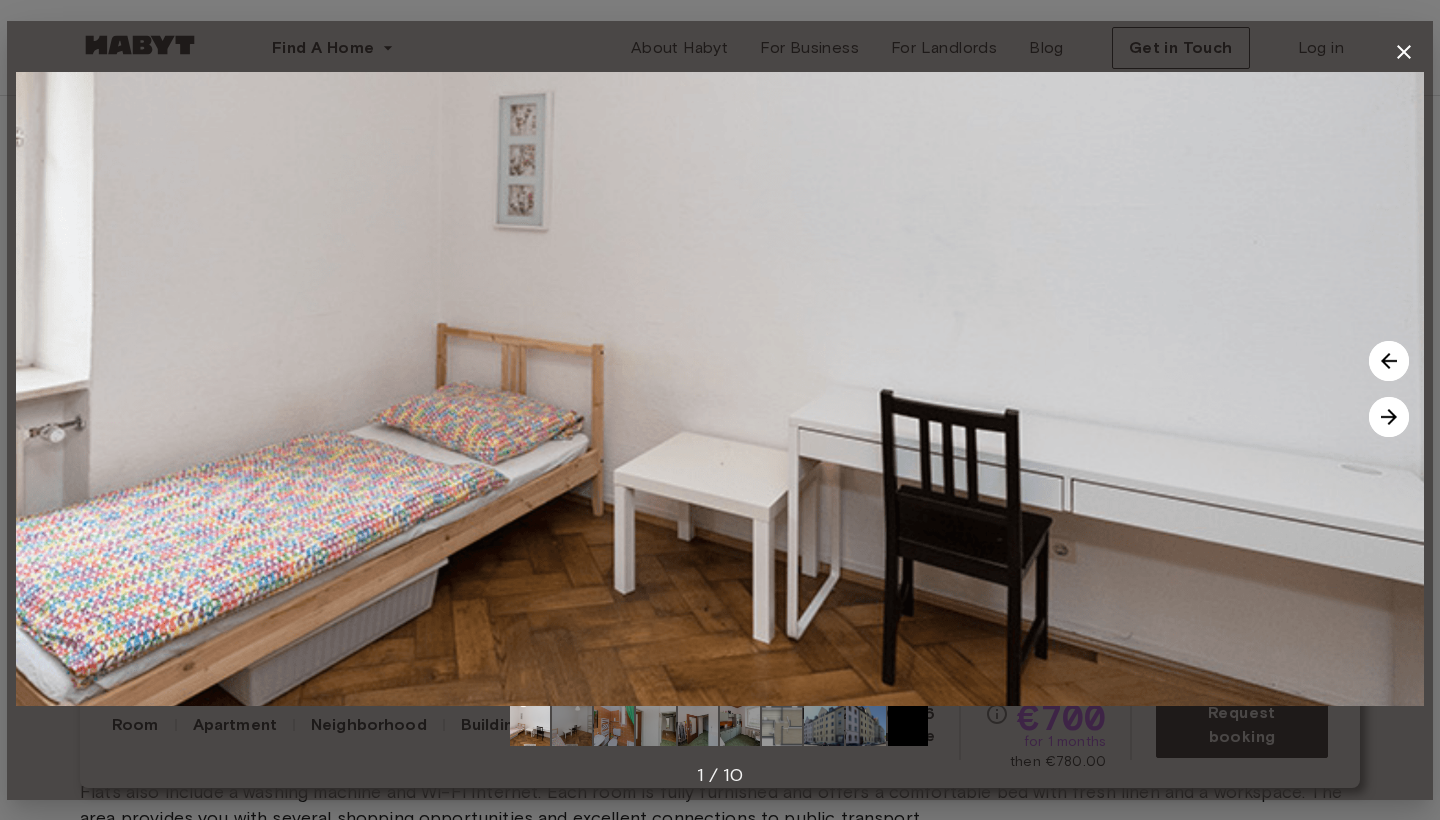 click at bounding box center [1389, 417] 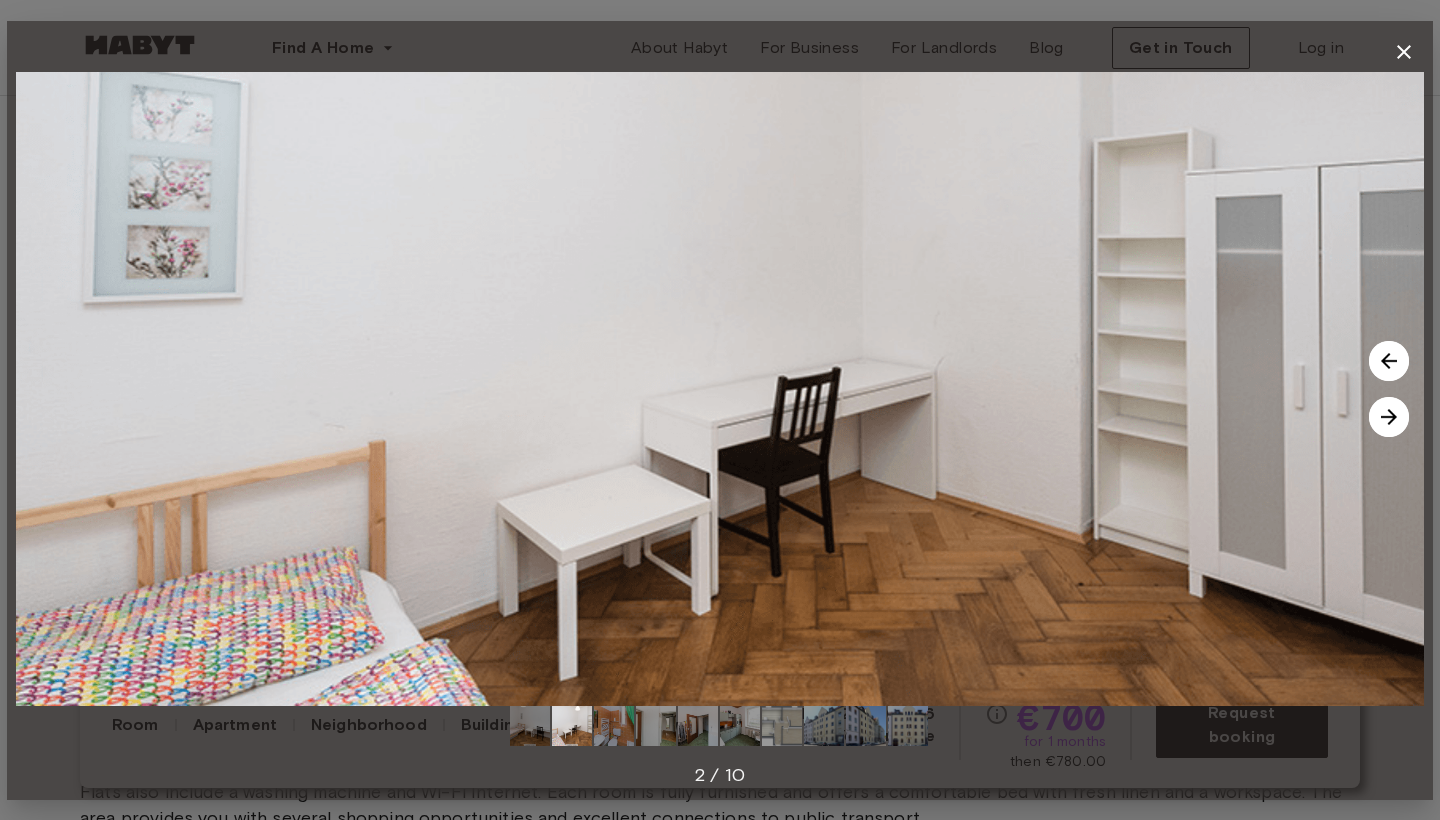 click at bounding box center (1389, 417) 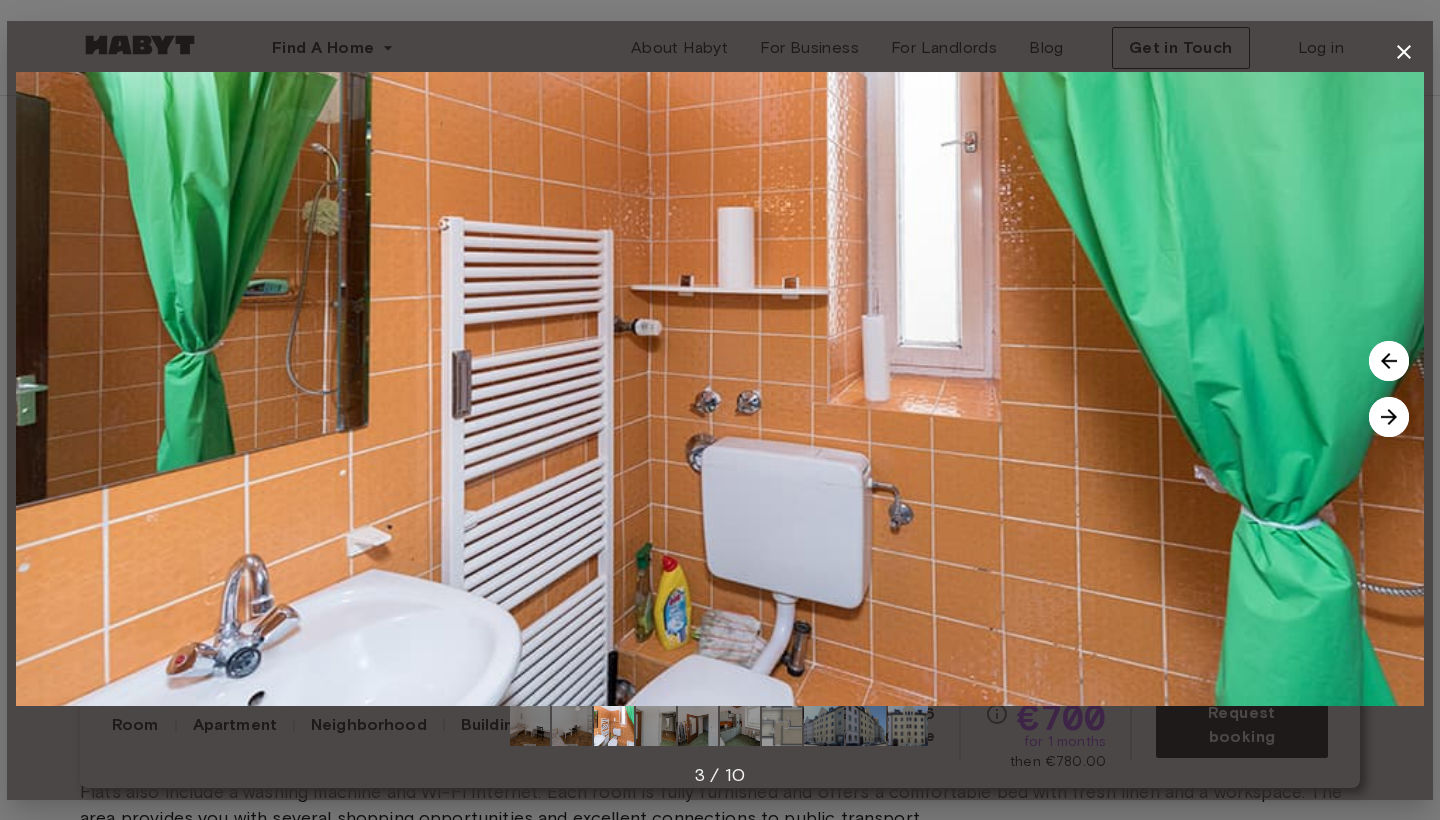 click at bounding box center (1389, 417) 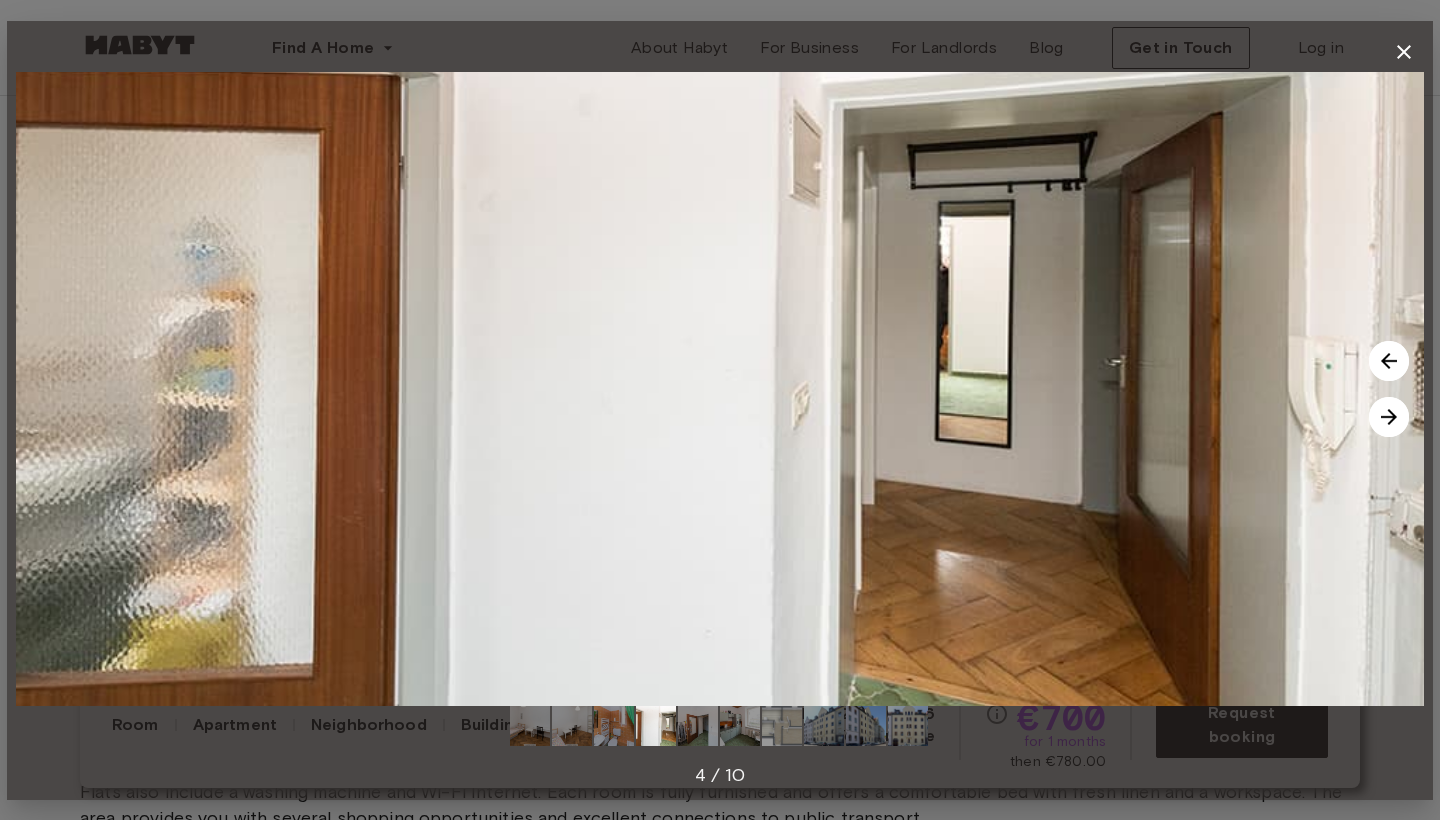 click at bounding box center (1389, 417) 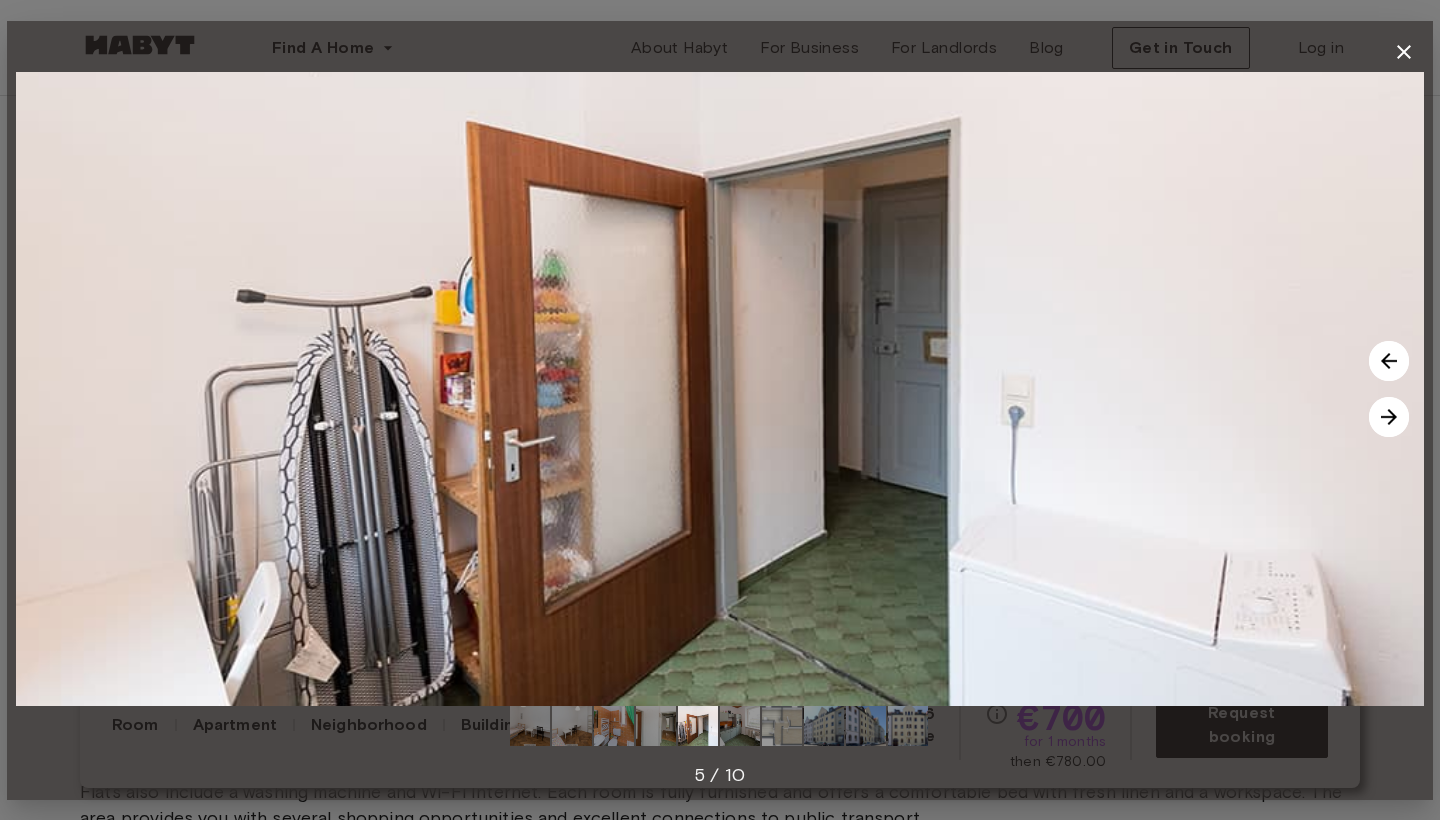 click at bounding box center [1389, 417] 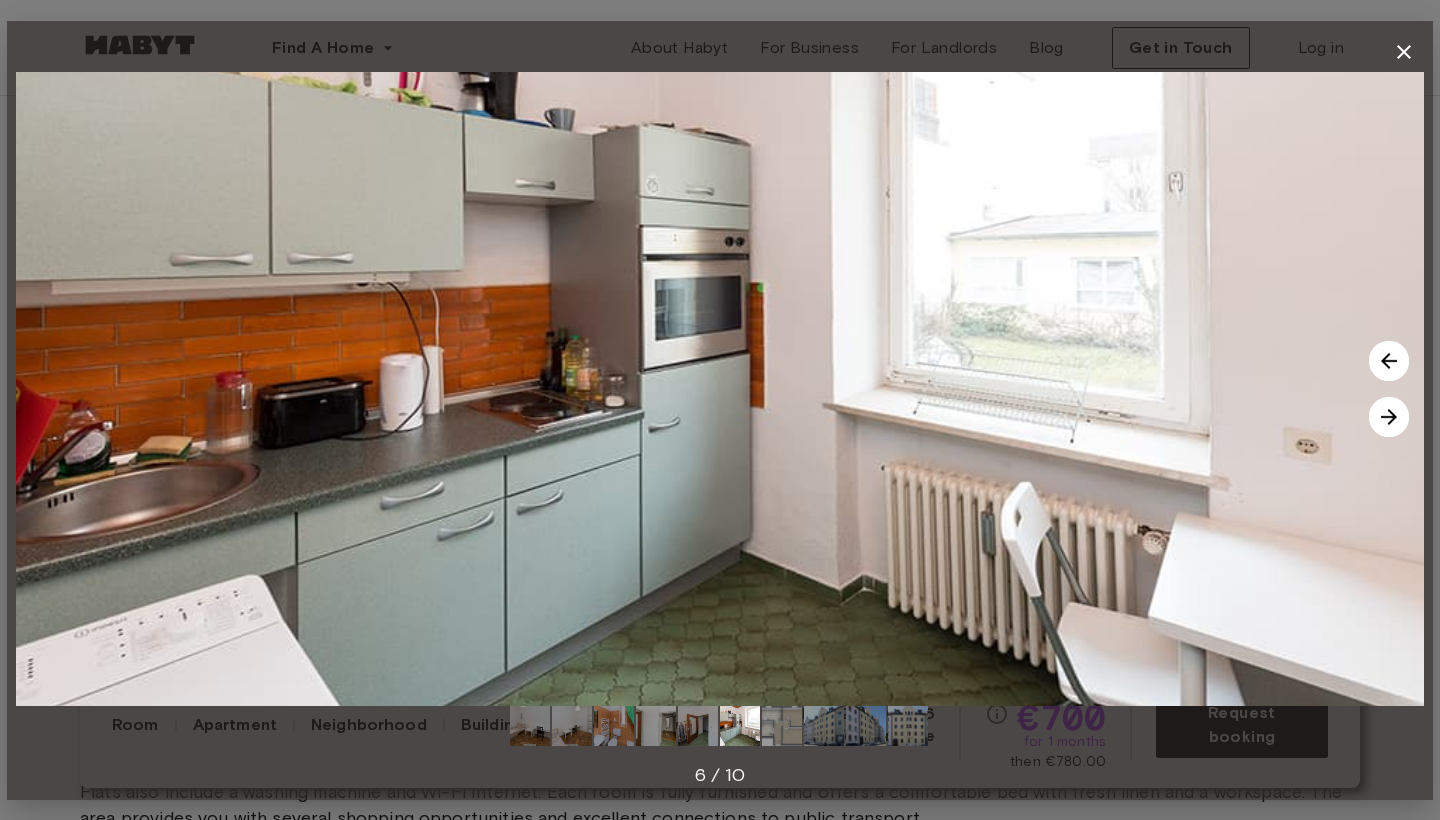 click at bounding box center [1389, 417] 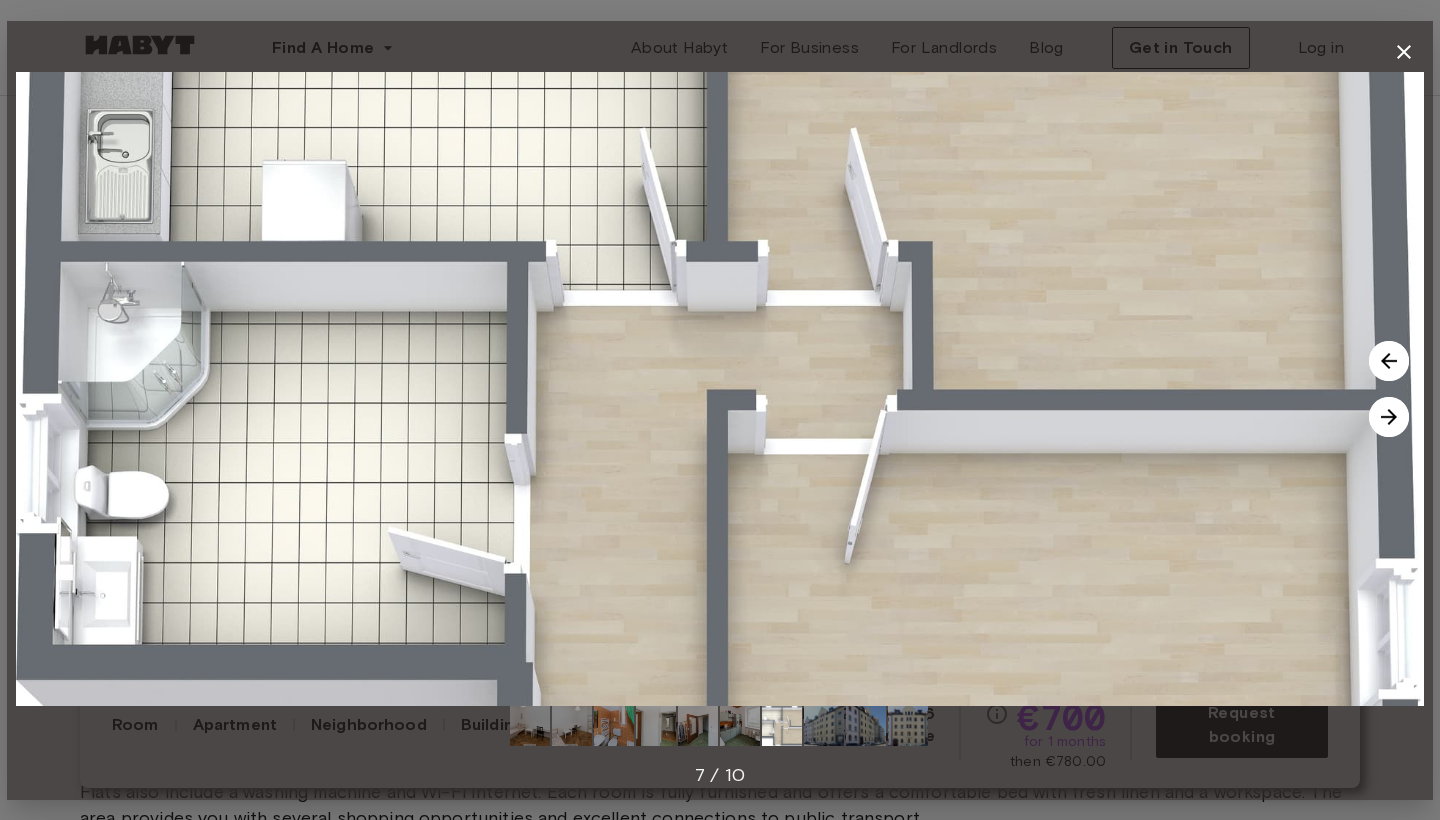 click at bounding box center (1389, 417) 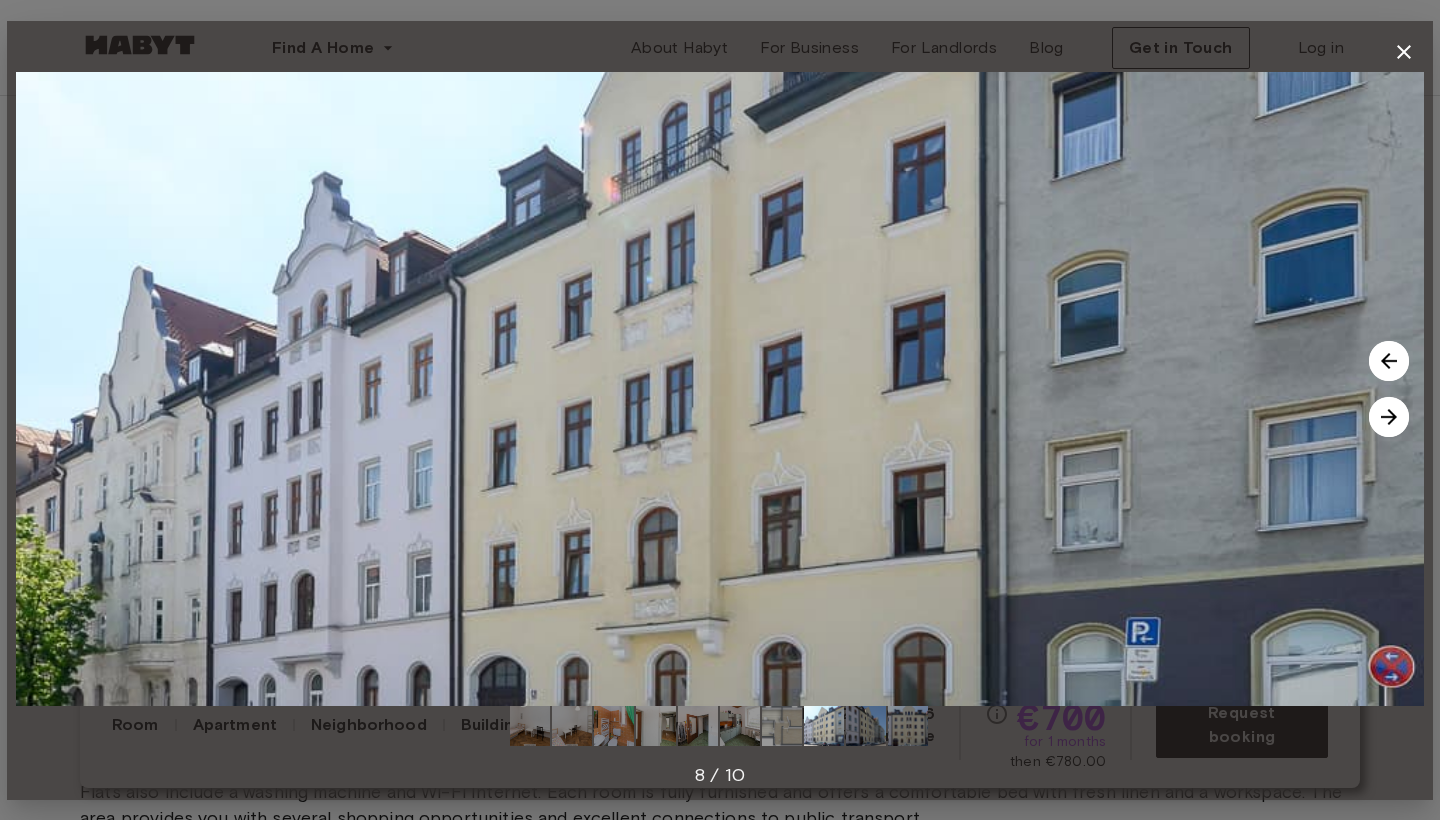 click at bounding box center (1389, 417) 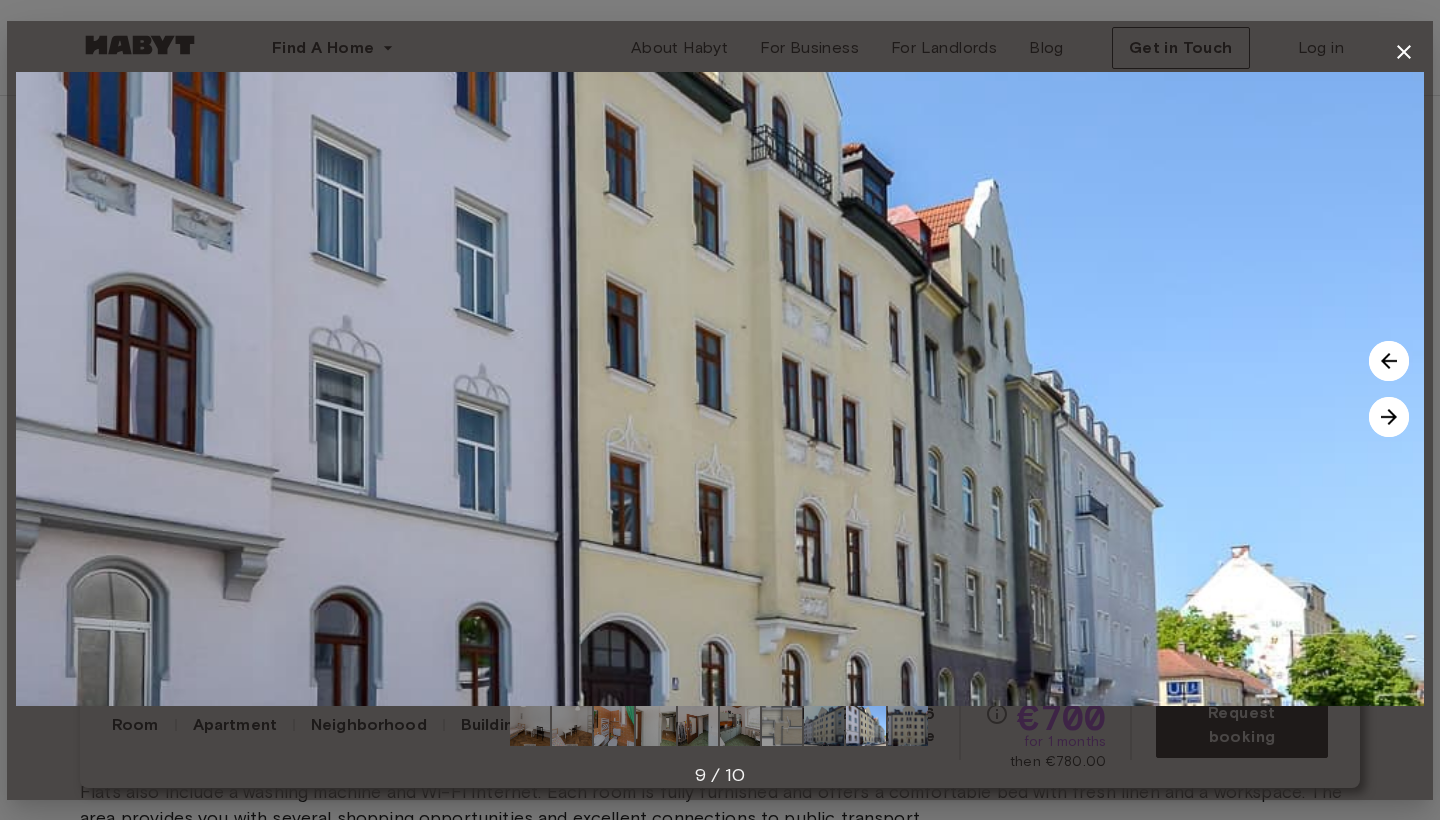 click at bounding box center (1389, 417) 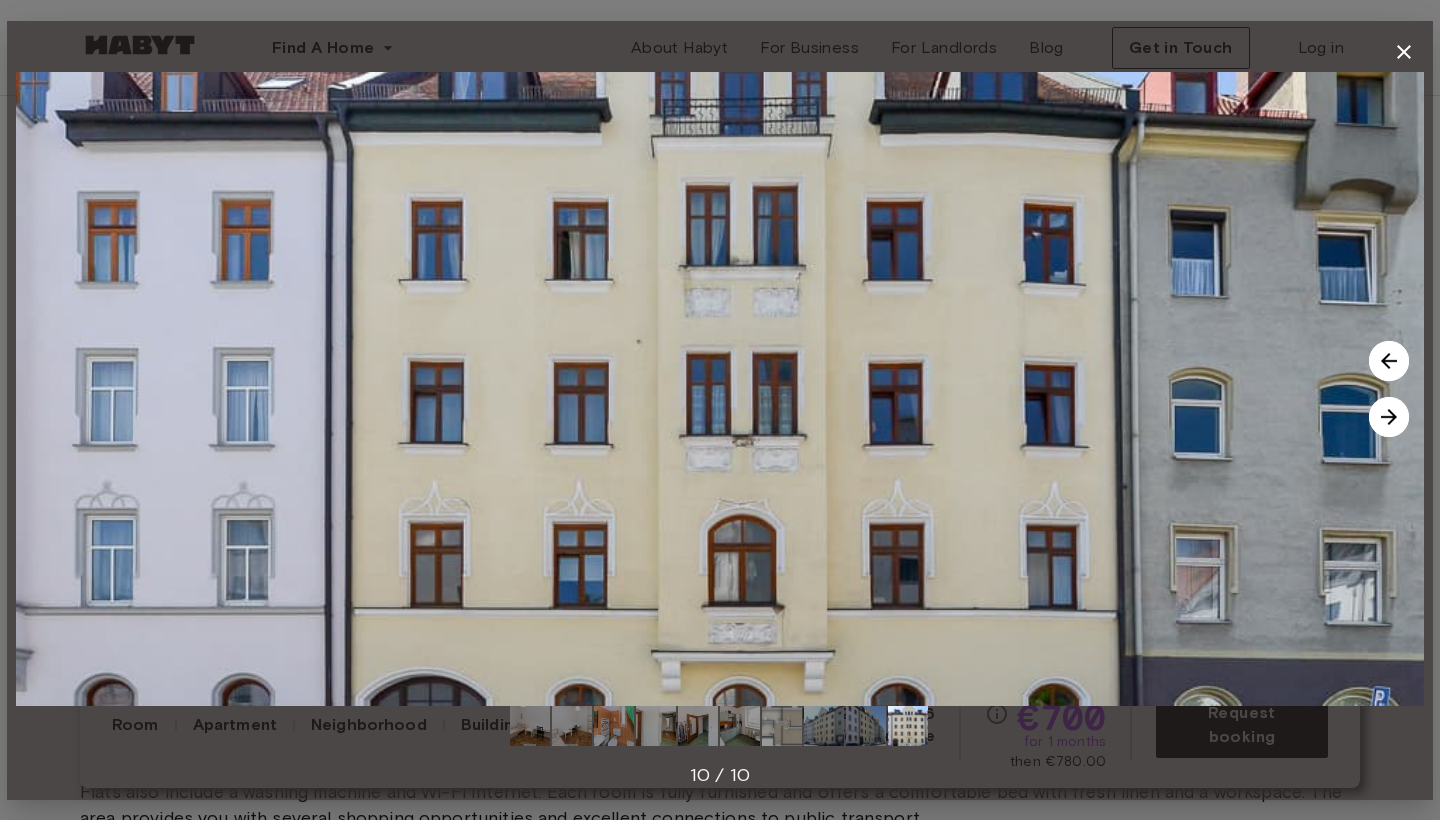 click at bounding box center [1389, 417] 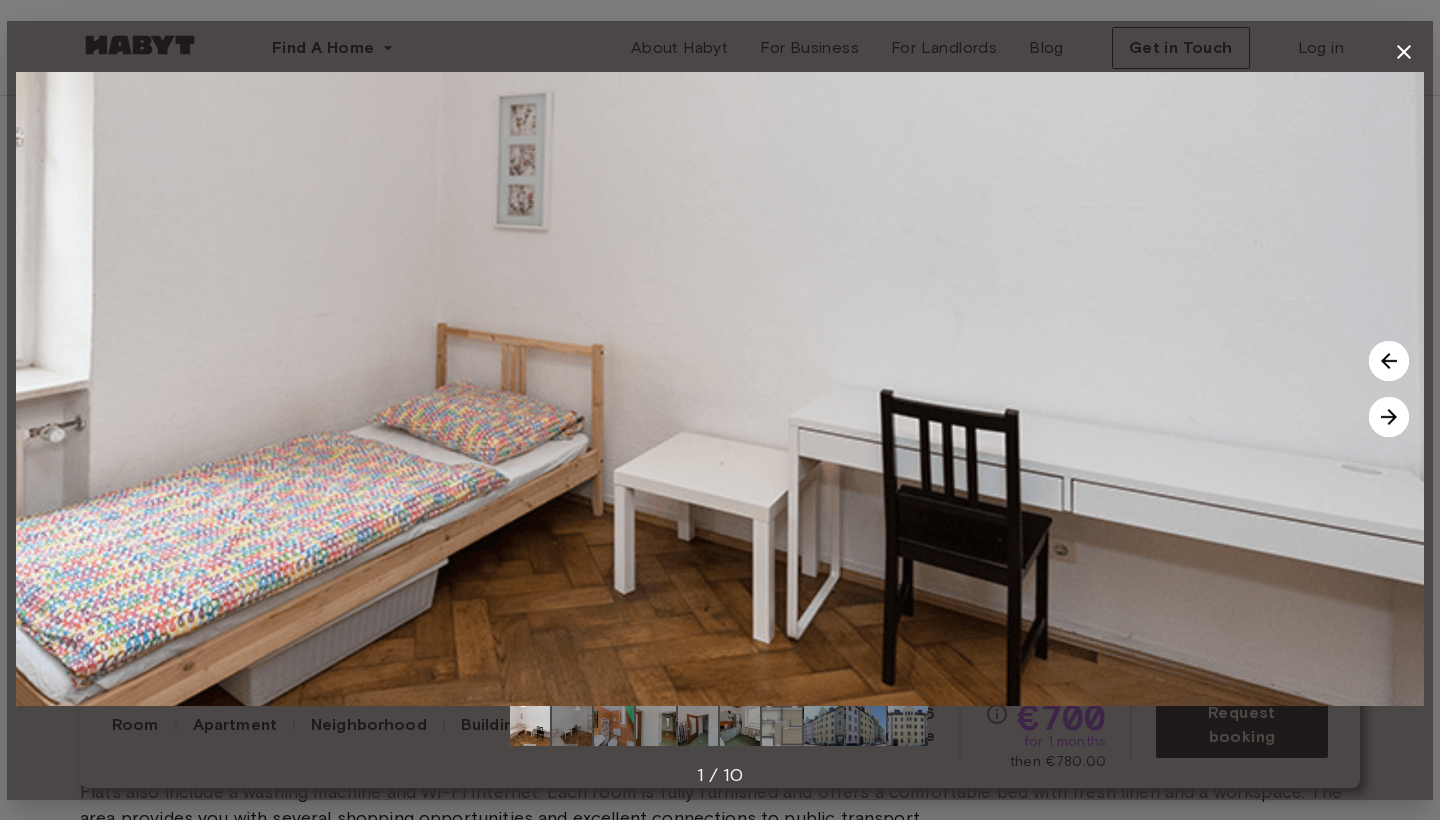 click at bounding box center [1389, 417] 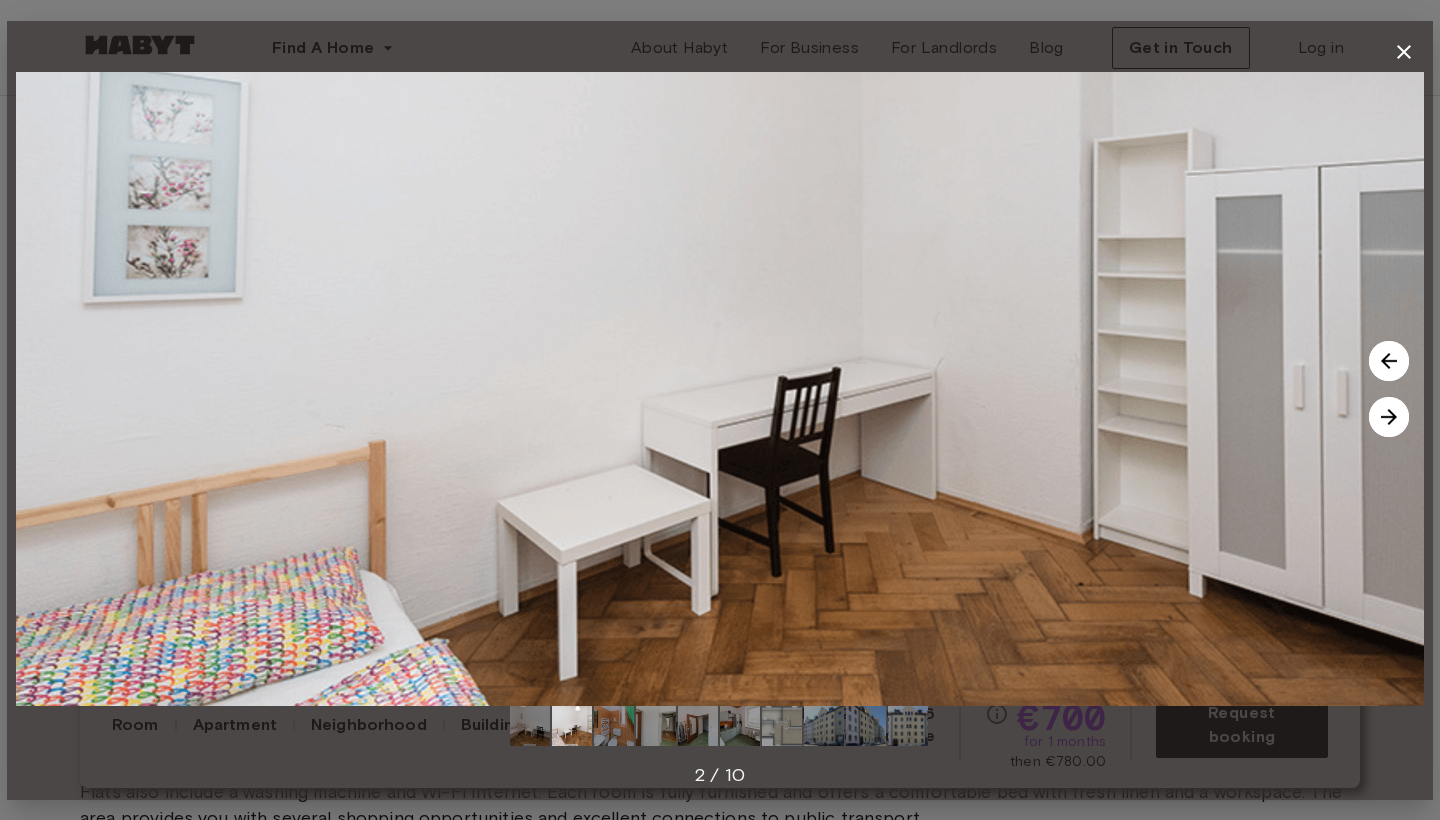 click 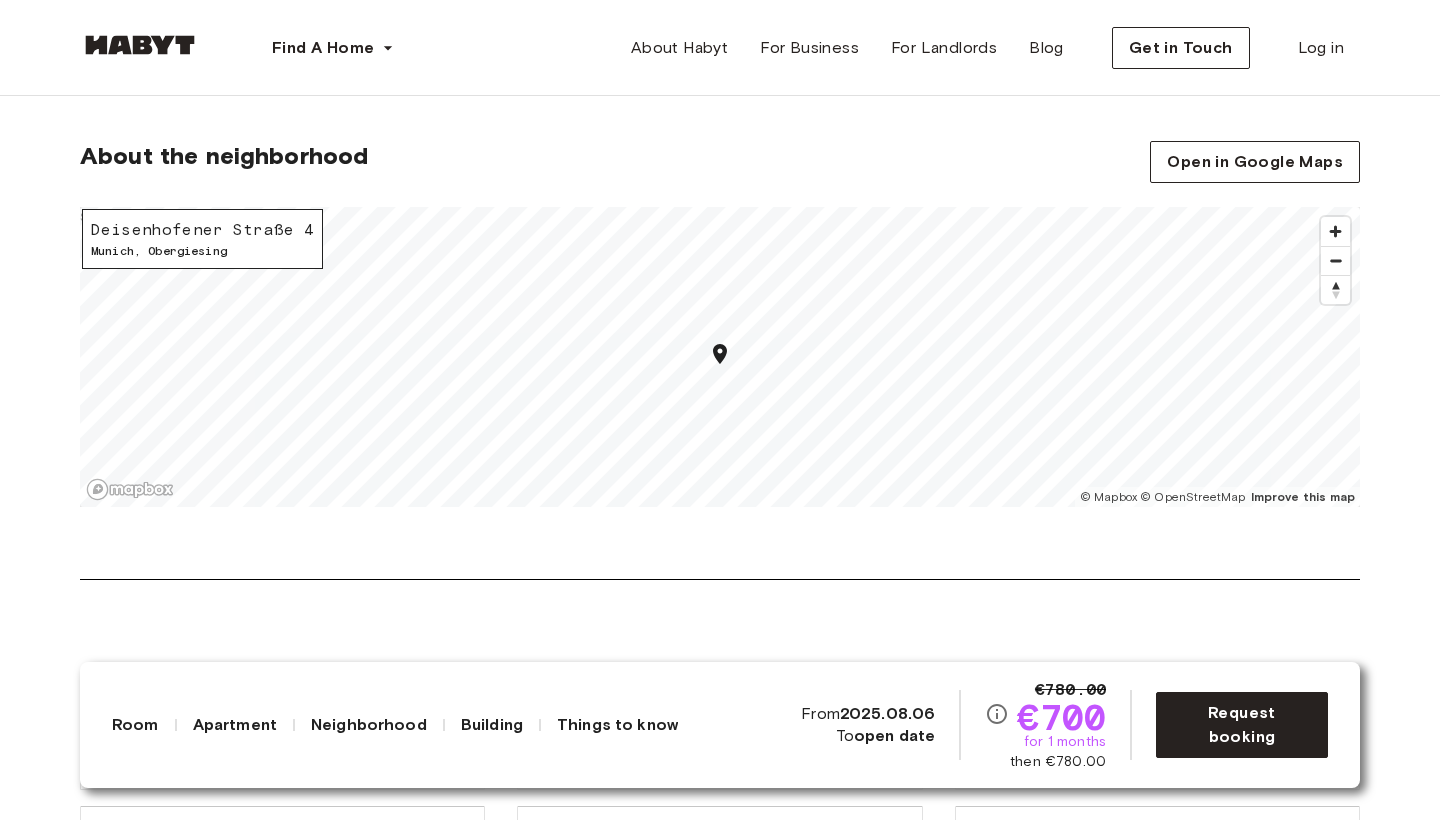 scroll, scrollTop: 2430, scrollLeft: 0, axis: vertical 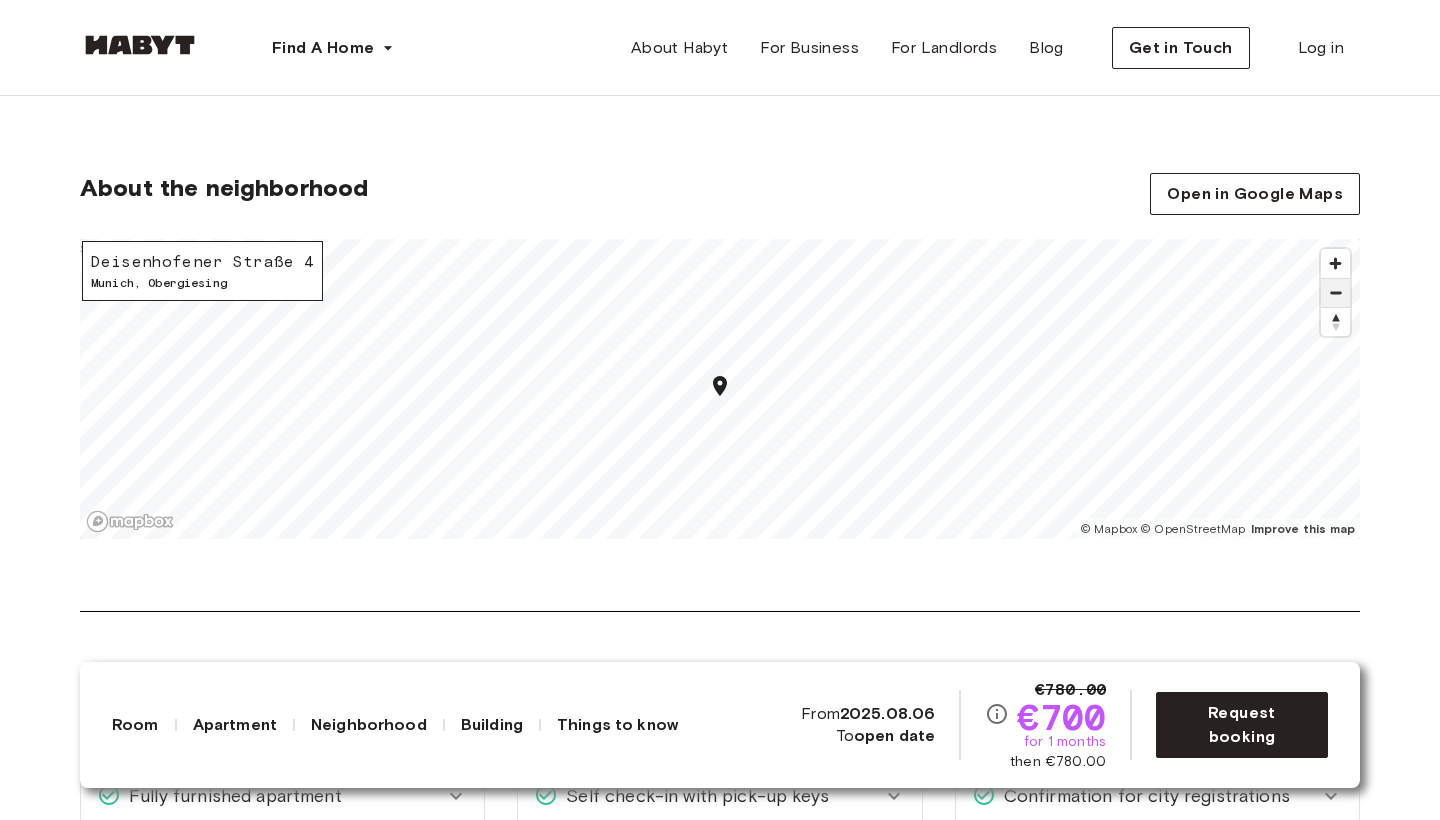 click at bounding box center [1335, 293] 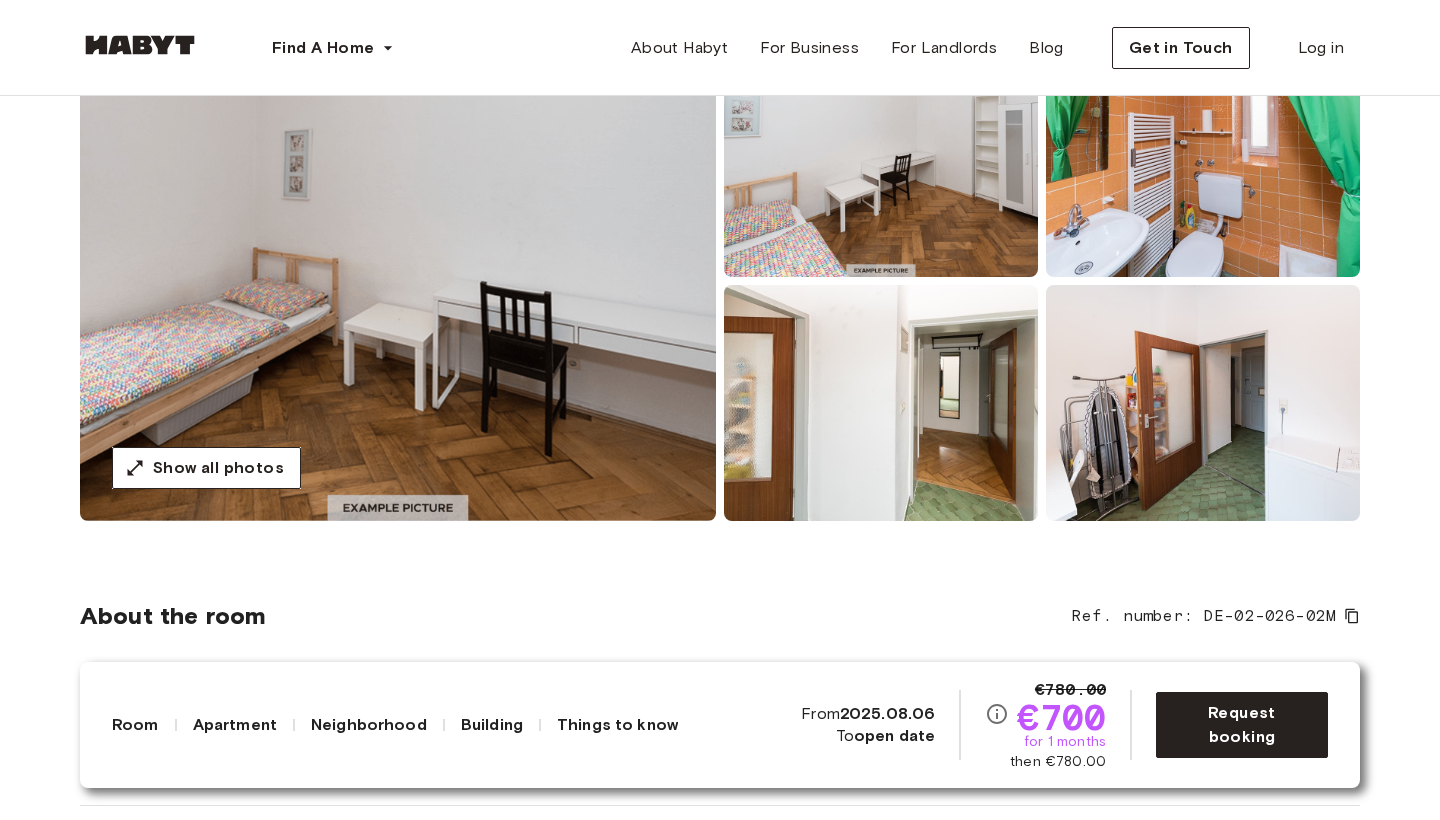 scroll, scrollTop: 480, scrollLeft: 0, axis: vertical 